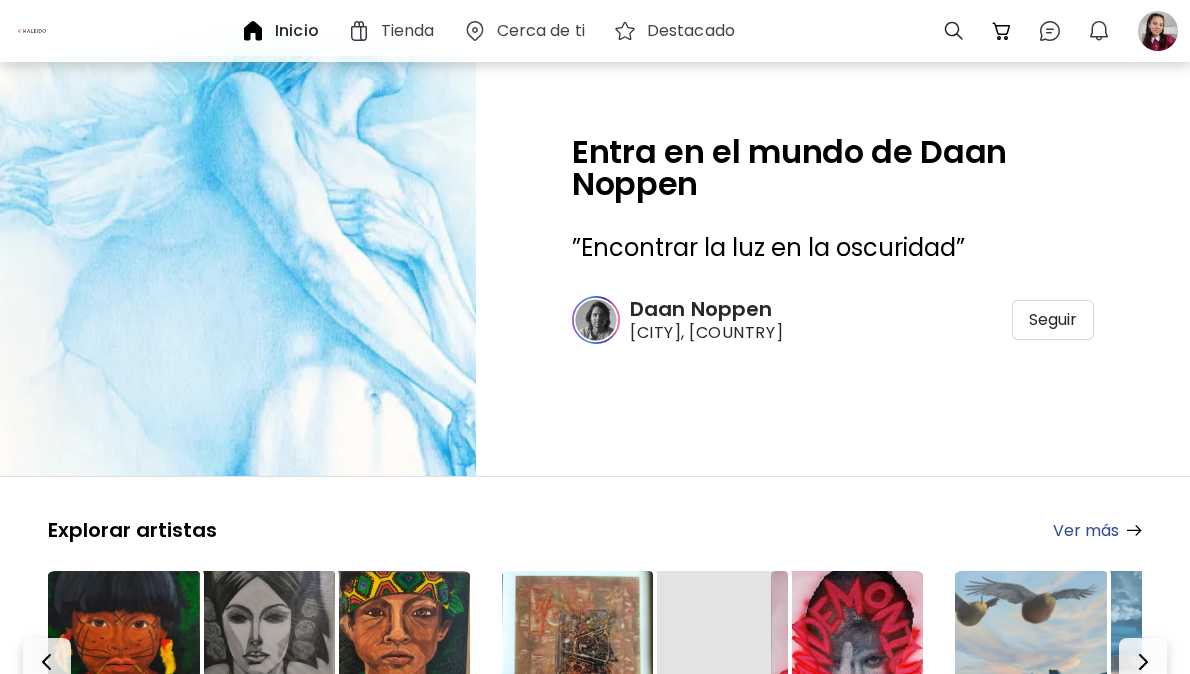 scroll, scrollTop: 200, scrollLeft: 0, axis: vertical 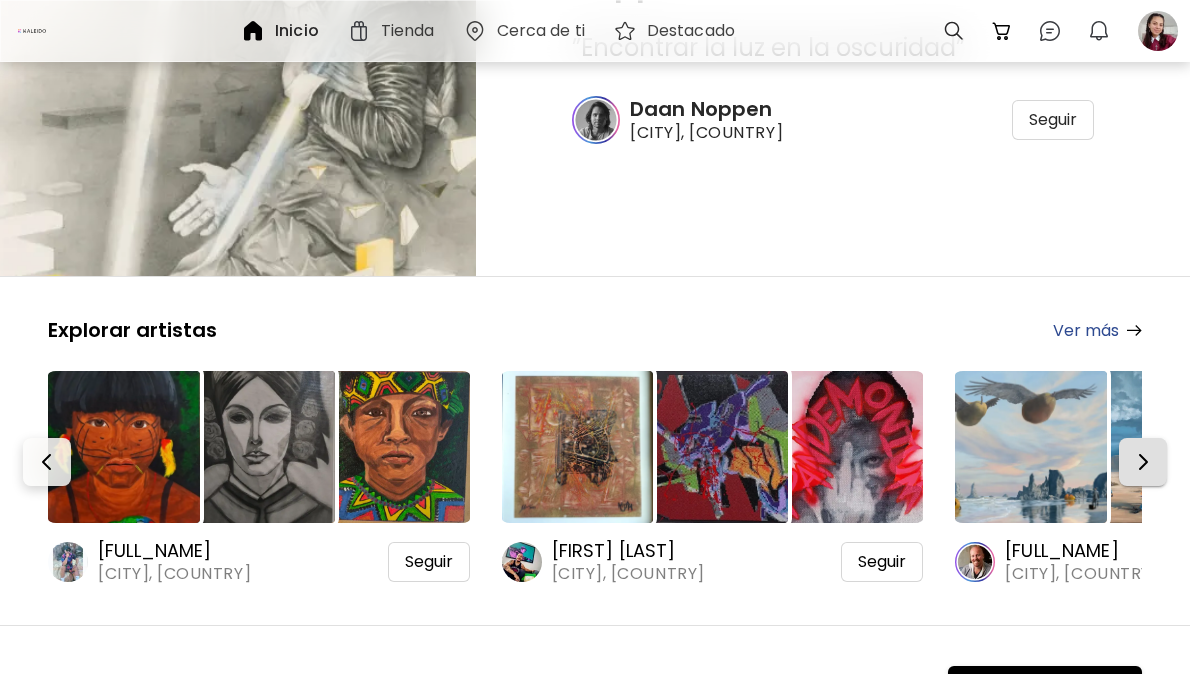 click at bounding box center [1143, 462] 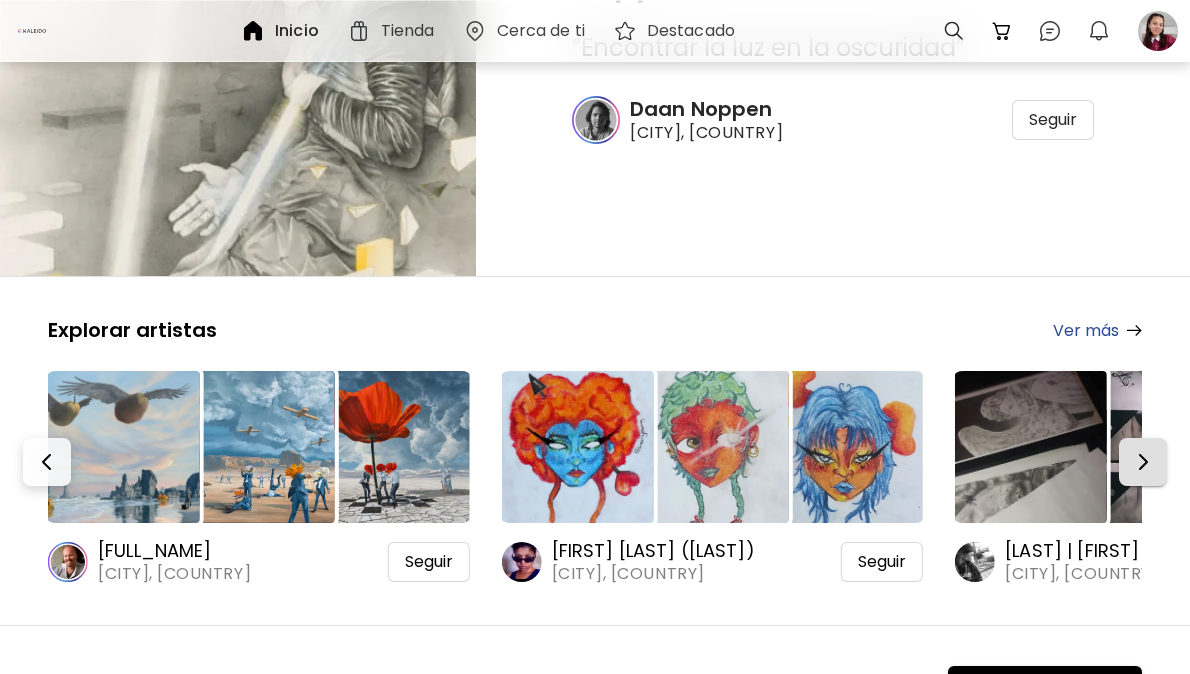 click at bounding box center [1143, 462] 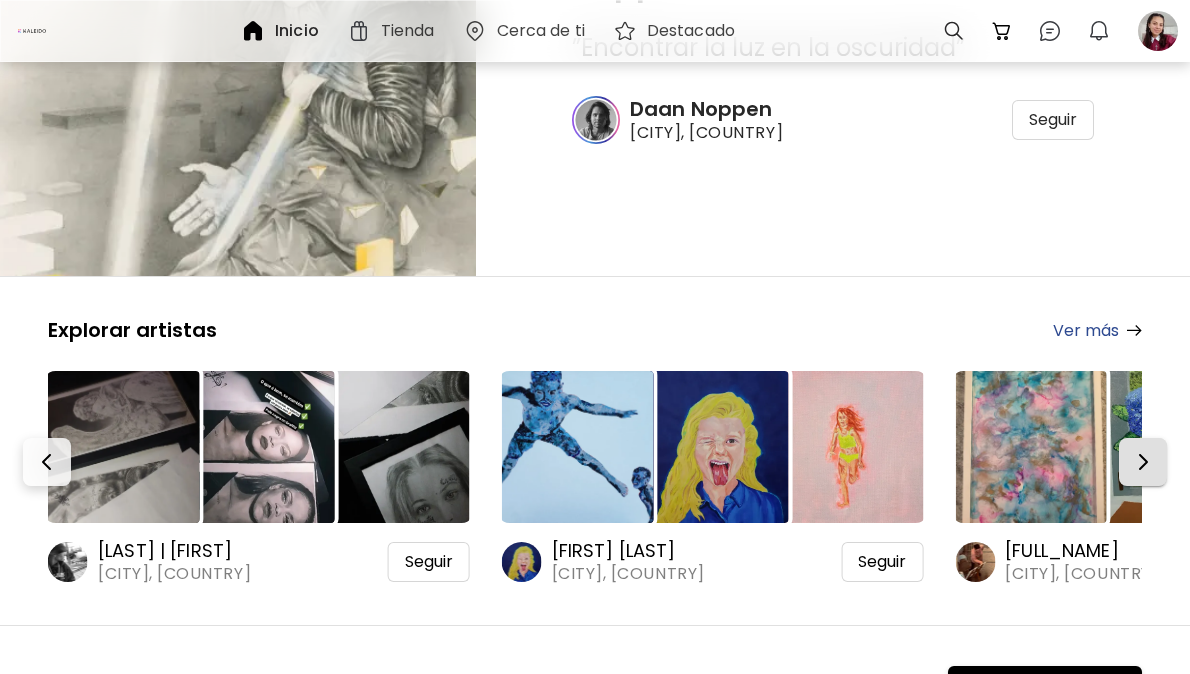 click at bounding box center [1143, 462] 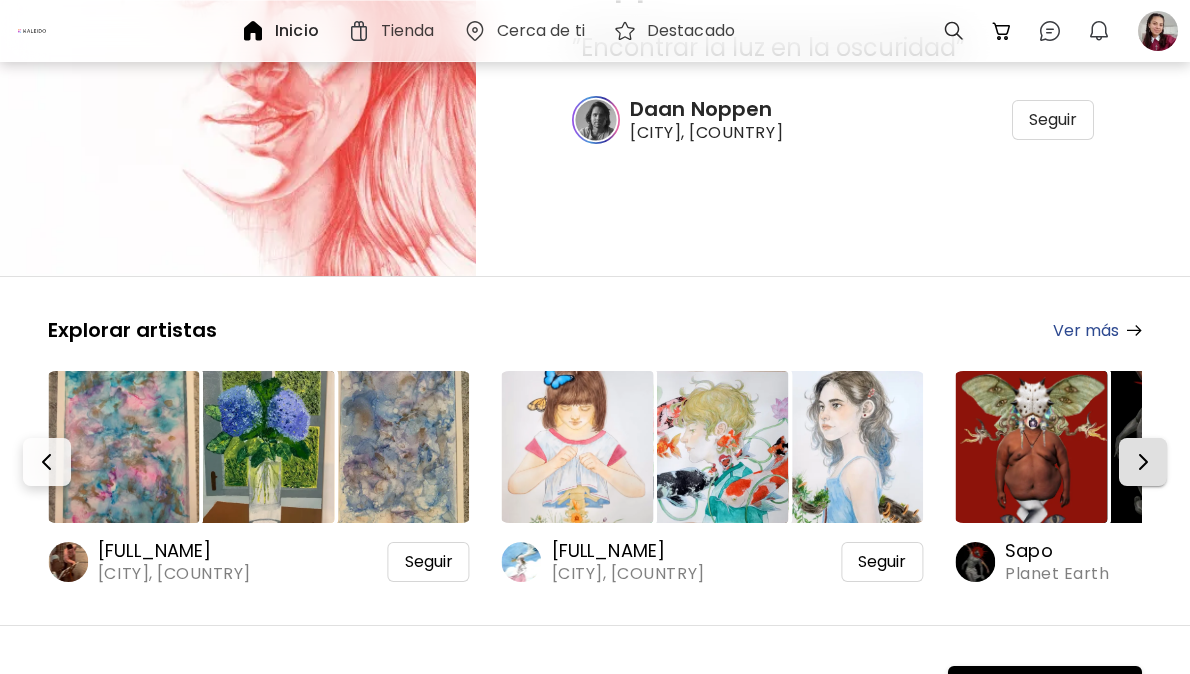 click at bounding box center (1143, 462) 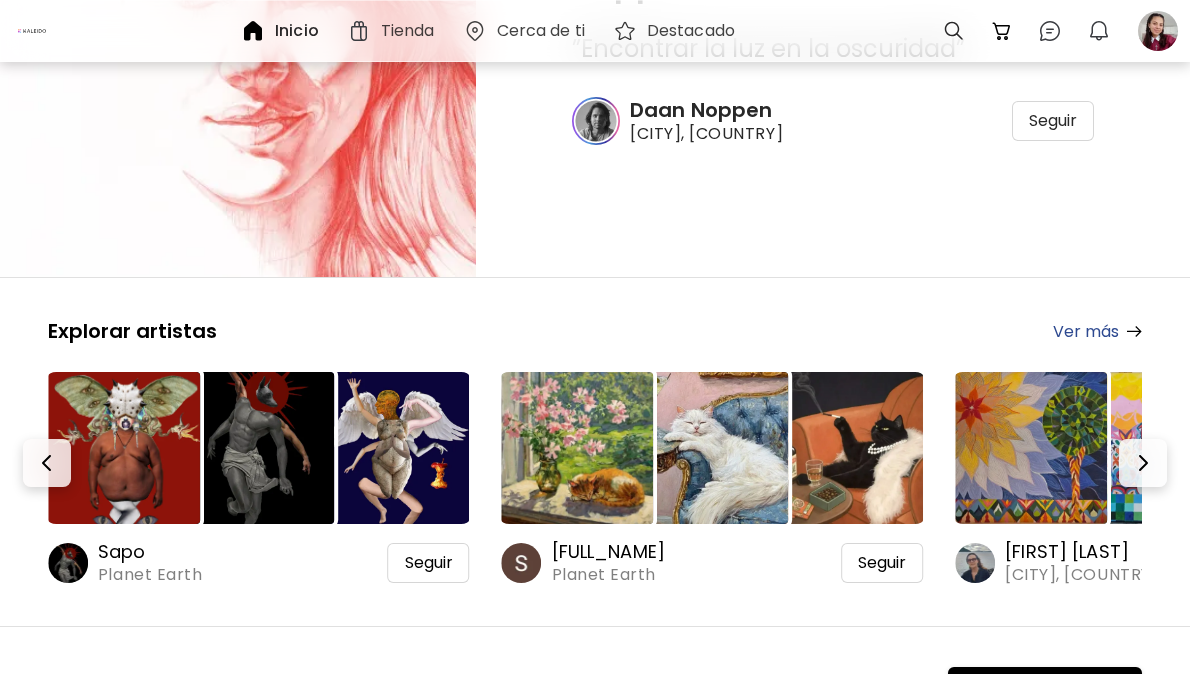 scroll, scrollTop: 200, scrollLeft: 0, axis: vertical 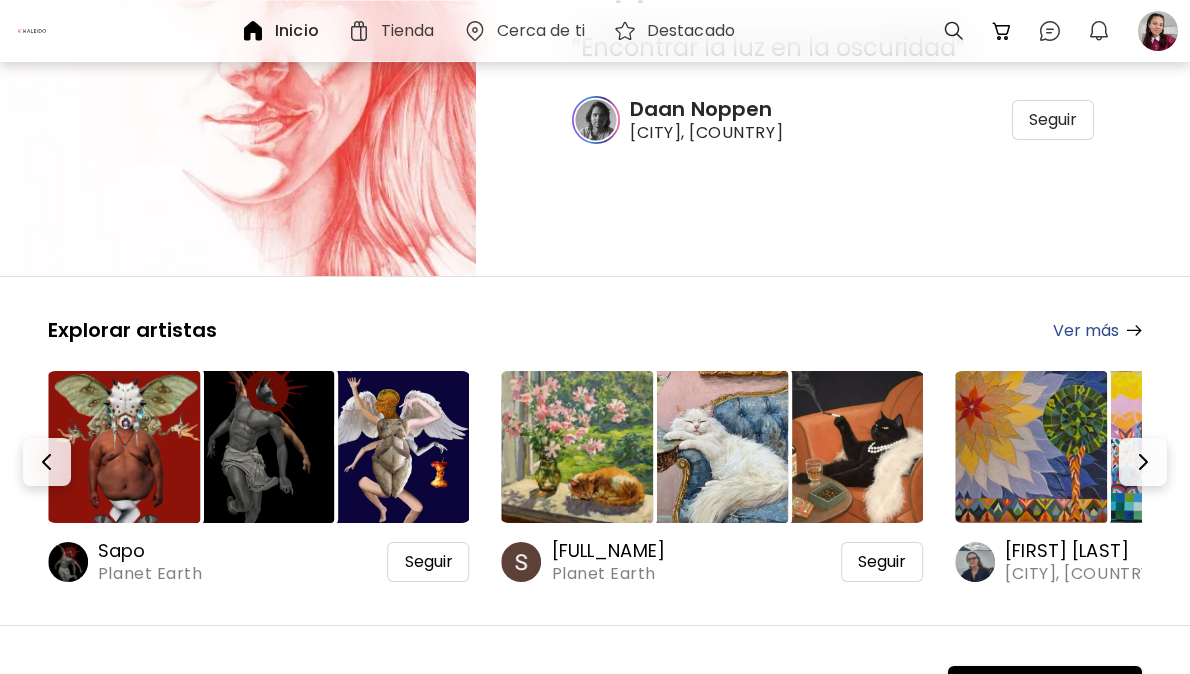drag, startPoint x: 880, startPoint y: 565, endPoint x: 865, endPoint y: 565, distance: 15 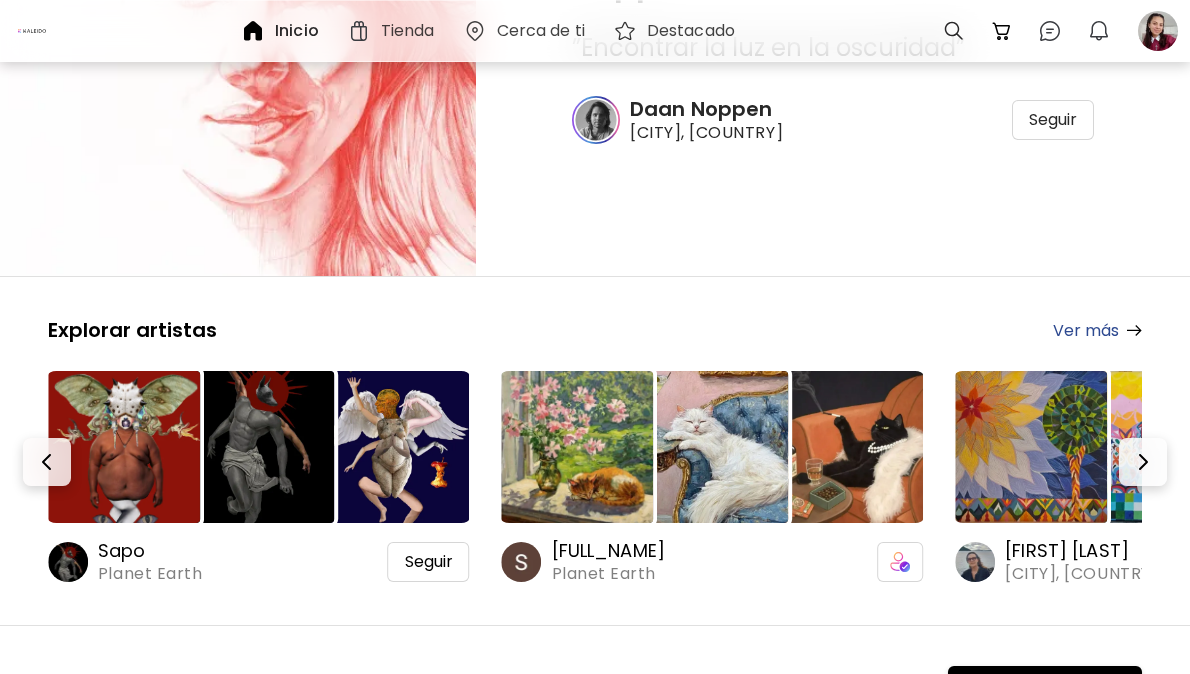 click on "[FULL_NAME]" at bounding box center (611, 551) 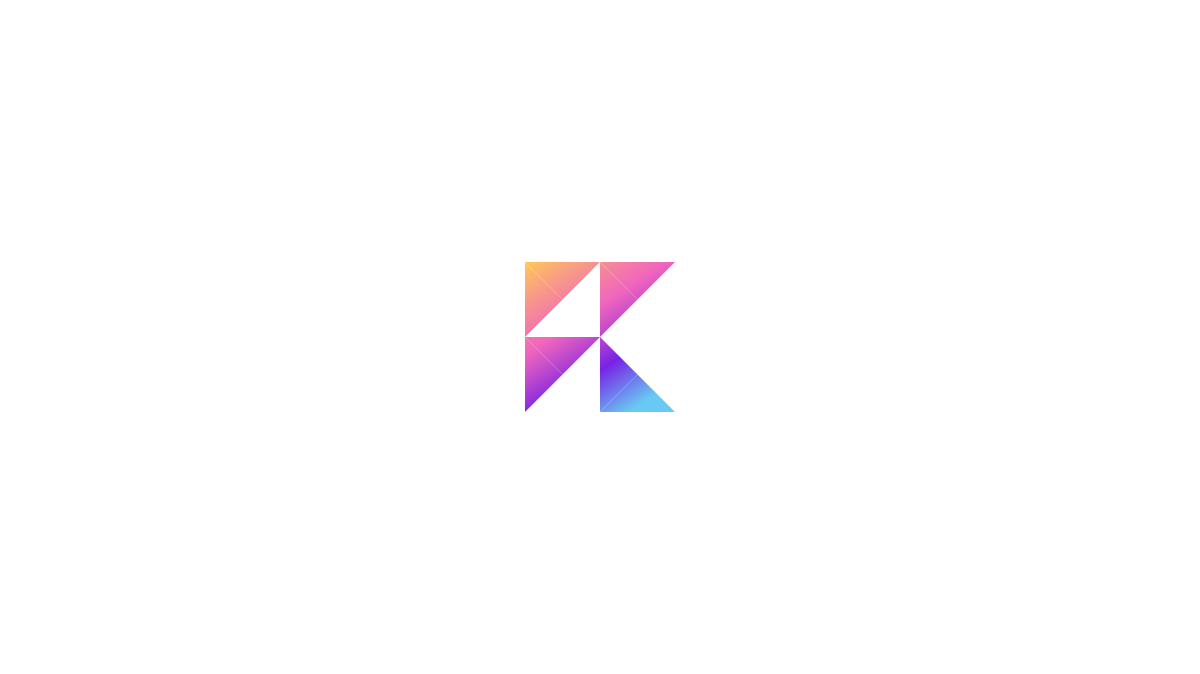 scroll, scrollTop: 0, scrollLeft: 0, axis: both 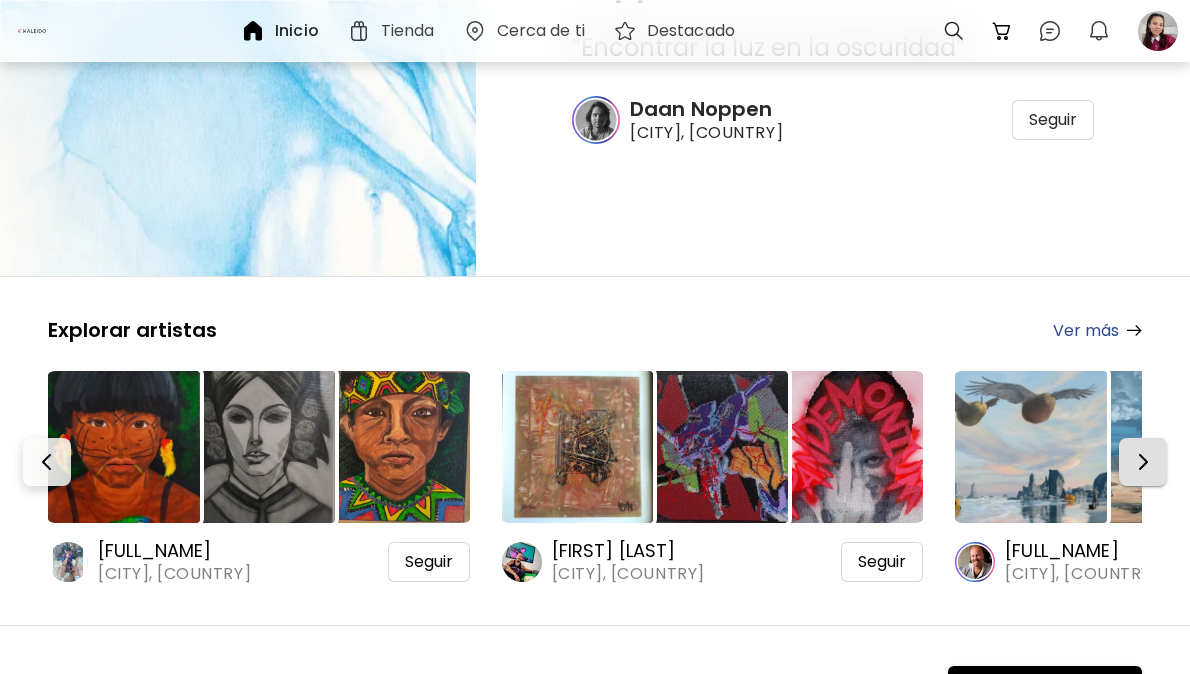 click at bounding box center (1143, 462) 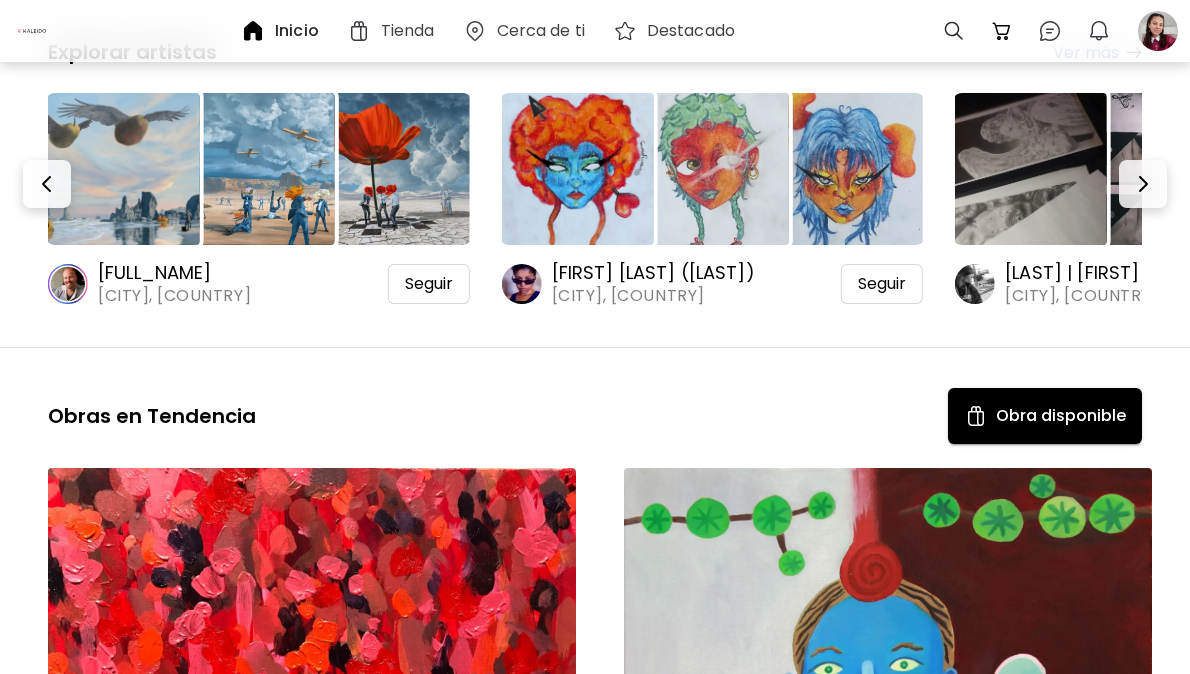 scroll, scrollTop: 400, scrollLeft: 0, axis: vertical 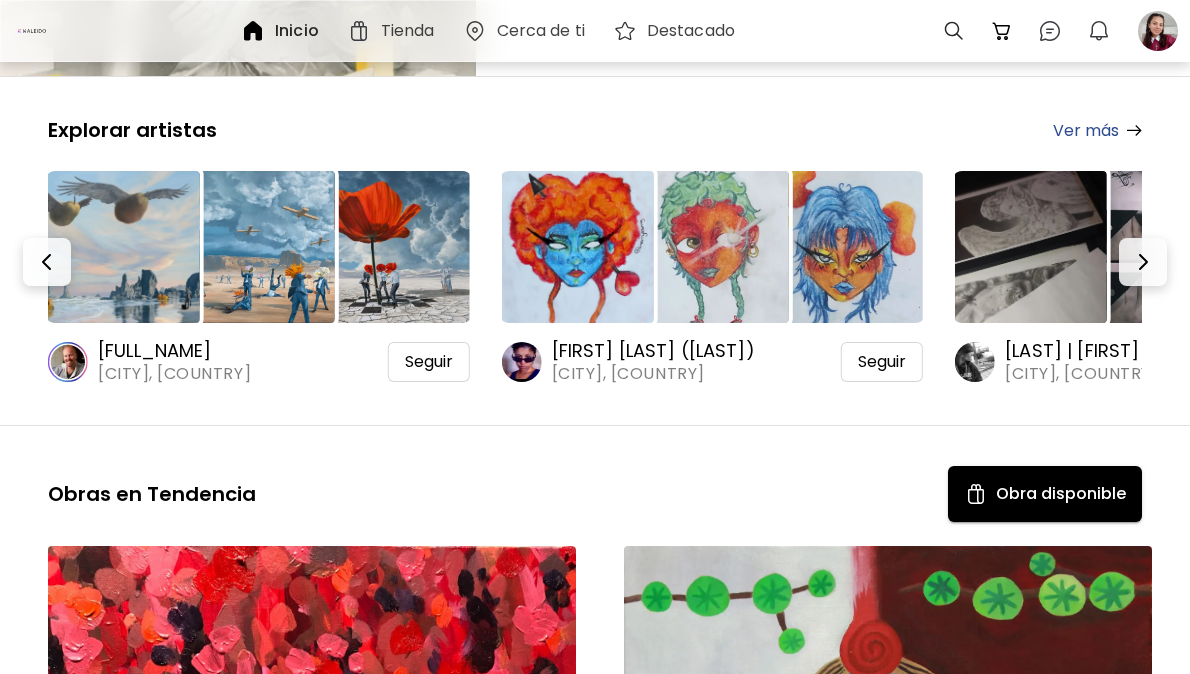click on "[FULL_NAME] [CITY], [COUNTRY] Seguir" at bounding box center (259, 356) 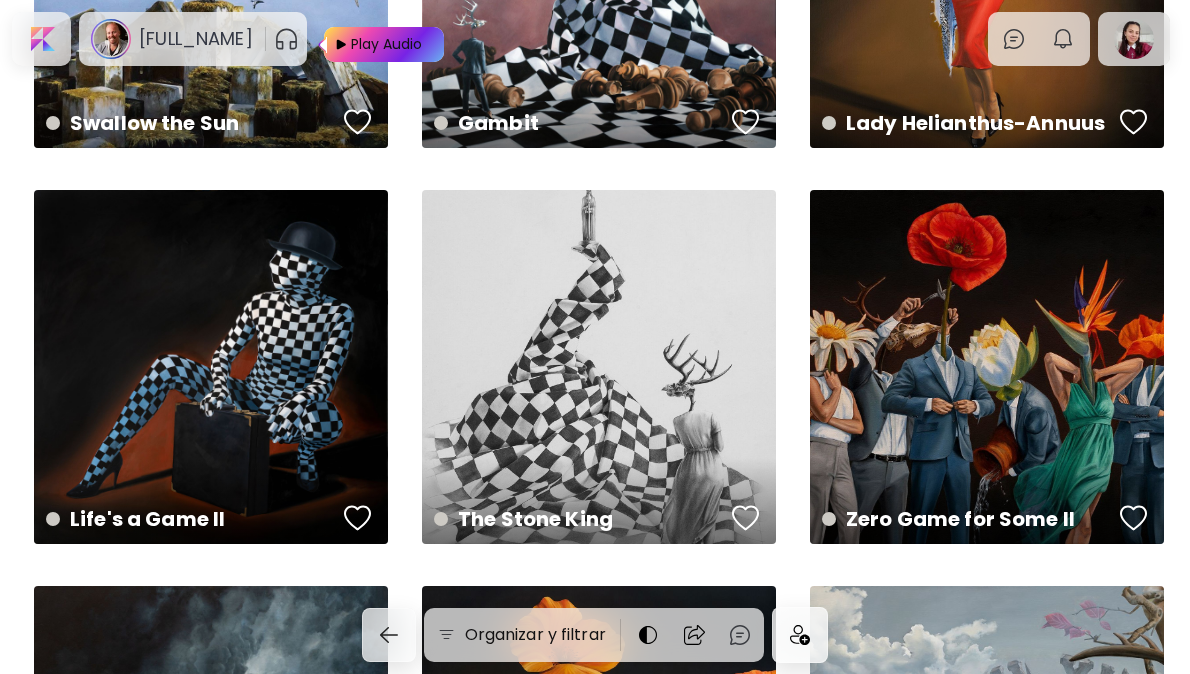scroll, scrollTop: 9000, scrollLeft: 0, axis: vertical 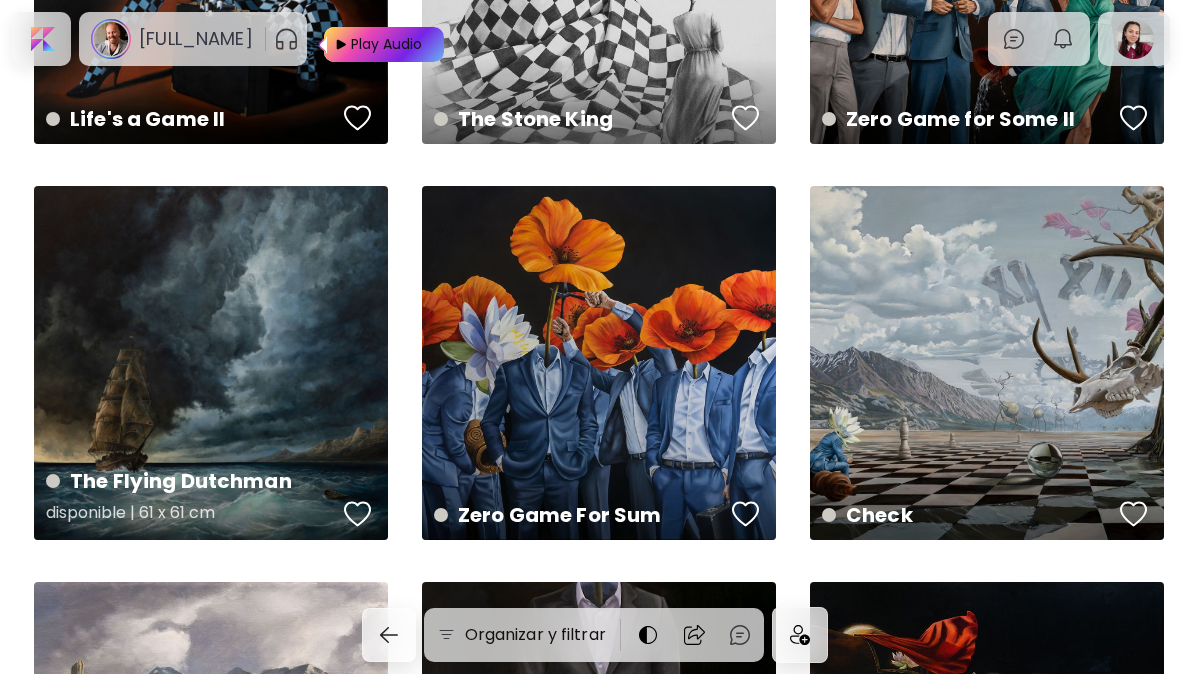 click on "The Flying Dutchman disponible  |  61 x 61 cm" at bounding box center (211, 363) 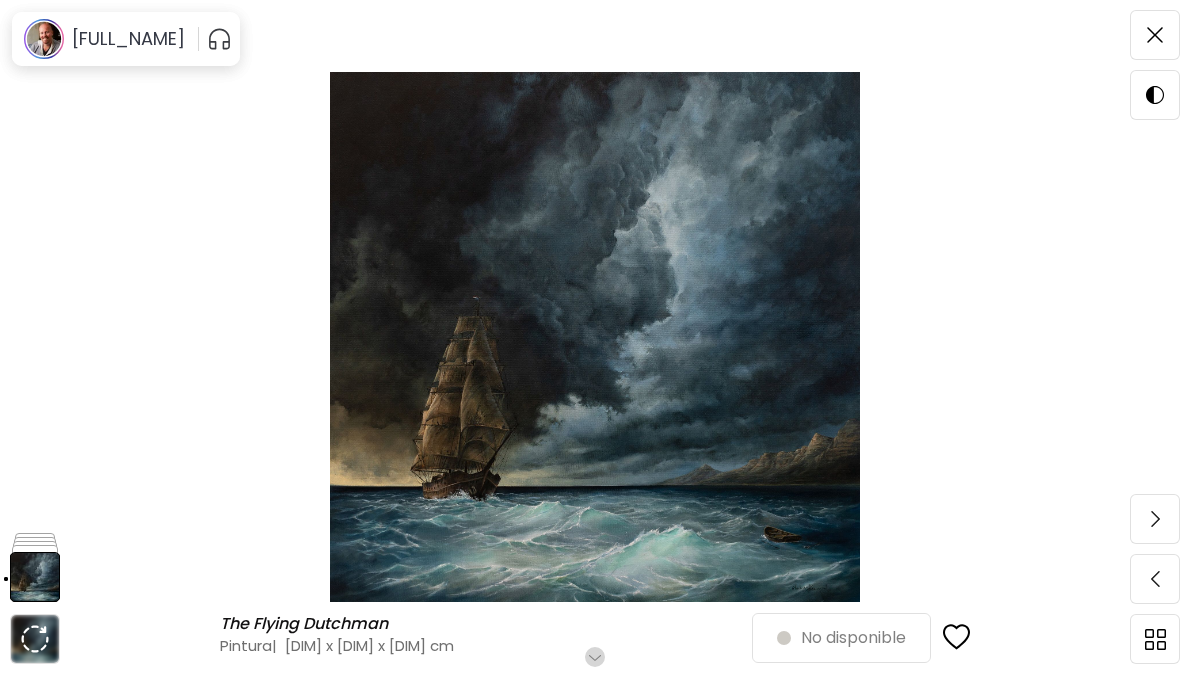 scroll, scrollTop: 100, scrollLeft: 0, axis: vertical 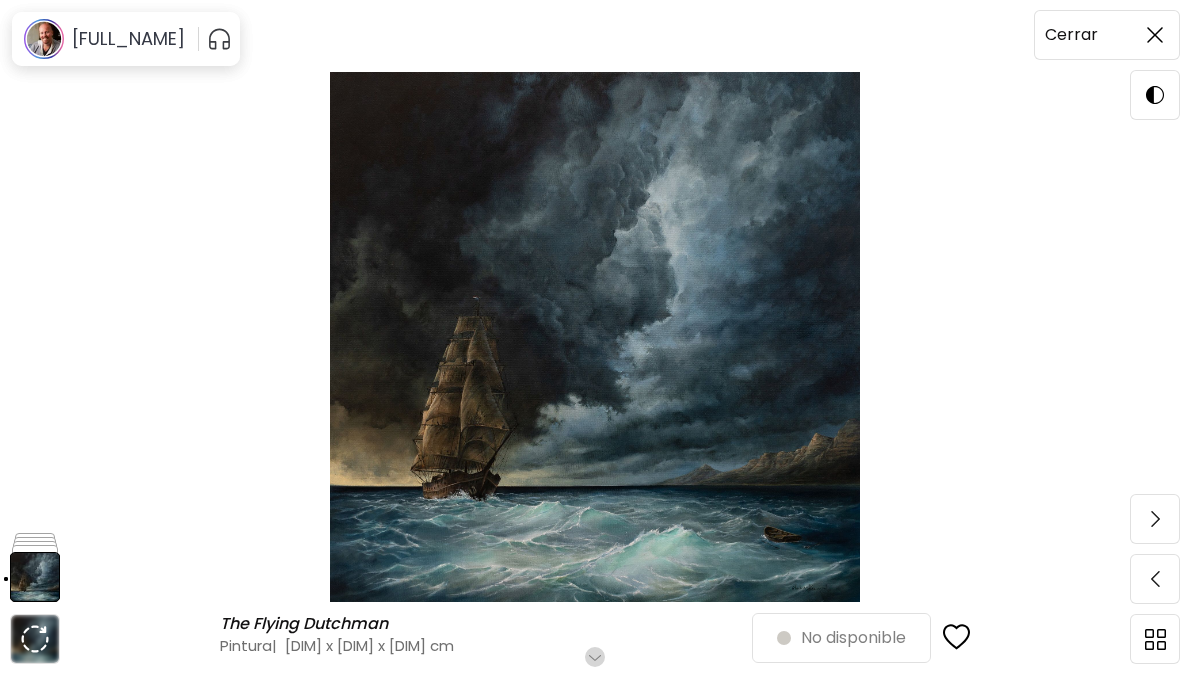 click at bounding box center (1155, 35) 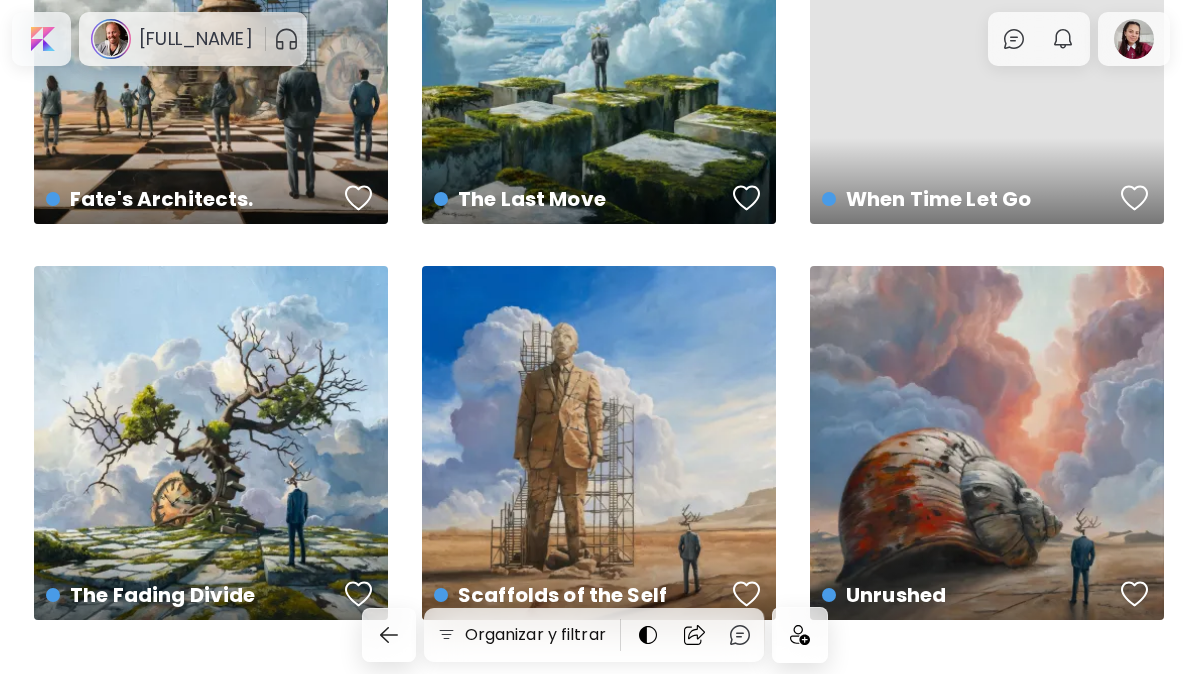 scroll, scrollTop: 0, scrollLeft: 0, axis: both 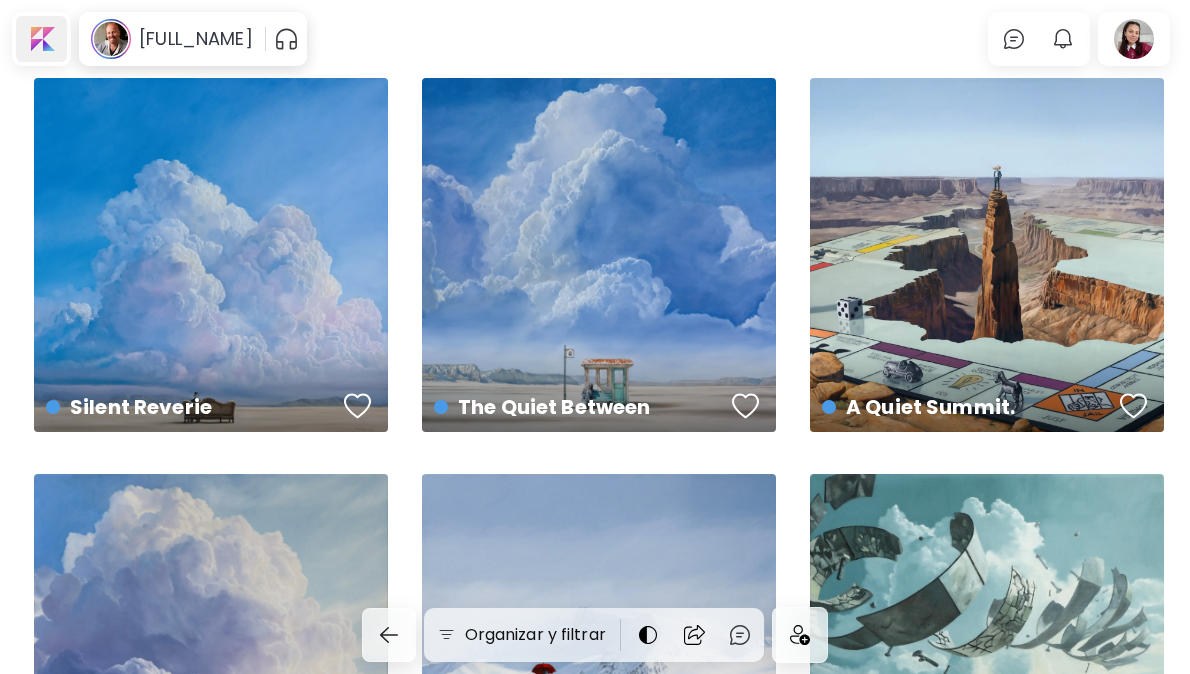click at bounding box center [41, 39] 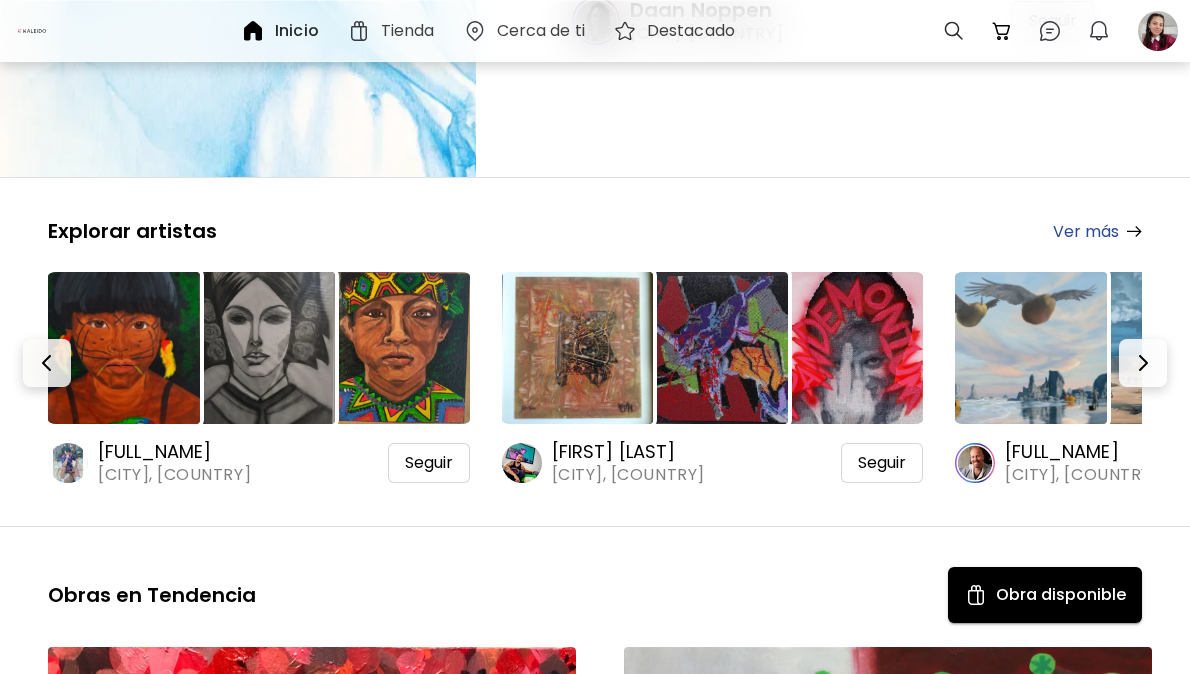 scroll, scrollTop: 300, scrollLeft: 0, axis: vertical 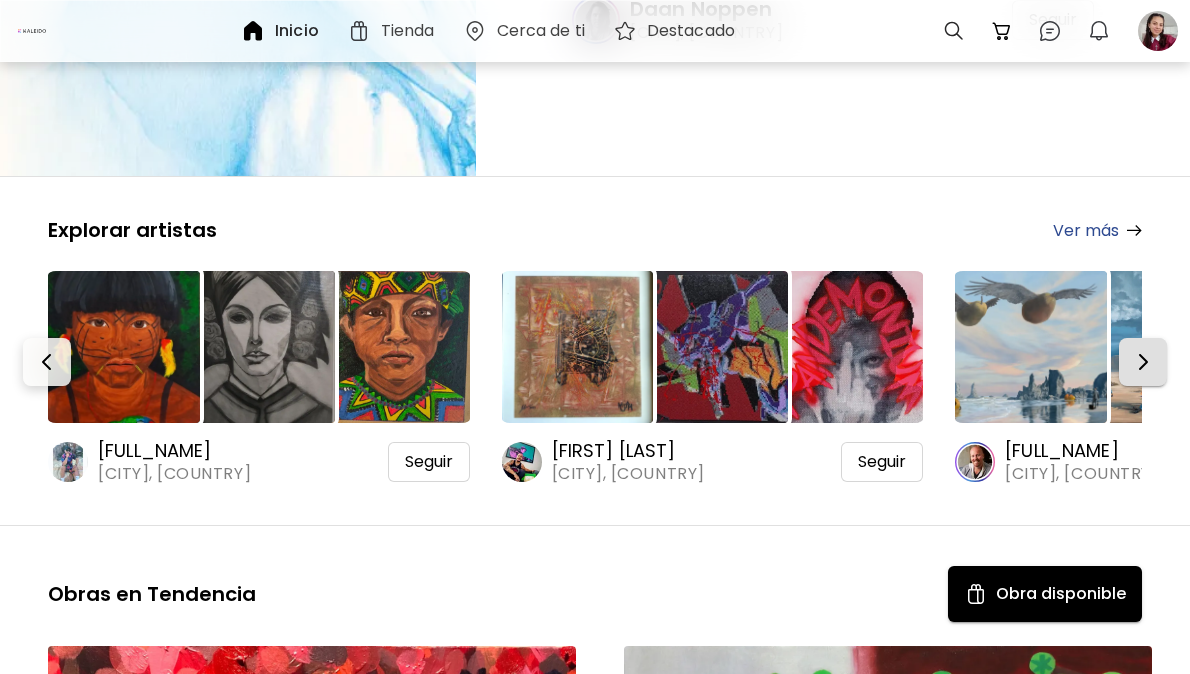 click at bounding box center (1143, 362) 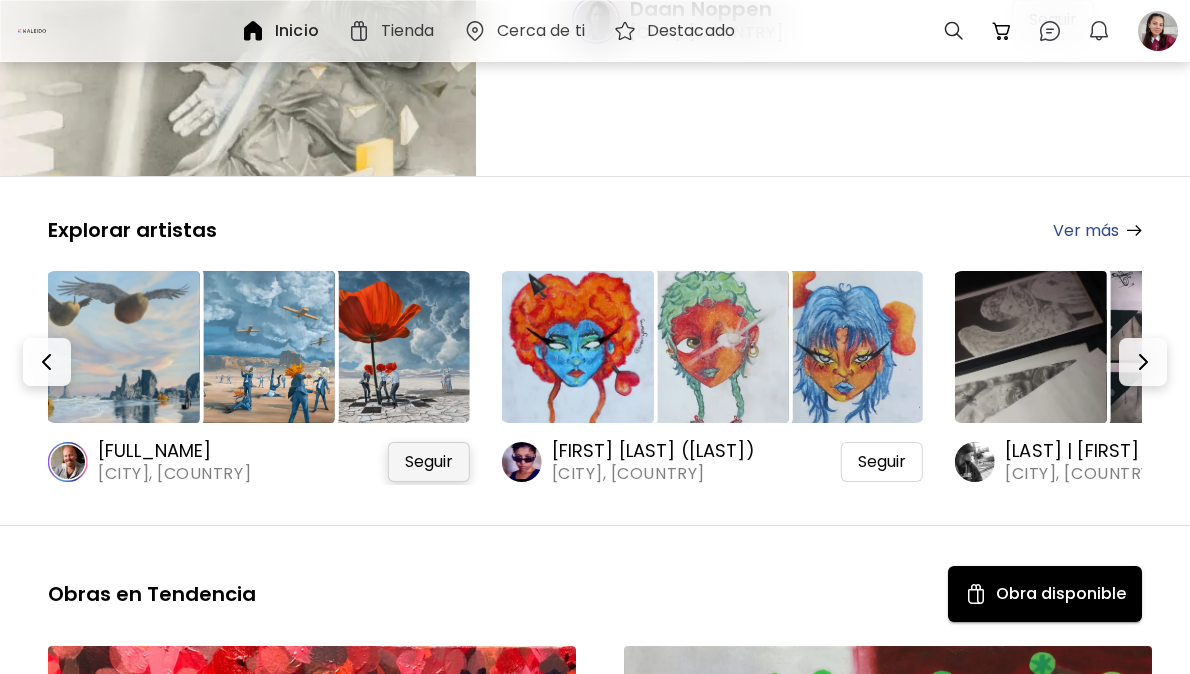 click on "Seguir" at bounding box center (429, 462) 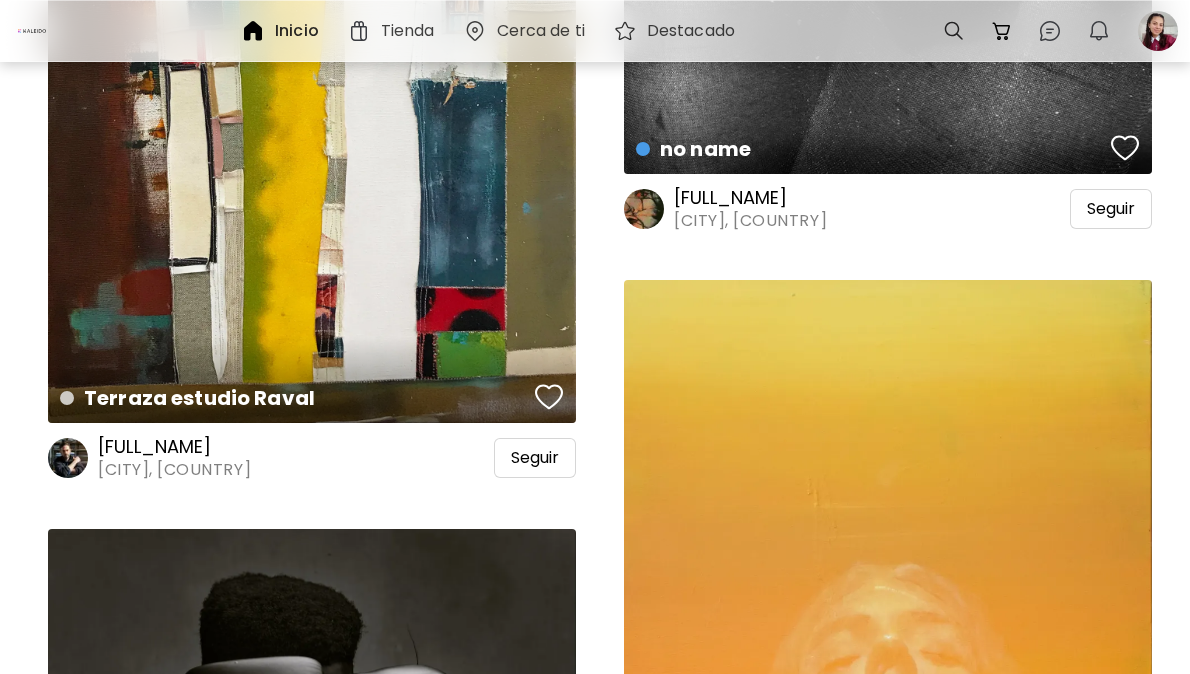 scroll, scrollTop: 2800, scrollLeft: 0, axis: vertical 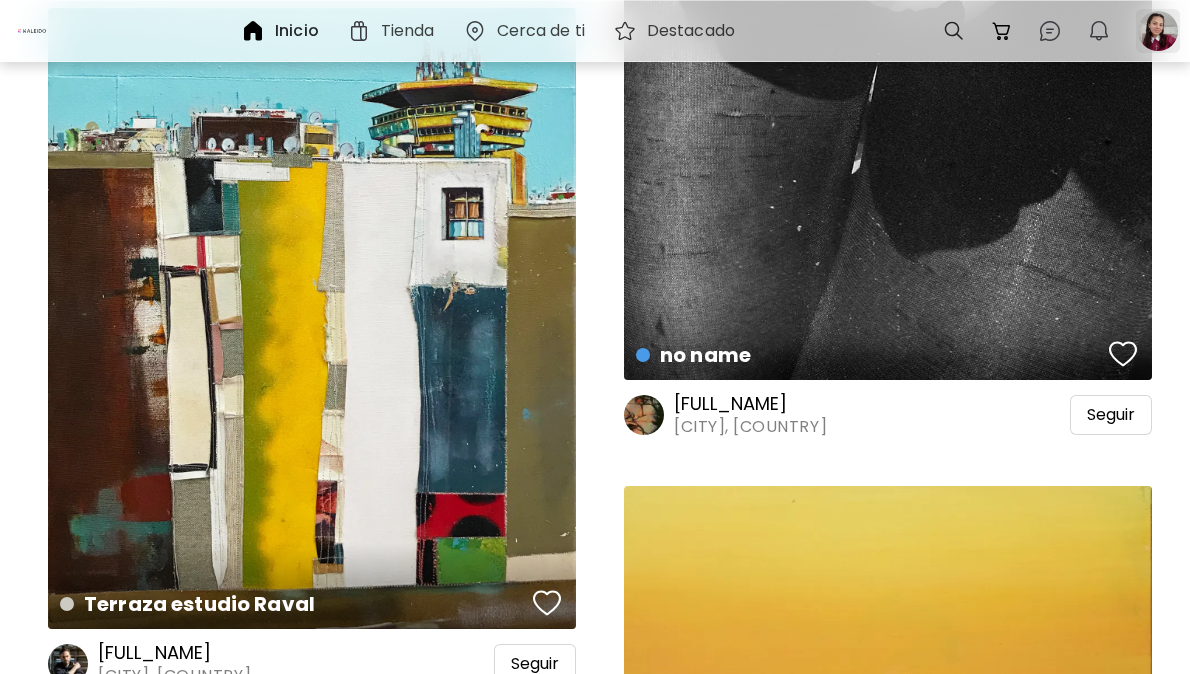 click at bounding box center (1158, 31) 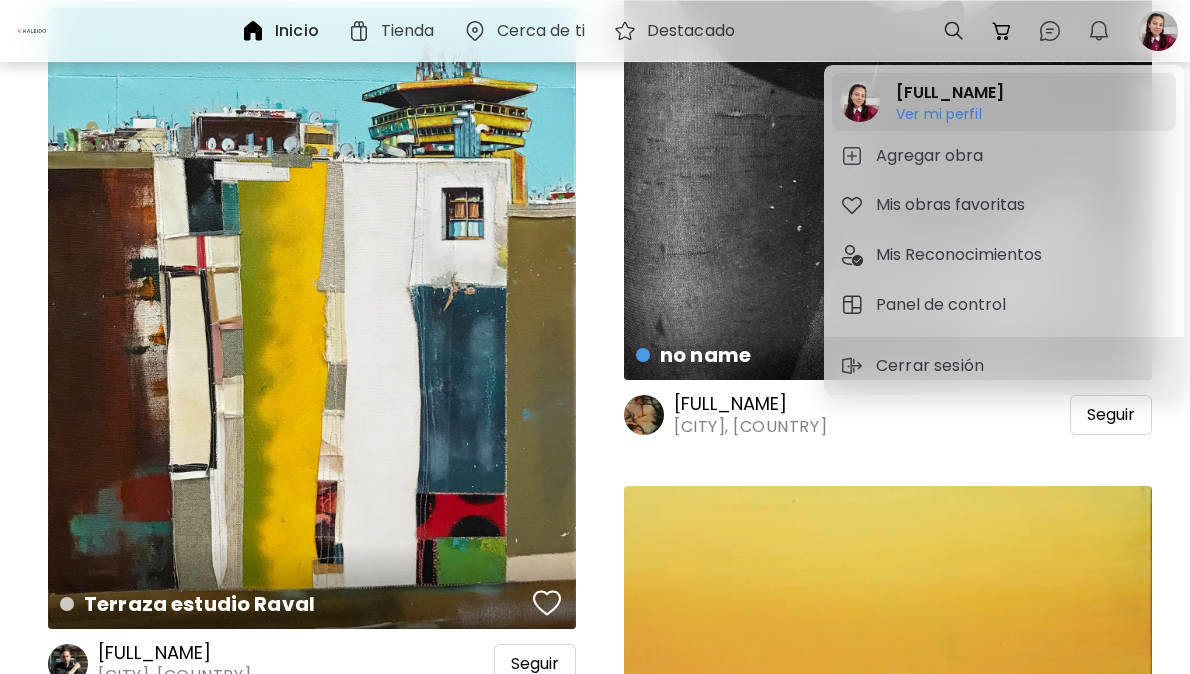 click on "Ver mi perfil" at bounding box center [939, 132] 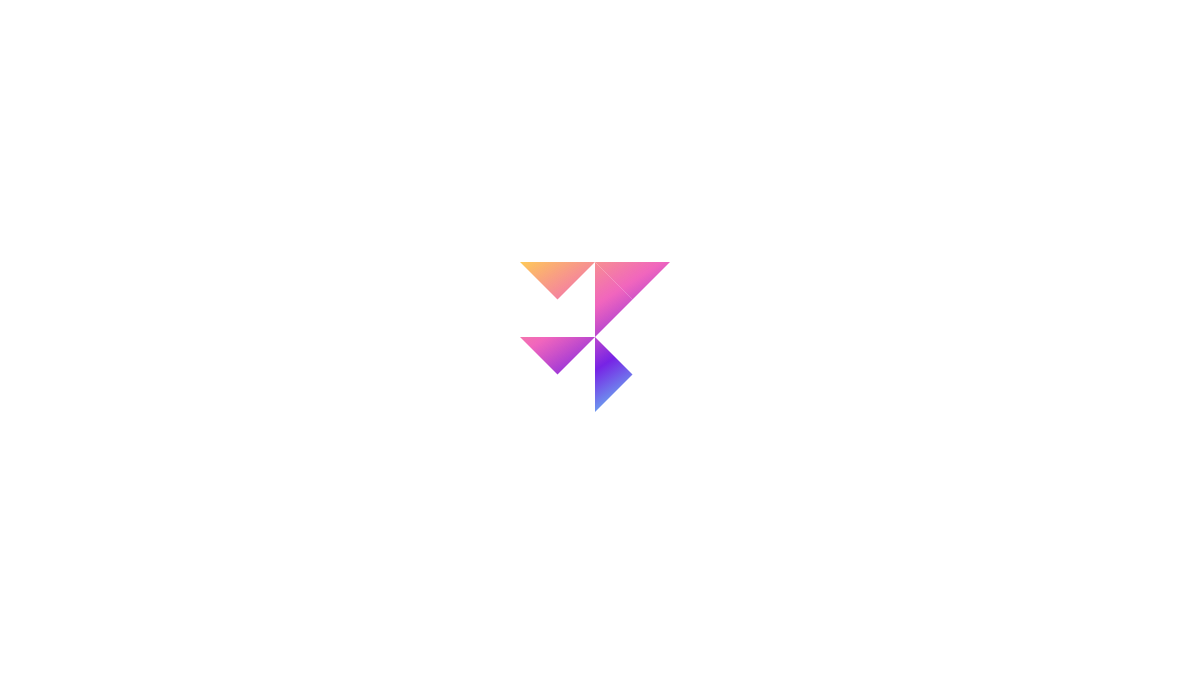 scroll, scrollTop: 0, scrollLeft: 0, axis: both 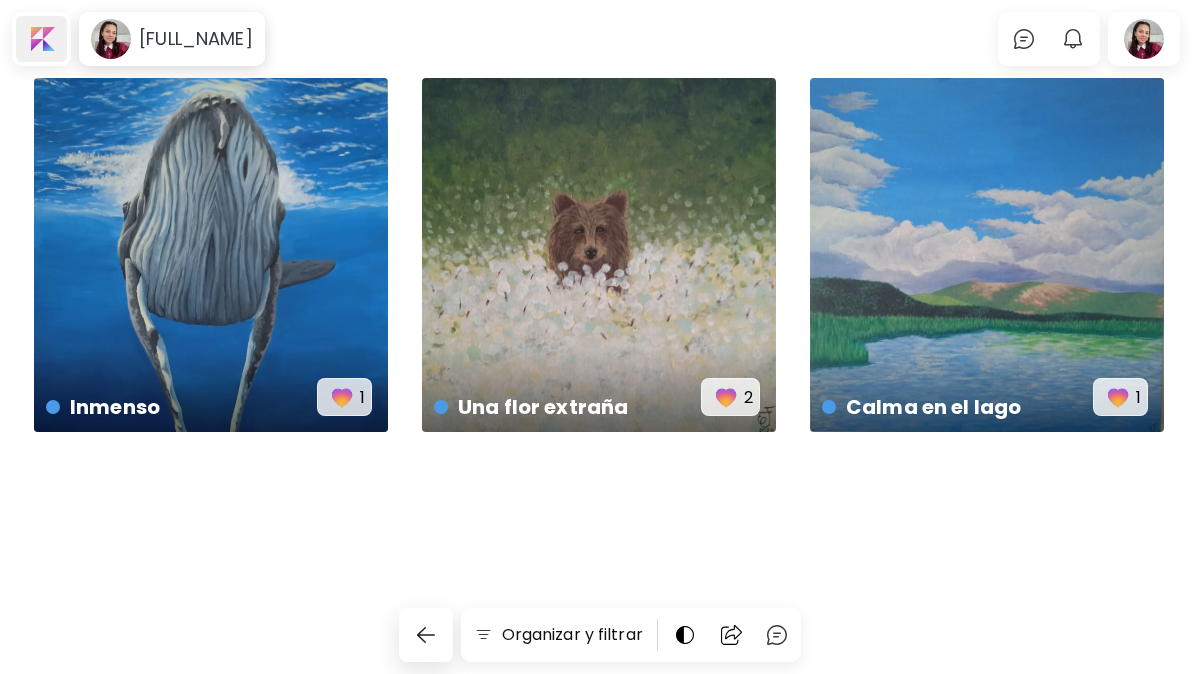 click at bounding box center (41, 39) 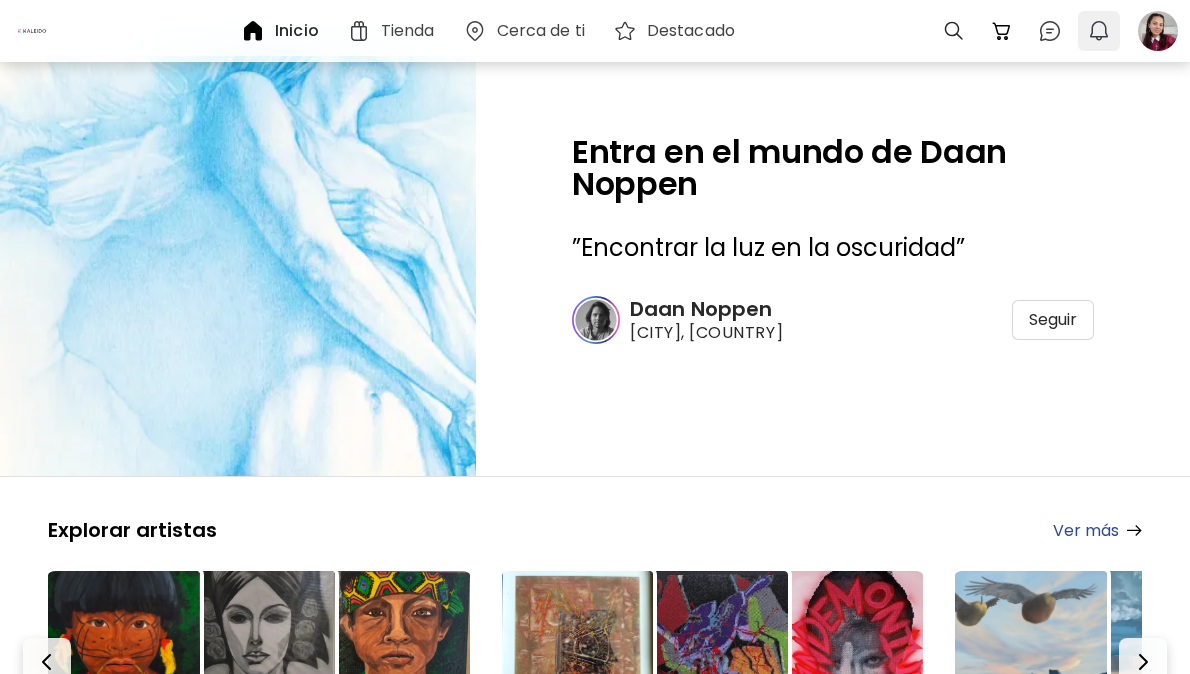 click at bounding box center (1099, 31) 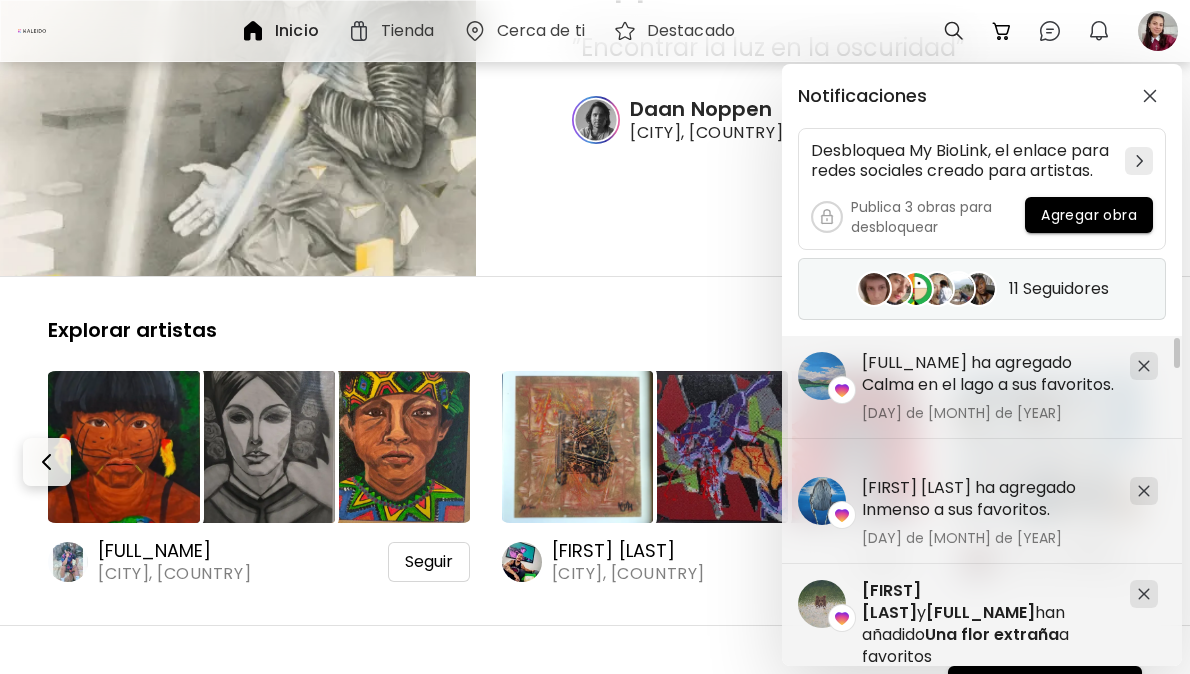 scroll, scrollTop: 400, scrollLeft: 0, axis: vertical 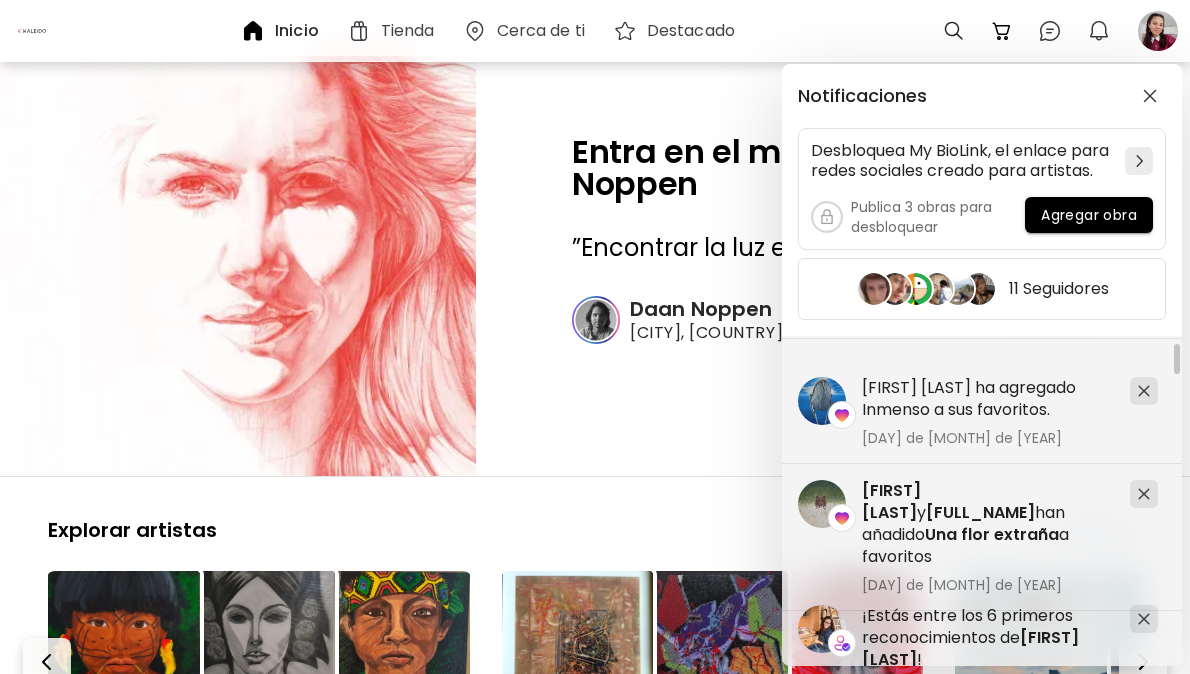 click at bounding box center (1150, 96) 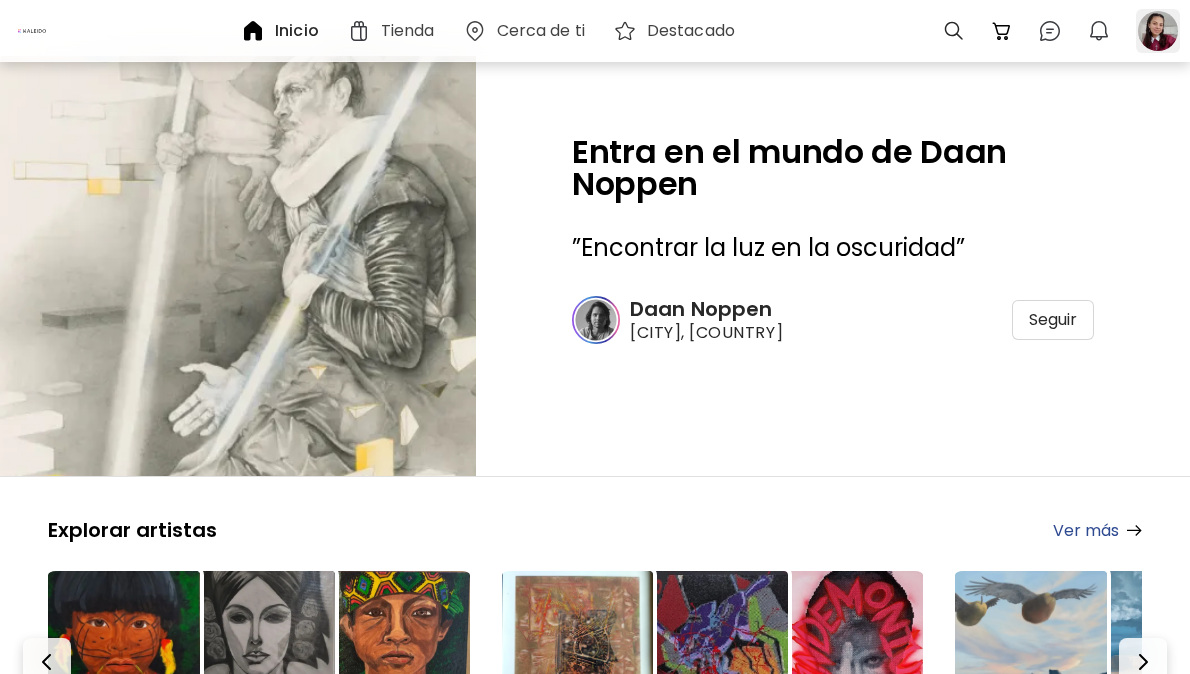 click at bounding box center [1158, 31] 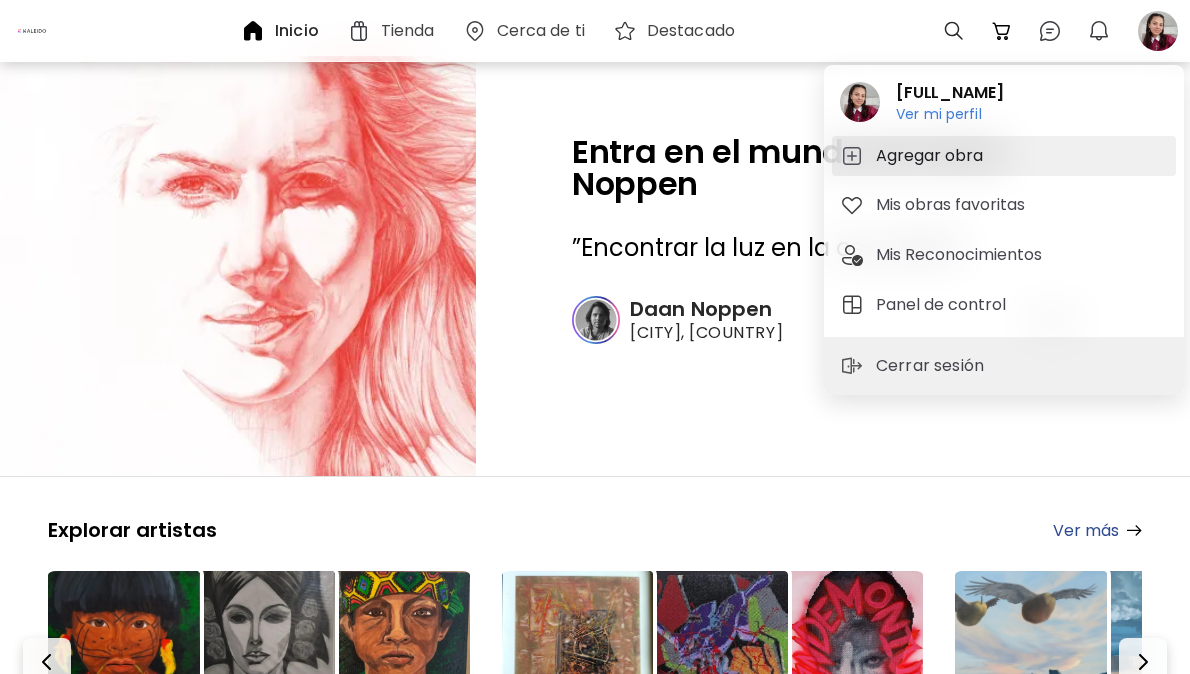 click on "Agregar obra" at bounding box center (932, 156) 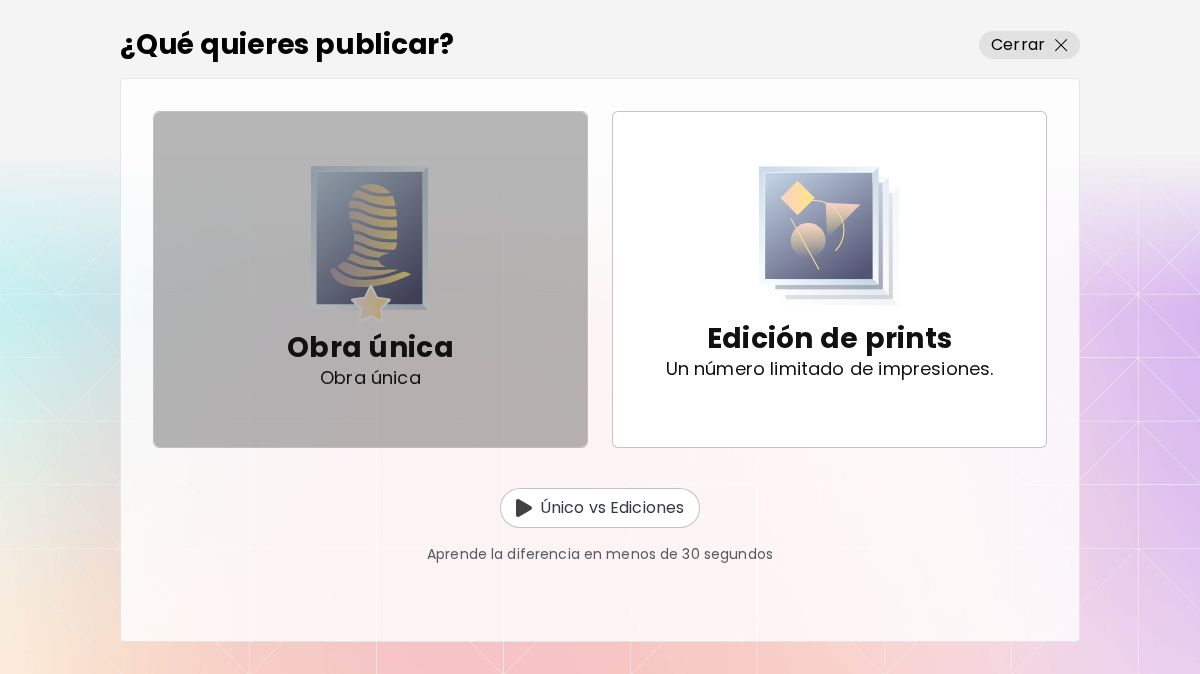 click on "Obra única" at bounding box center [370, 348] 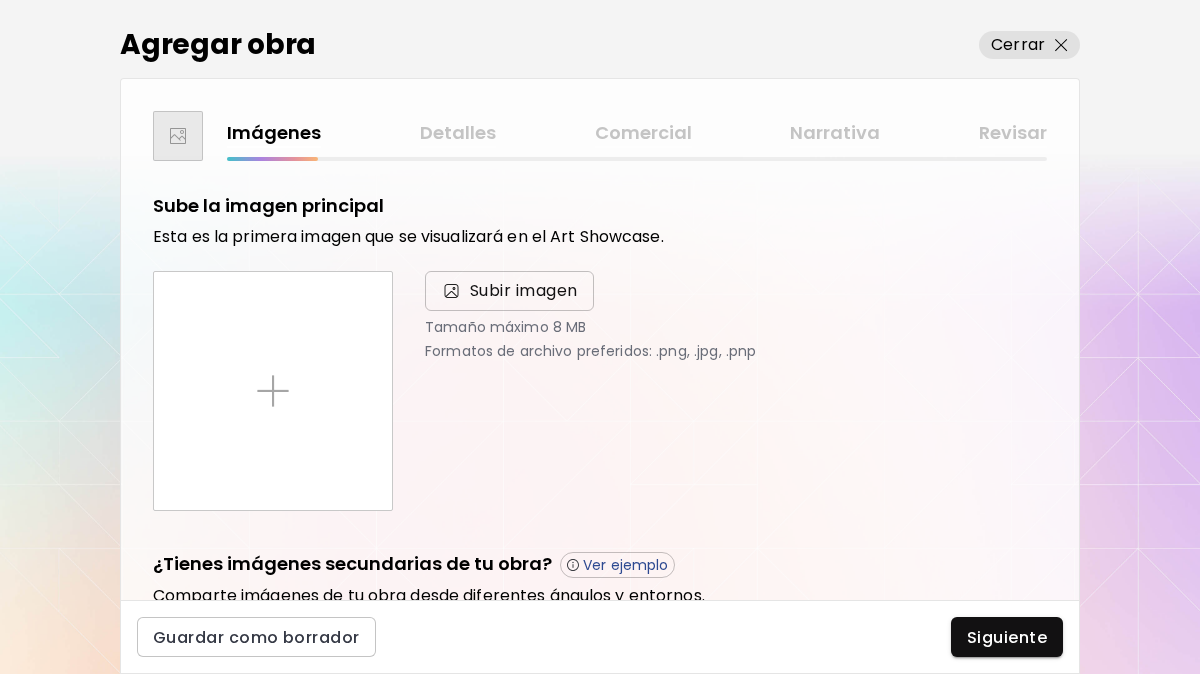 click on "Subir imagen" at bounding box center [524, 291] 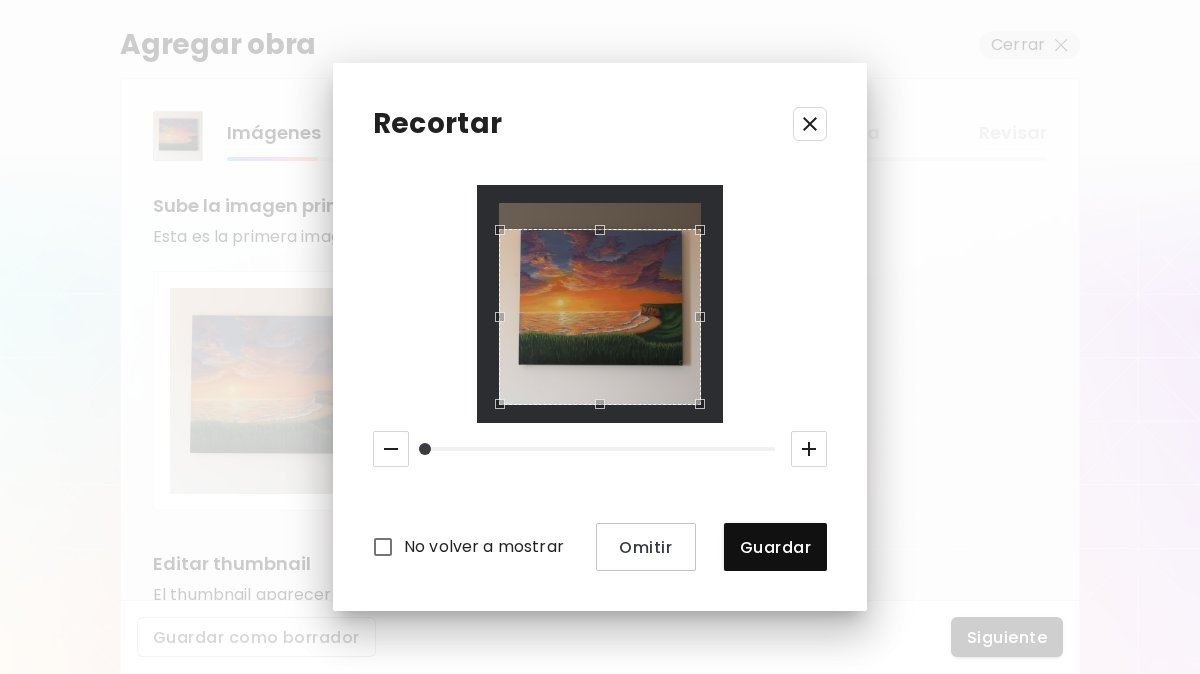 click at bounding box center (595, 225) 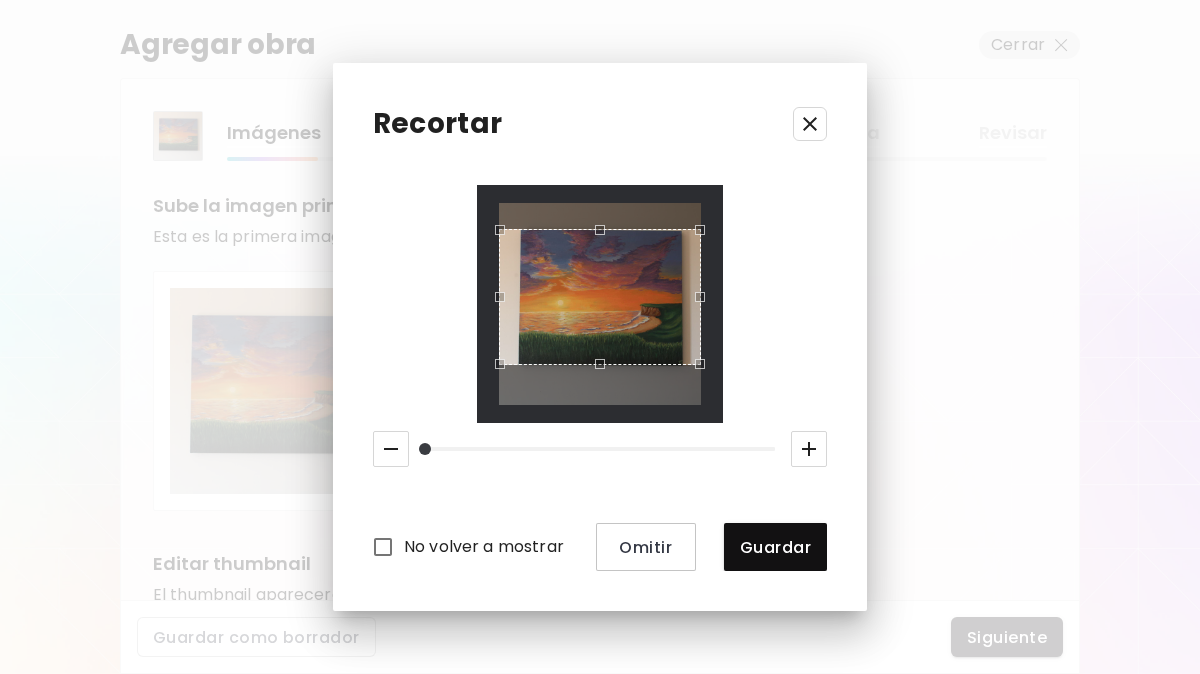 click at bounding box center (595, 369) 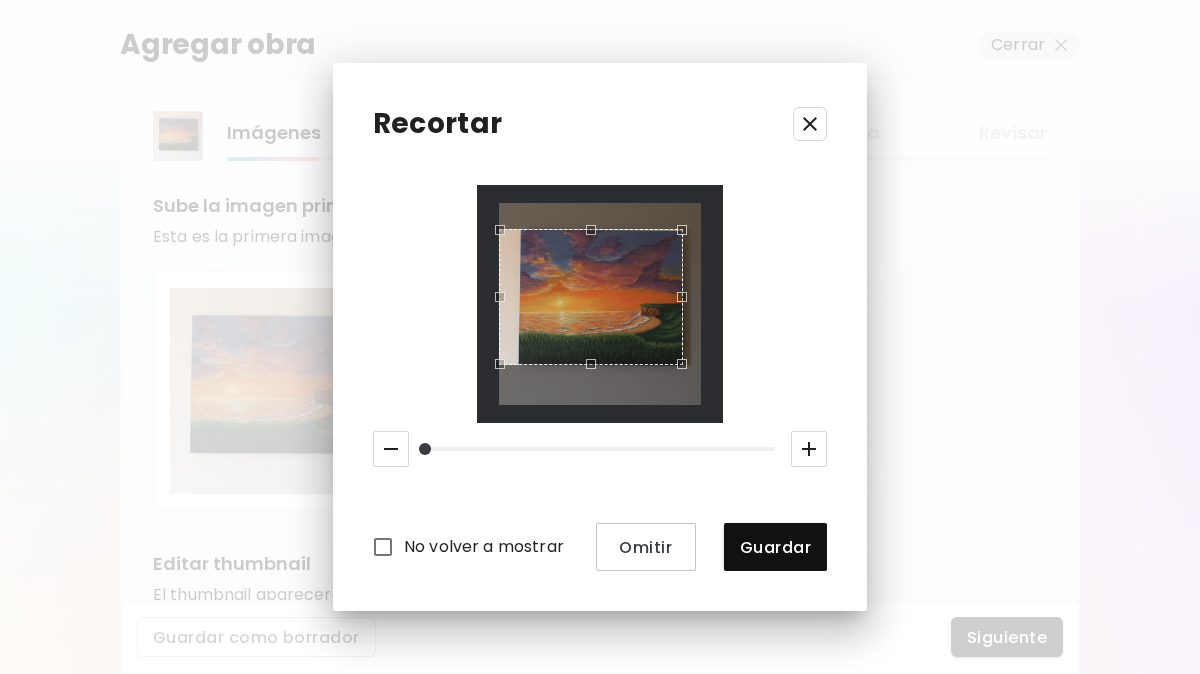 click at bounding box center [687, 292] 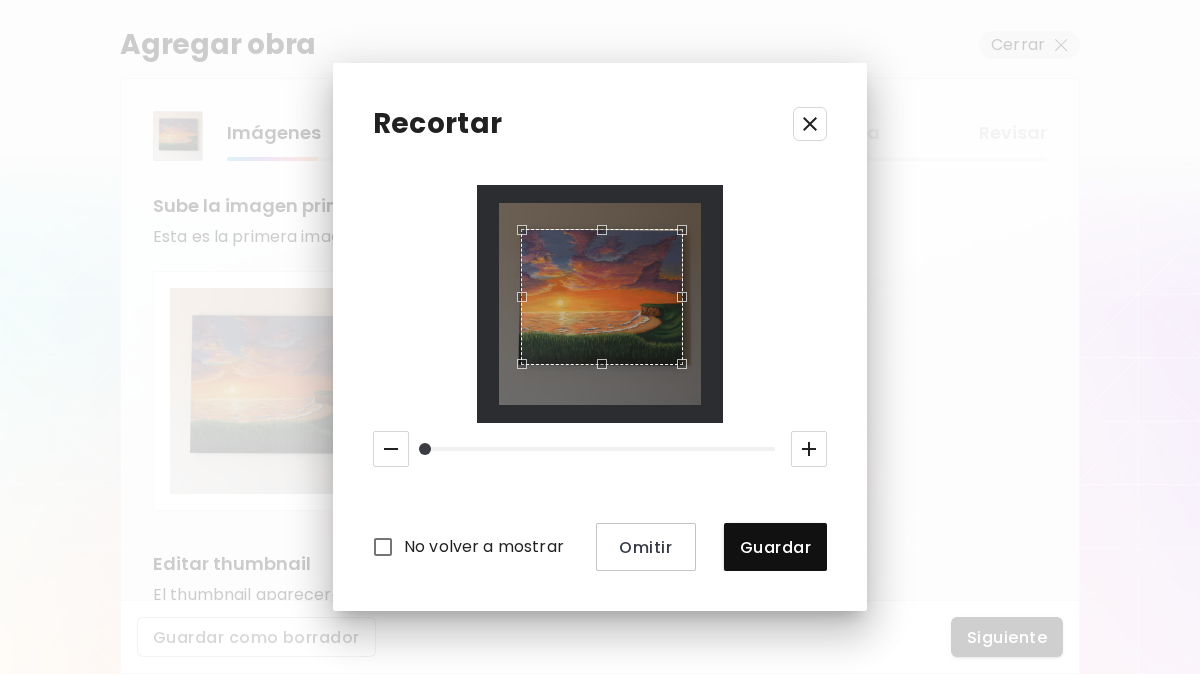 click at bounding box center (517, 292) 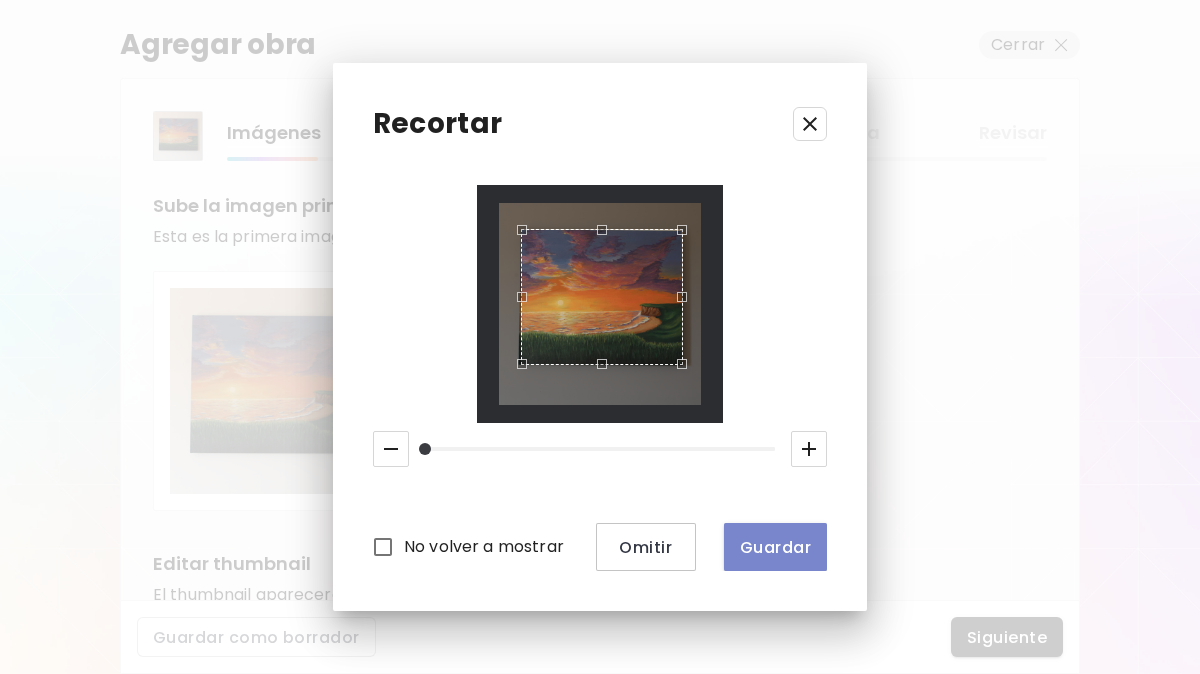 click on "Guardar" at bounding box center (775, 547) 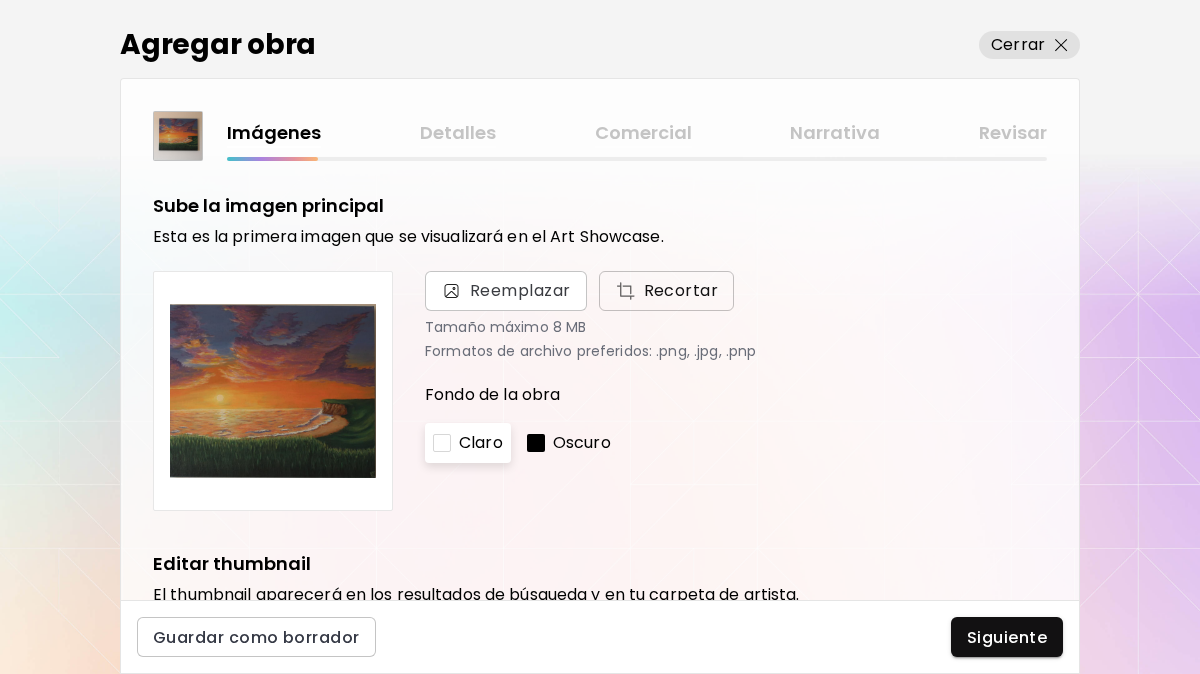 click on "Recortar" at bounding box center [667, 291] 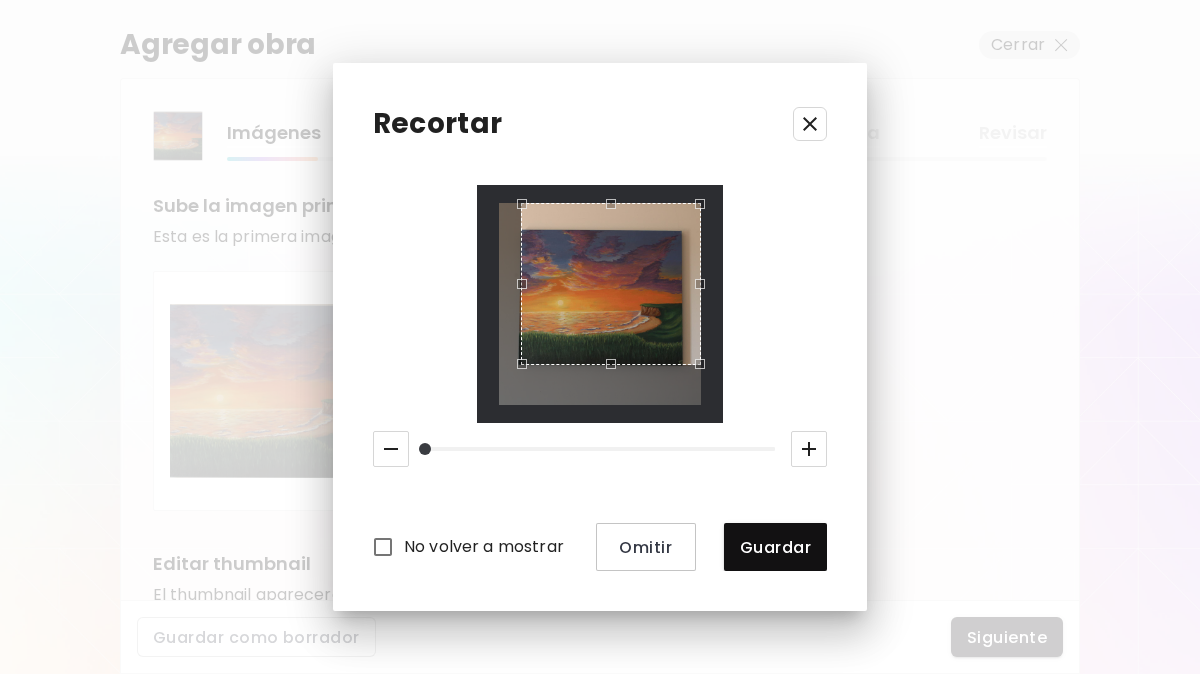 click on "Recortar No volver a mostrar Omitir Guardar" at bounding box center (600, 337) 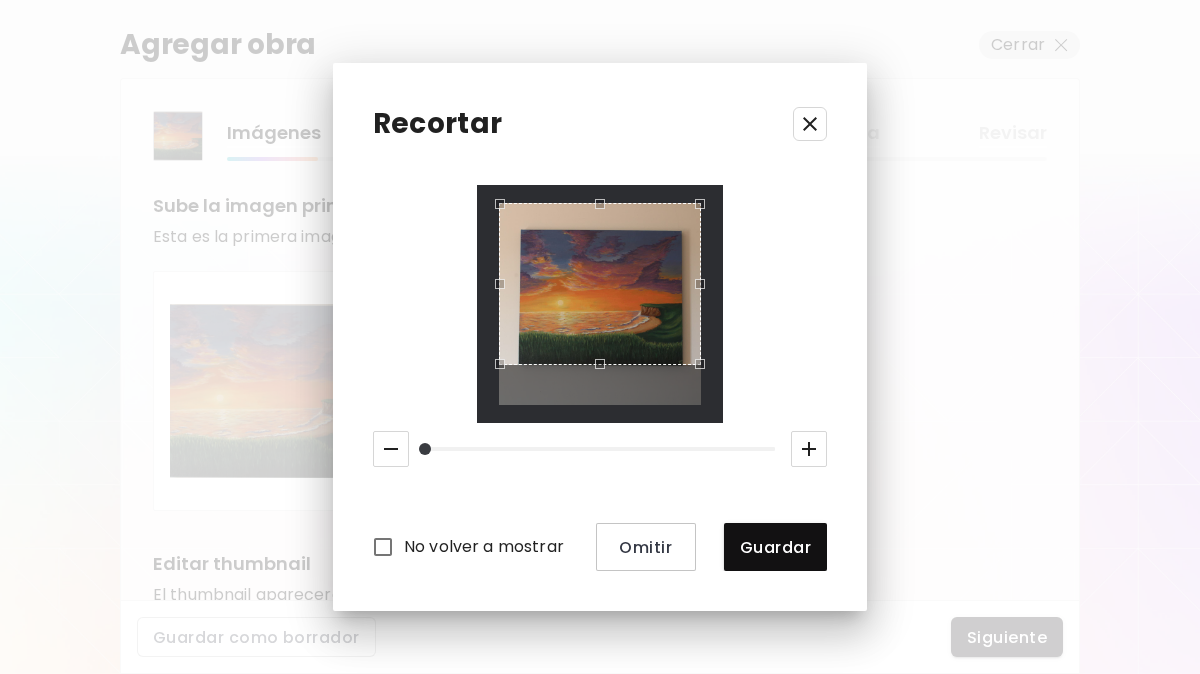 click at bounding box center [600, 304] 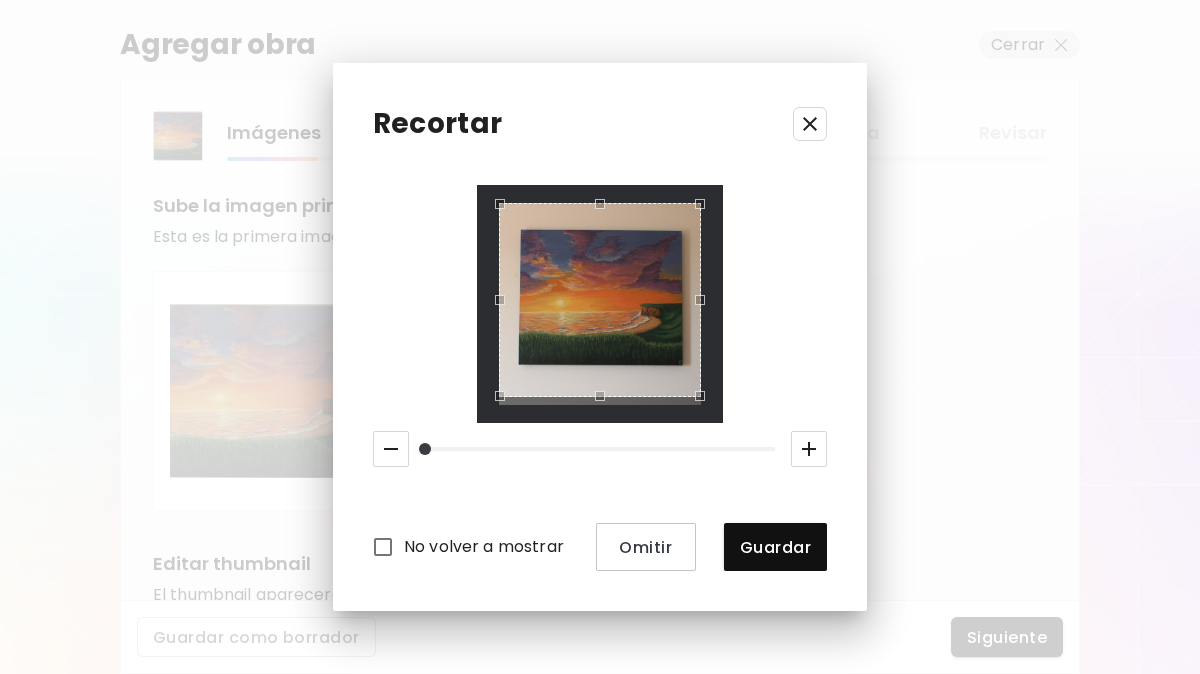 click at bounding box center [595, 401] 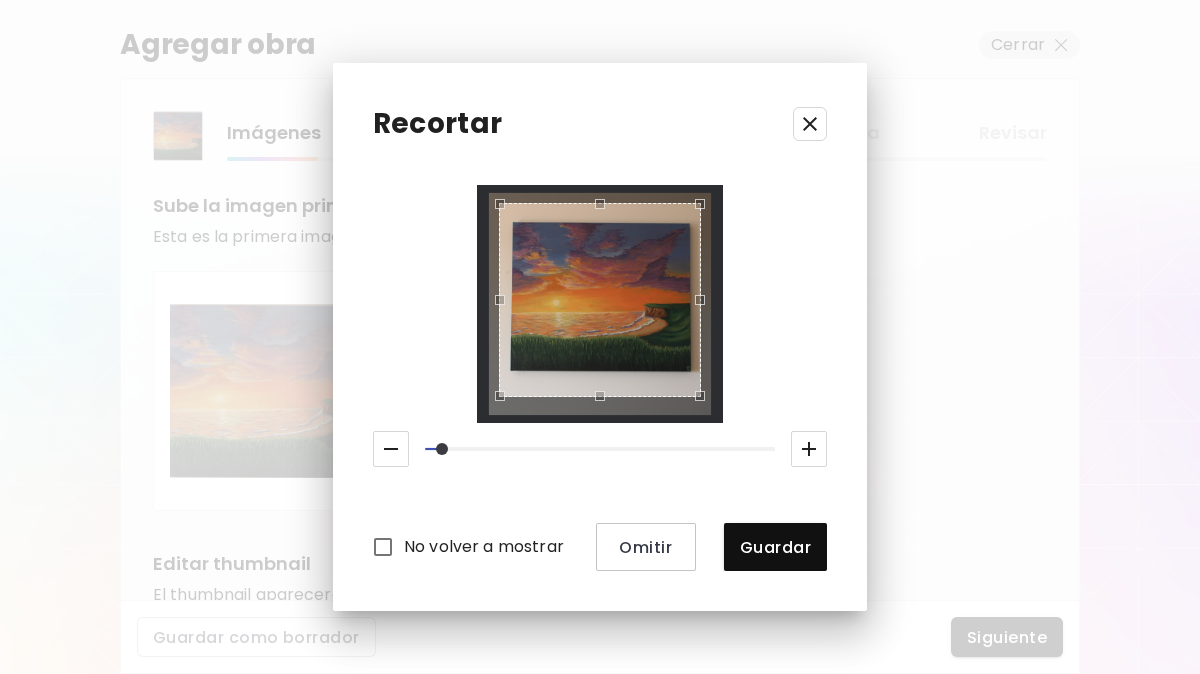 click 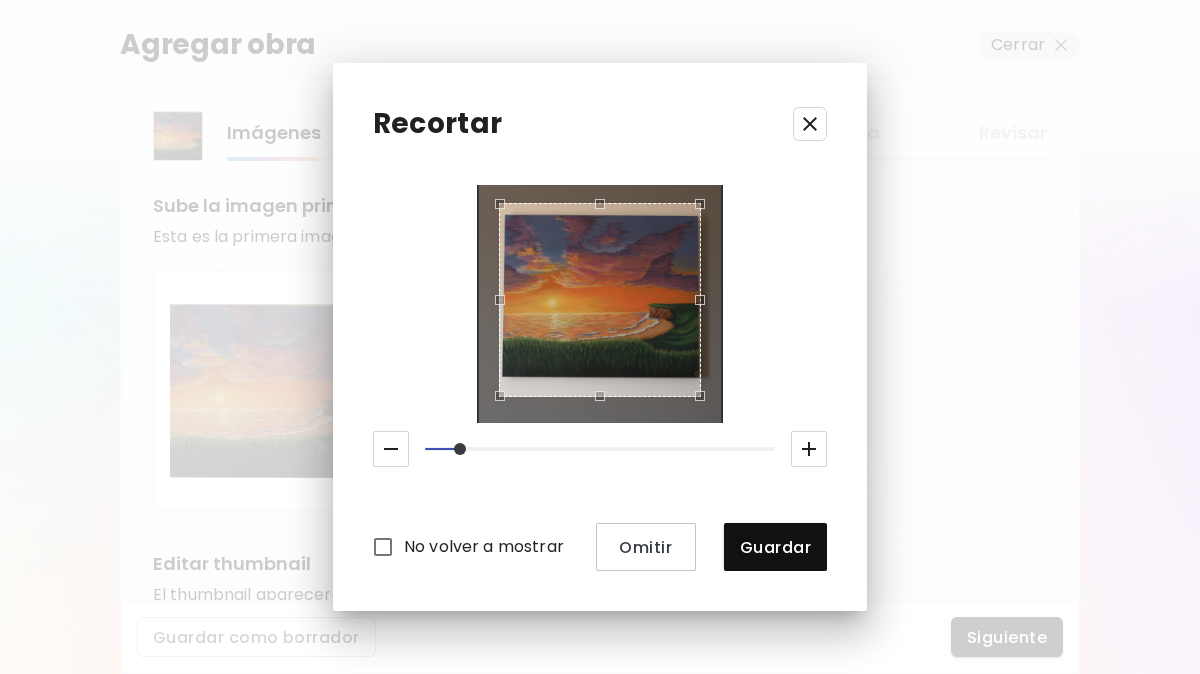 click at bounding box center [809, 449] 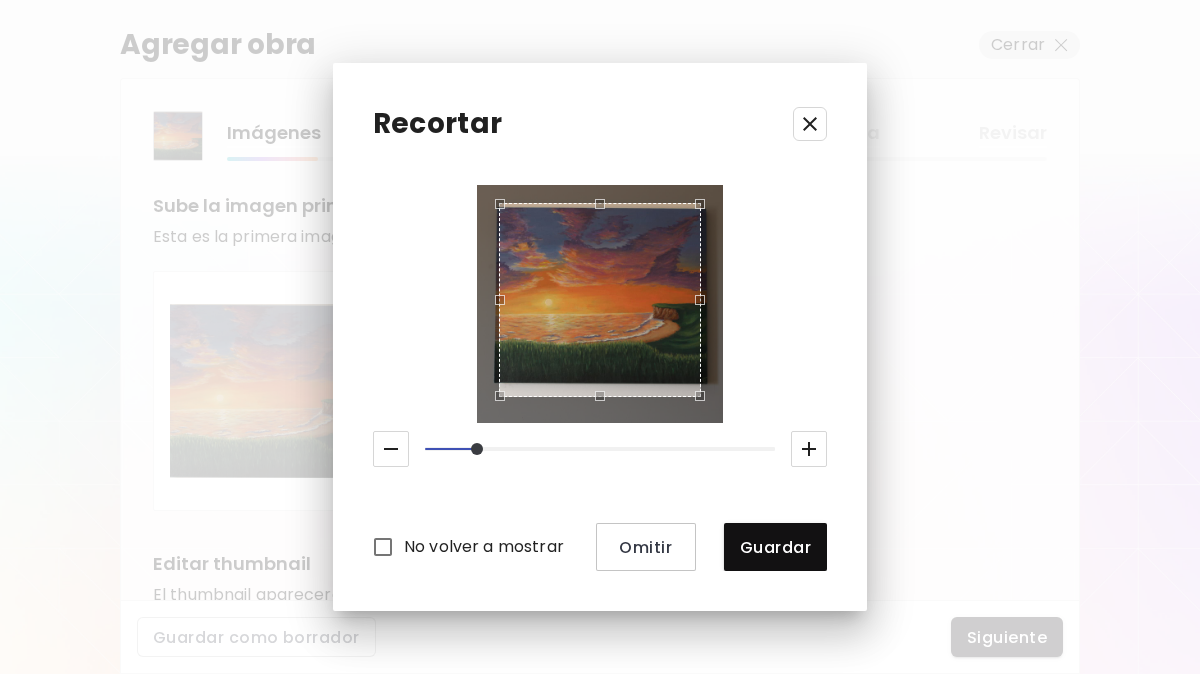 drag, startPoint x: 377, startPoint y: 438, endPoint x: 384, endPoint y: 427, distance: 13.038404 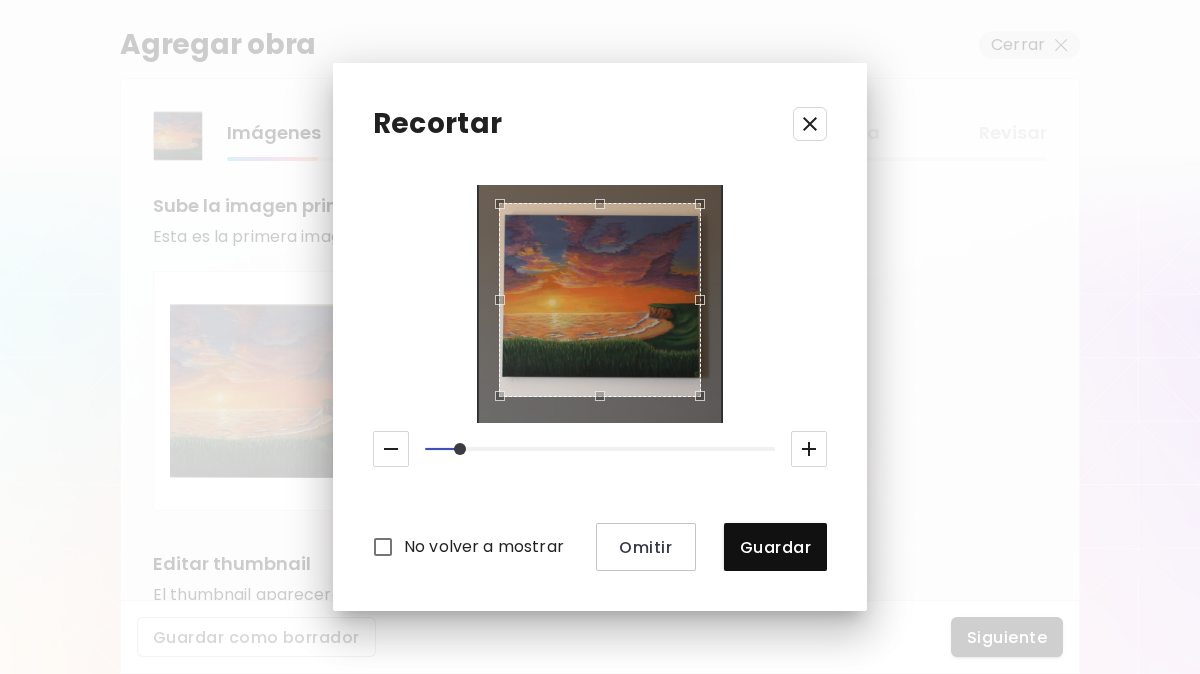 click at bounding box center [600, 304] 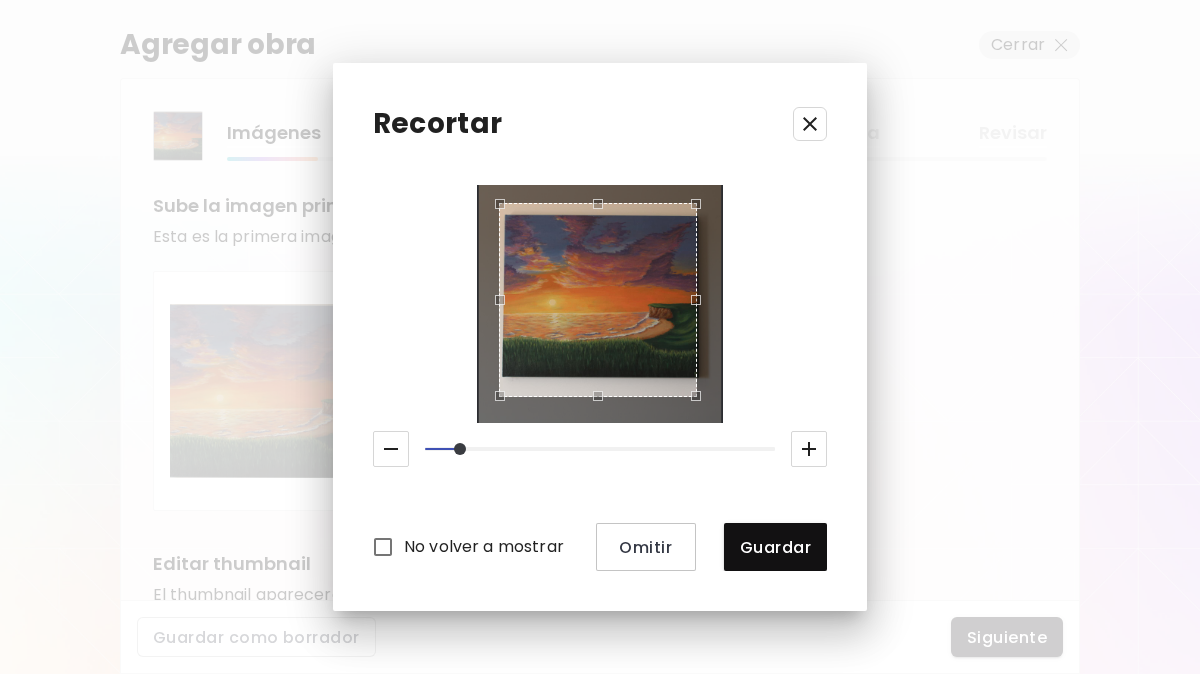 click at bounding box center (701, 295) 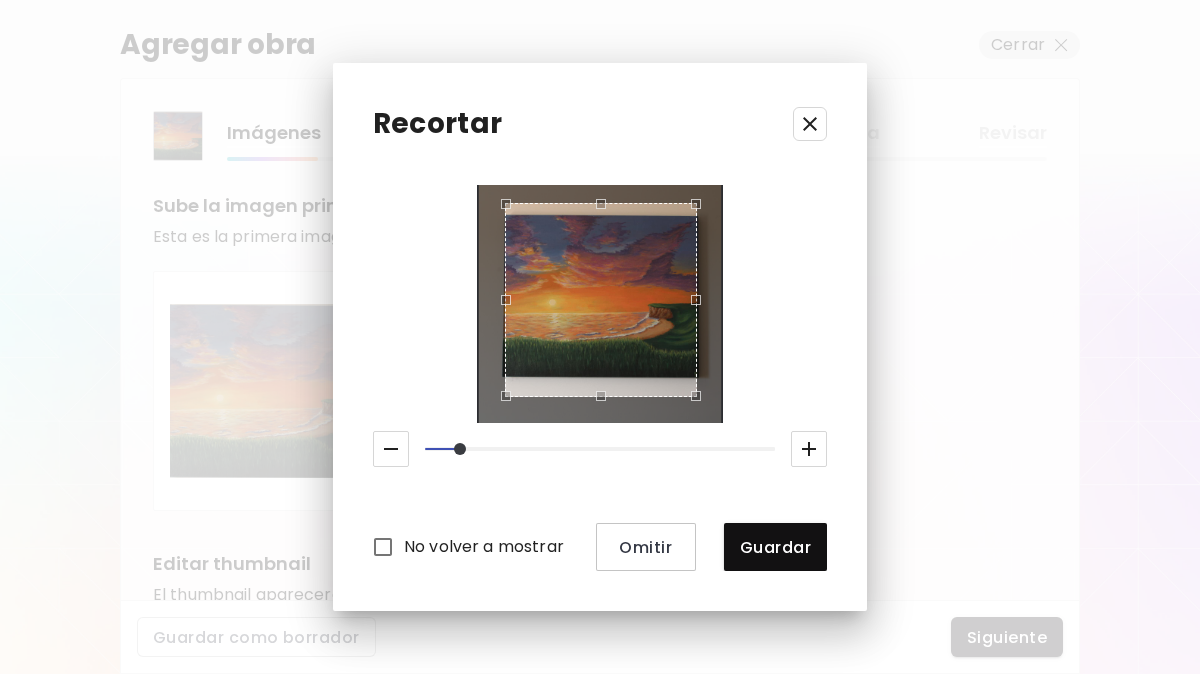 click at bounding box center (501, 295) 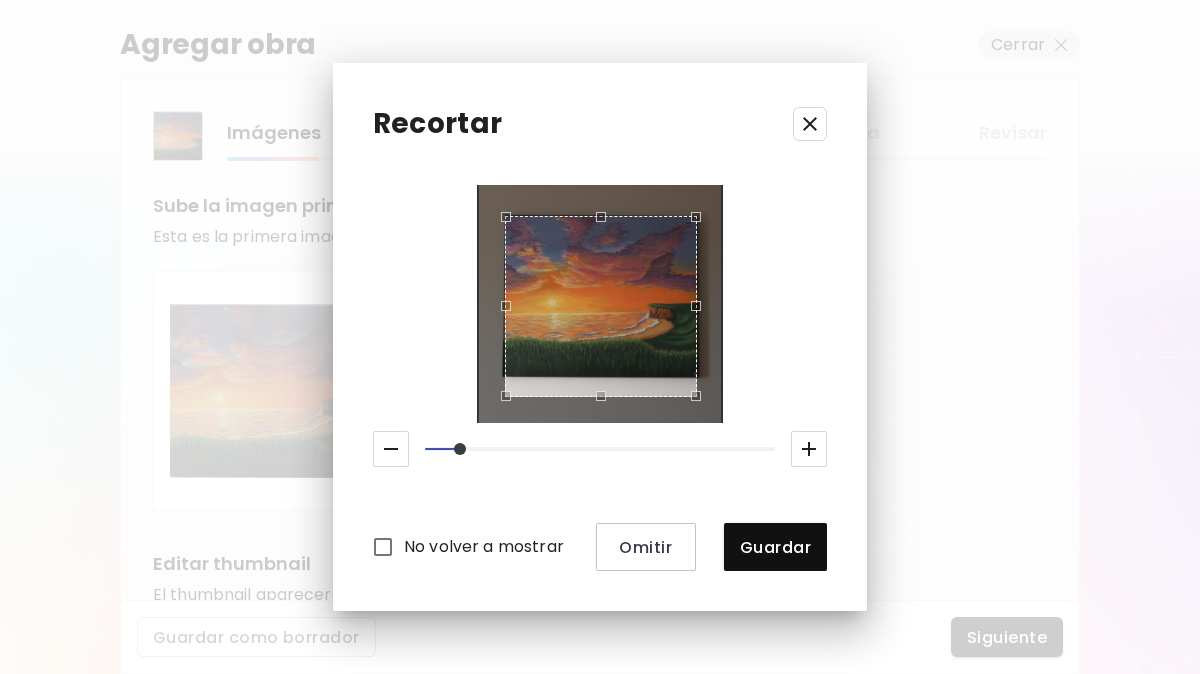 click at bounding box center (601, 217) 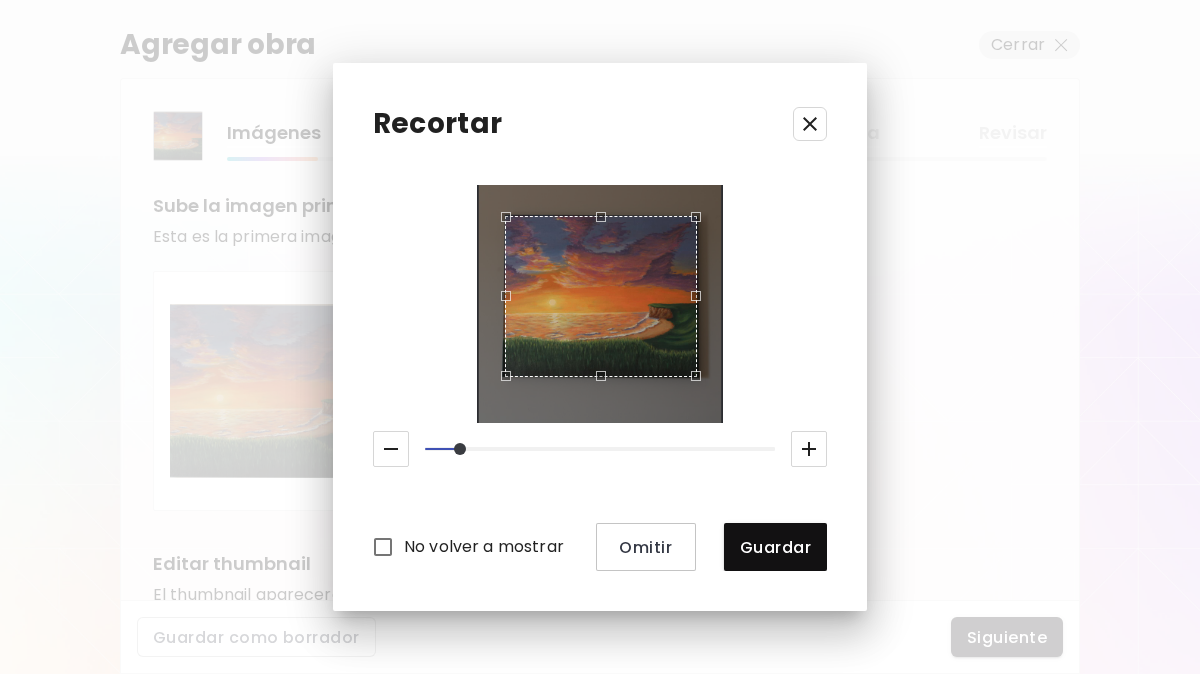 click at bounding box center [596, 381] 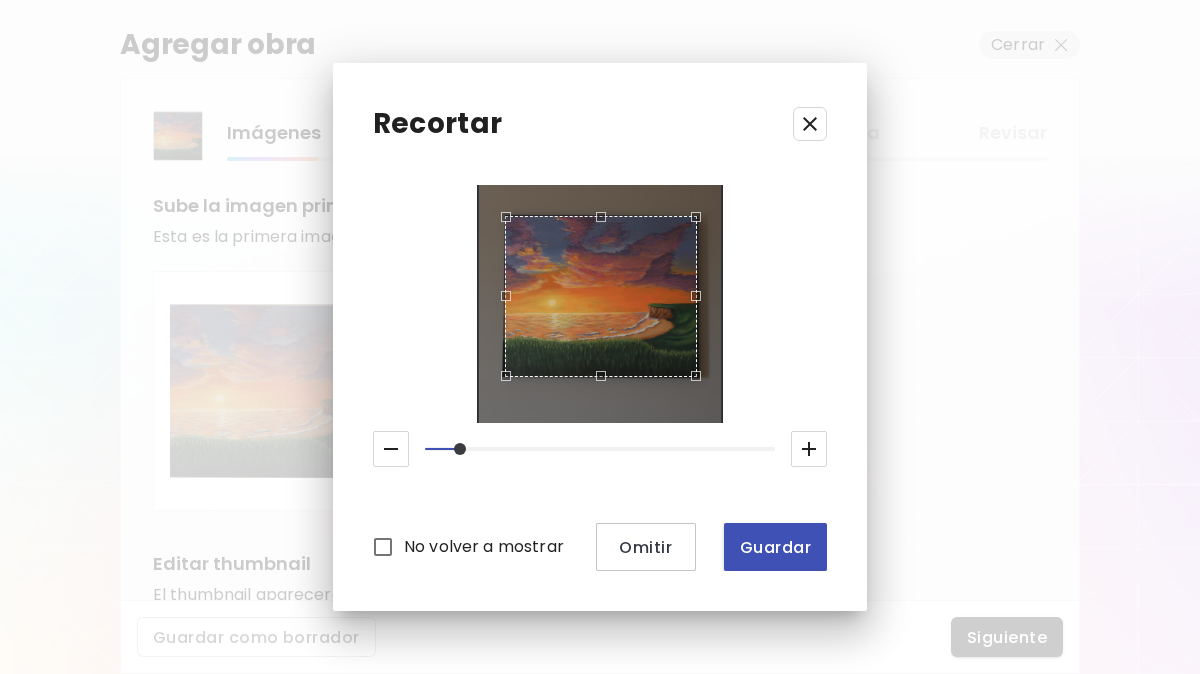 drag, startPoint x: 792, startPoint y: 555, endPoint x: 792, endPoint y: 529, distance: 26 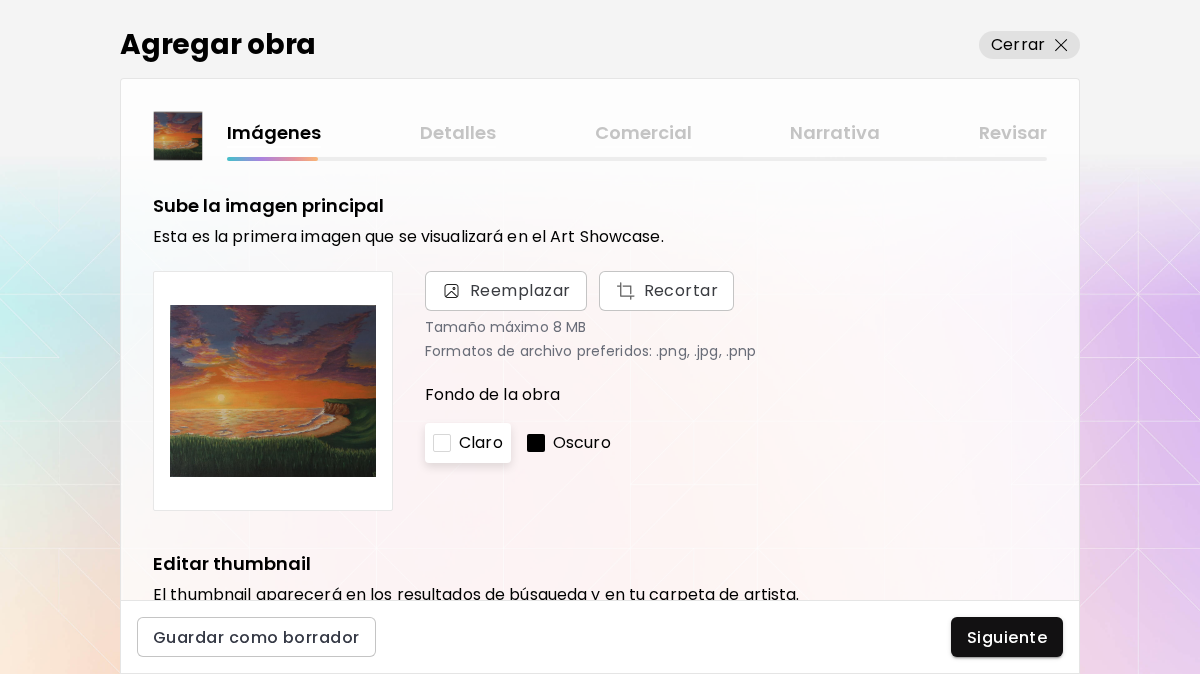 click on "Oscuro" at bounding box center (582, 443) 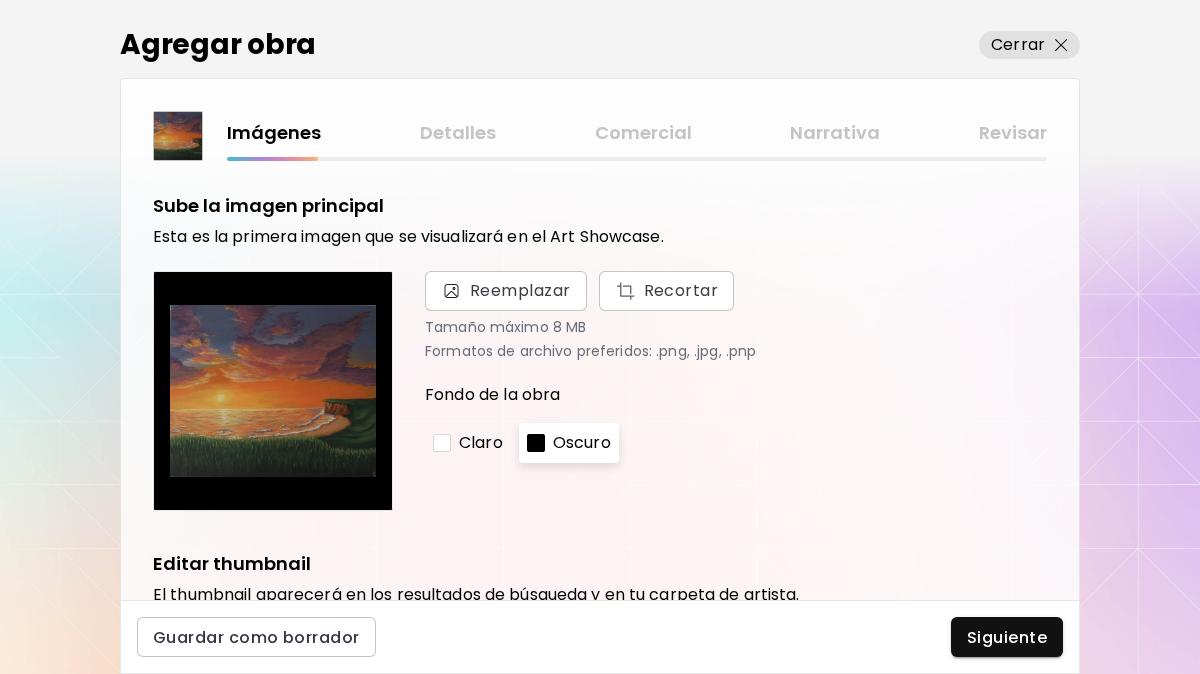 click on "Claro" at bounding box center [481, 443] 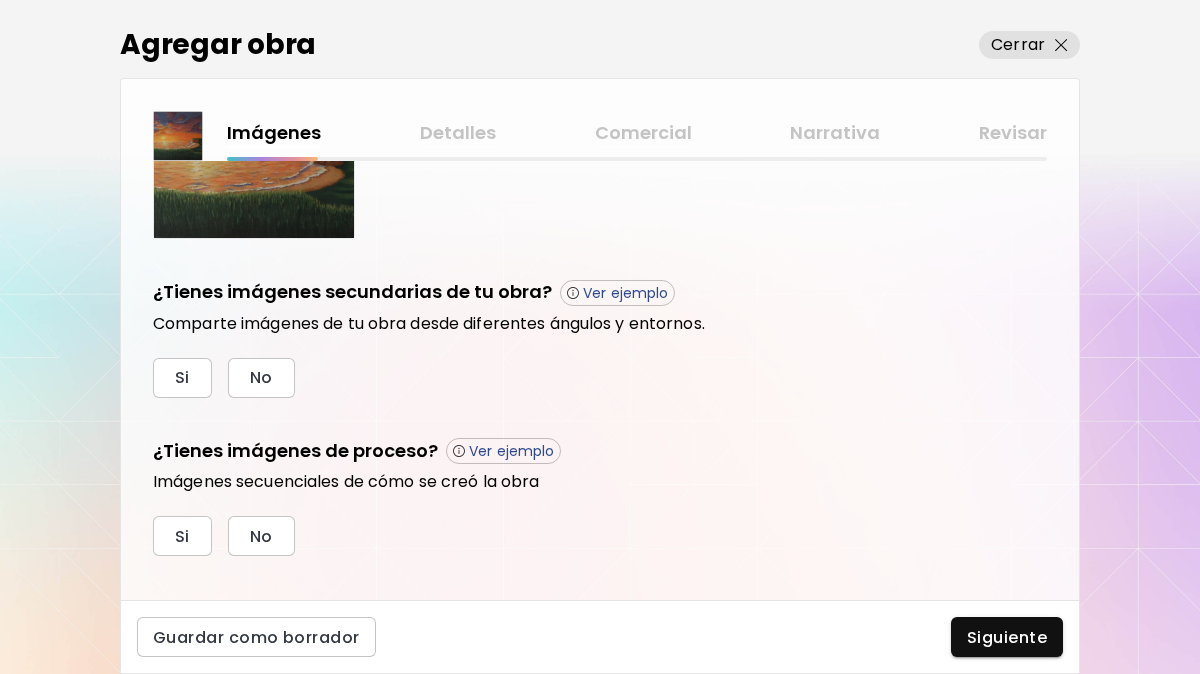 scroll, scrollTop: 618, scrollLeft: 0, axis: vertical 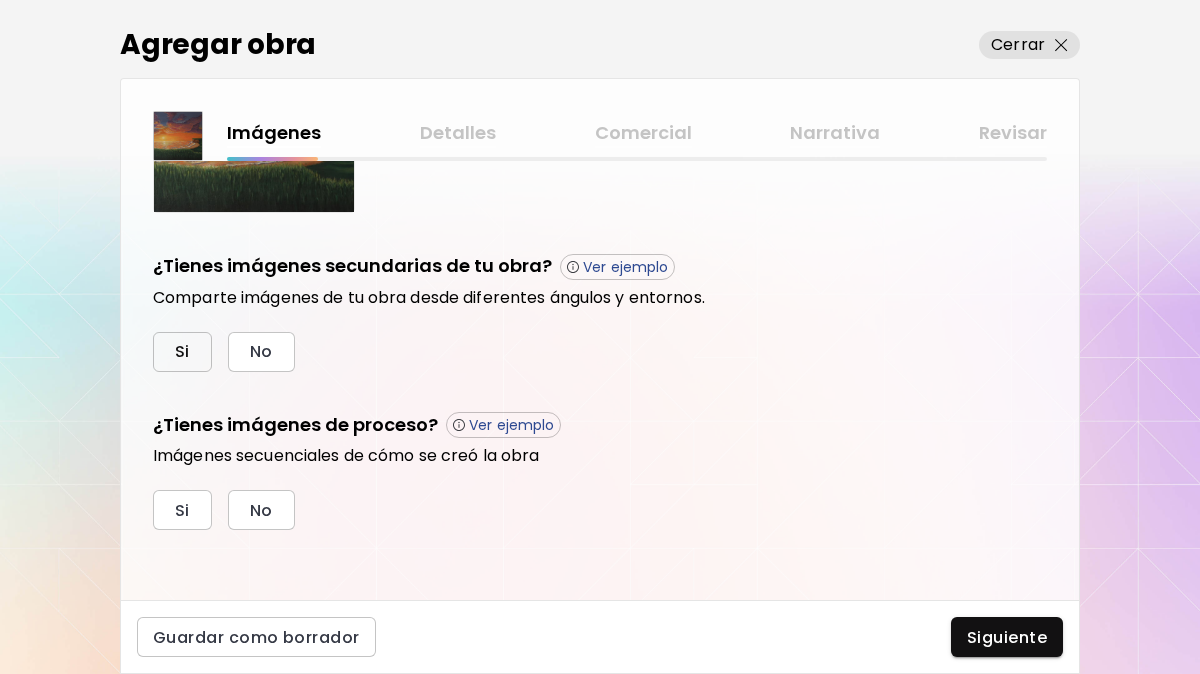 click on "Si" at bounding box center [182, 352] 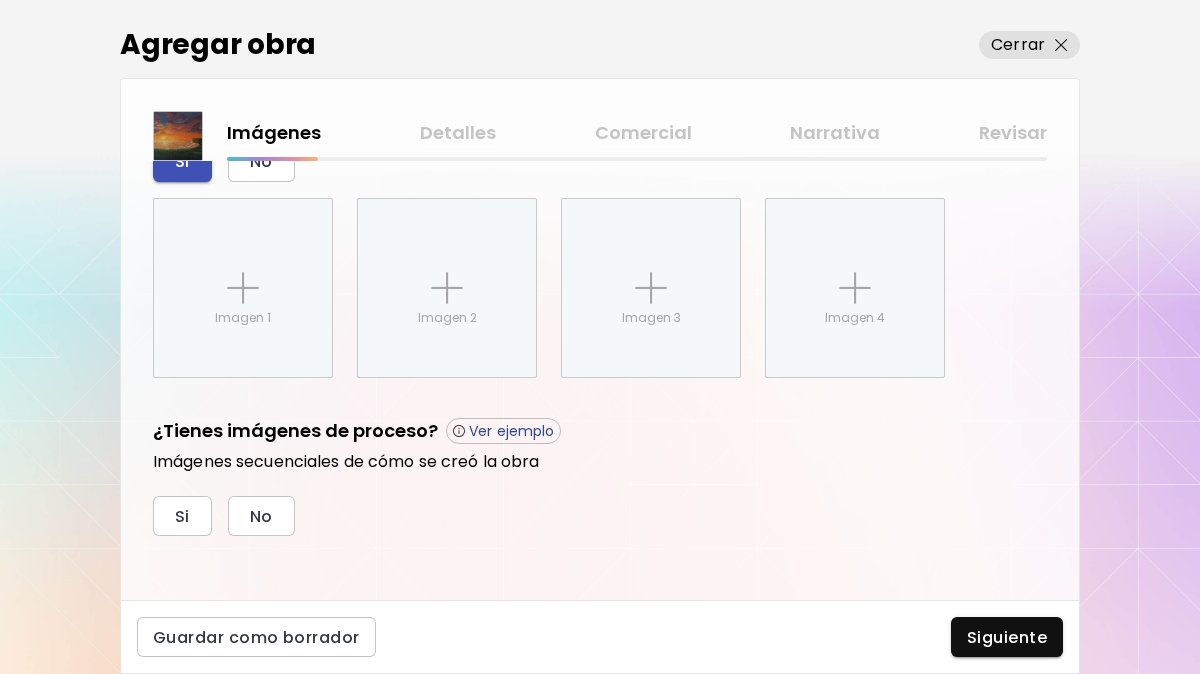 scroll, scrollTop: 814, scrollLeft: 0, axis: vertical 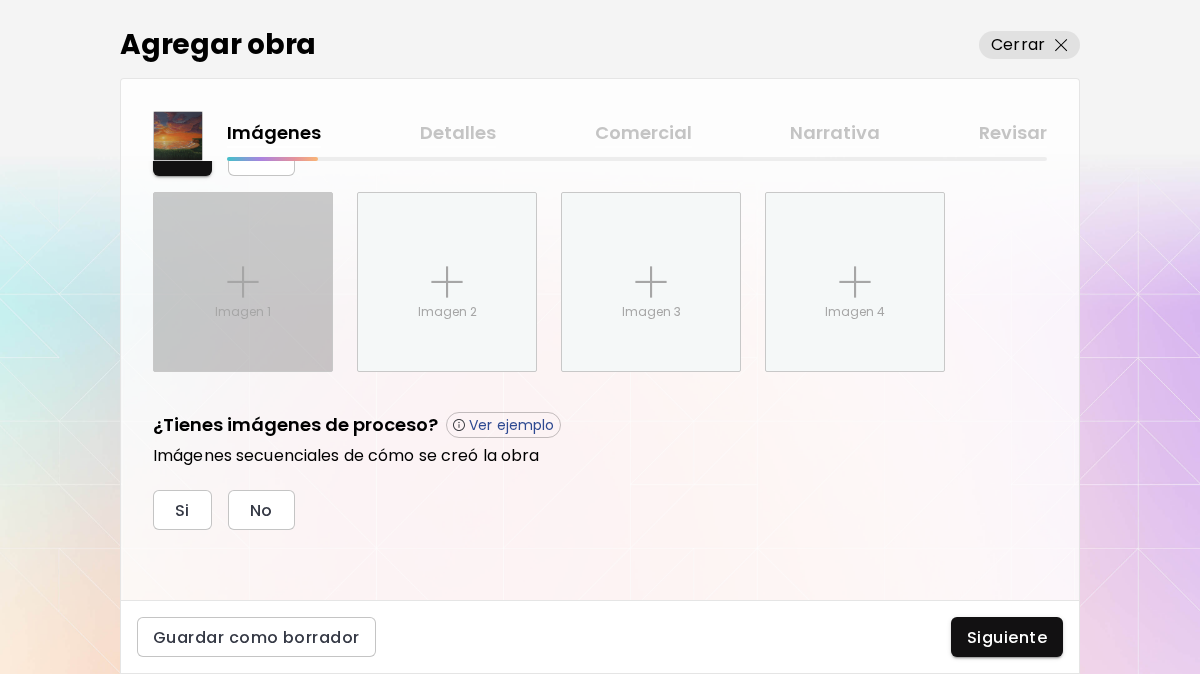 click on "Imagen 1" at bounding box center (243, 282) 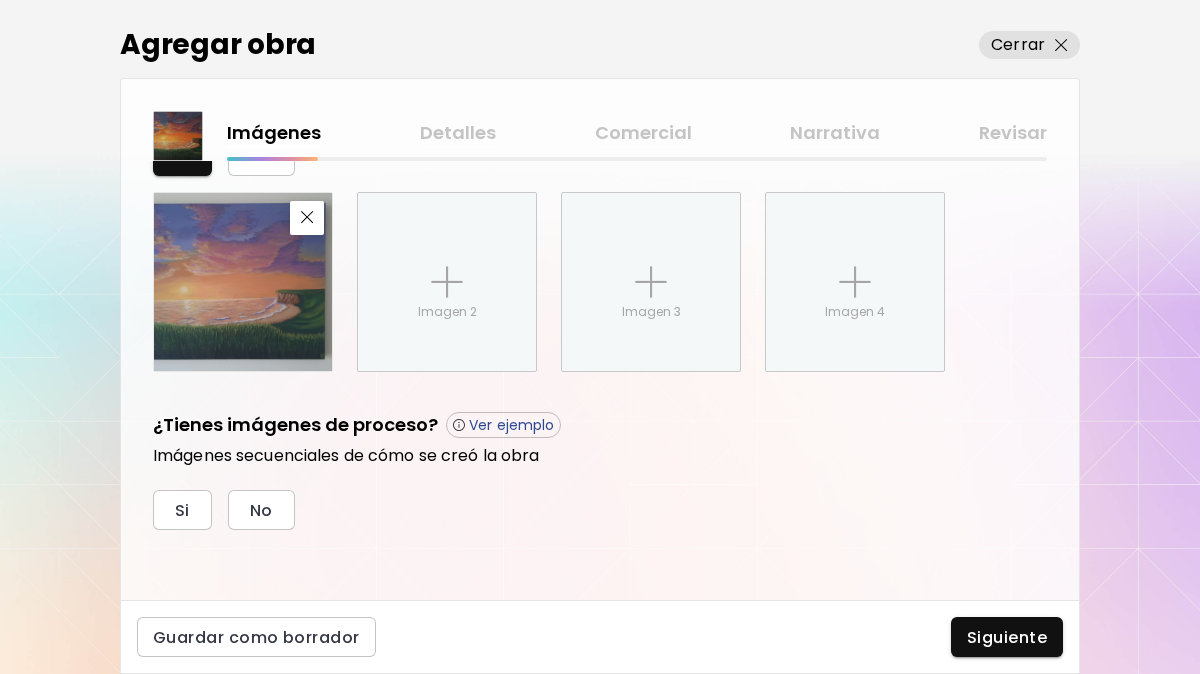 click on "Imagen 2" at bounding box center (447, 282) 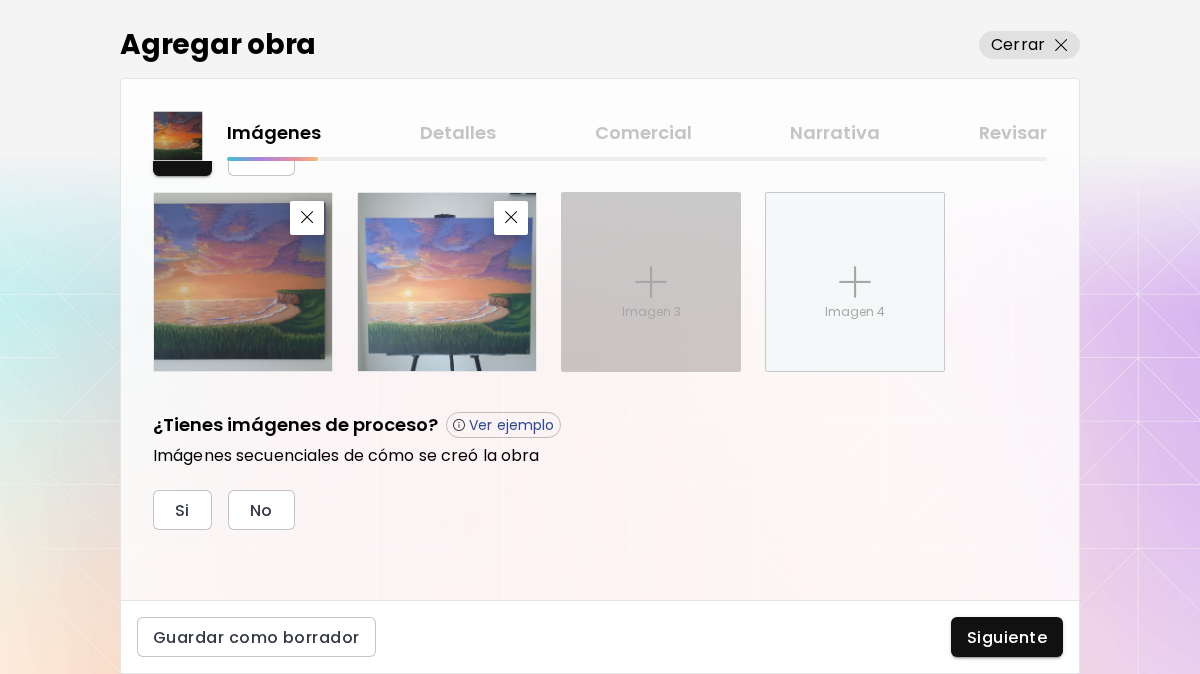 click on "Imagen 3" at bounding box center (651, 282) 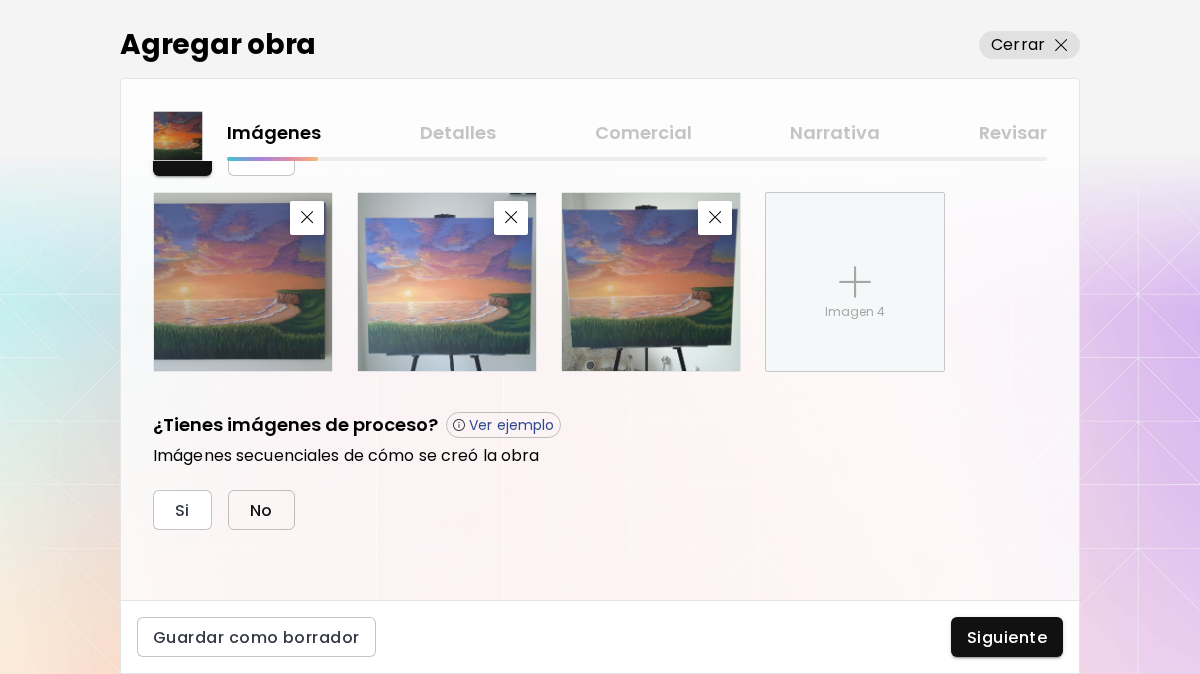 click on "No" at bounding box center (261, 510) 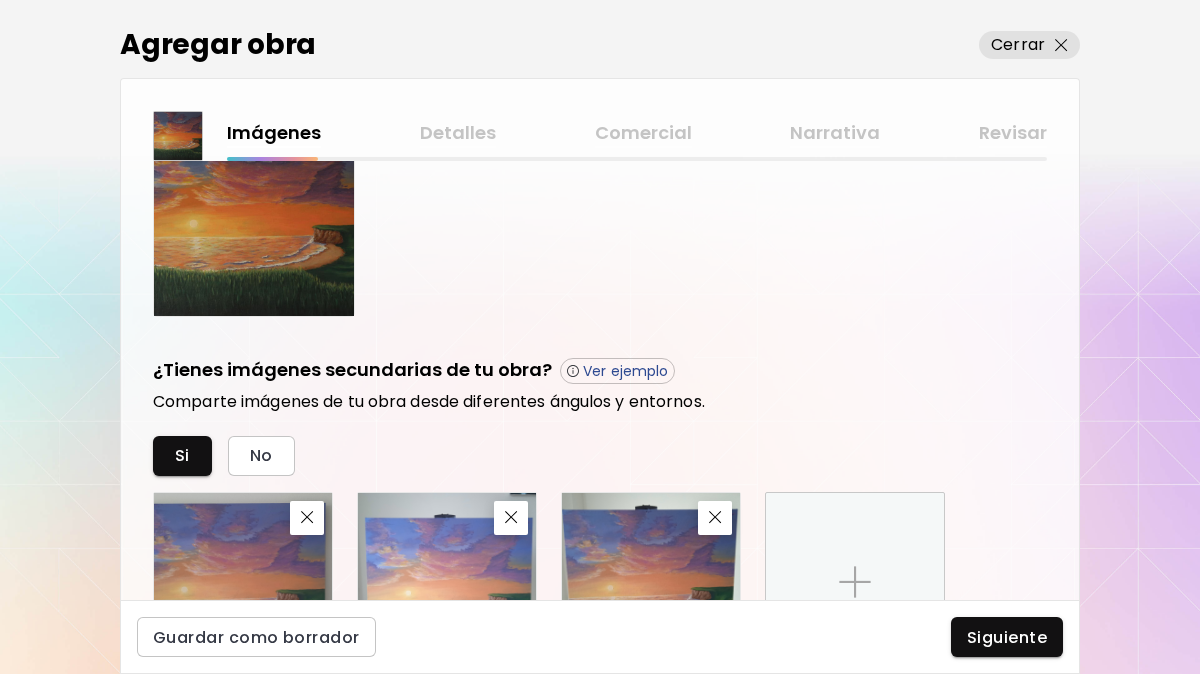 scroll, scrollTop: 814, scrollLeft: 0, axis: vertical 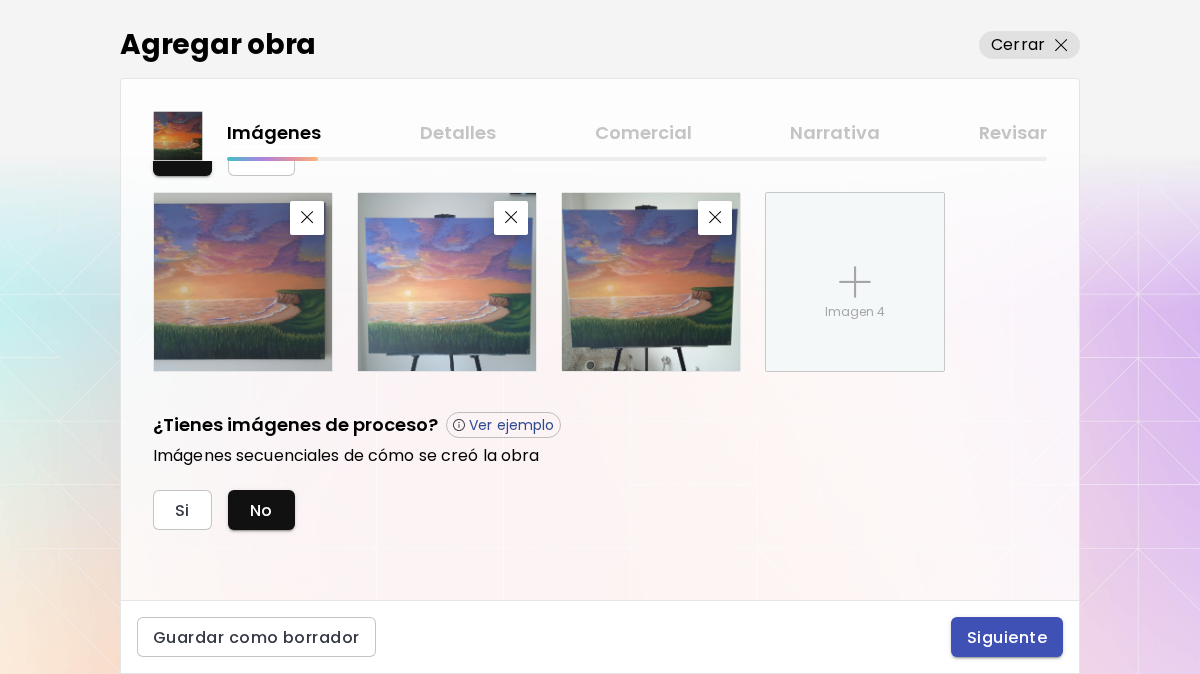 click on "Siguiente" at bounding box center (1007, 637) 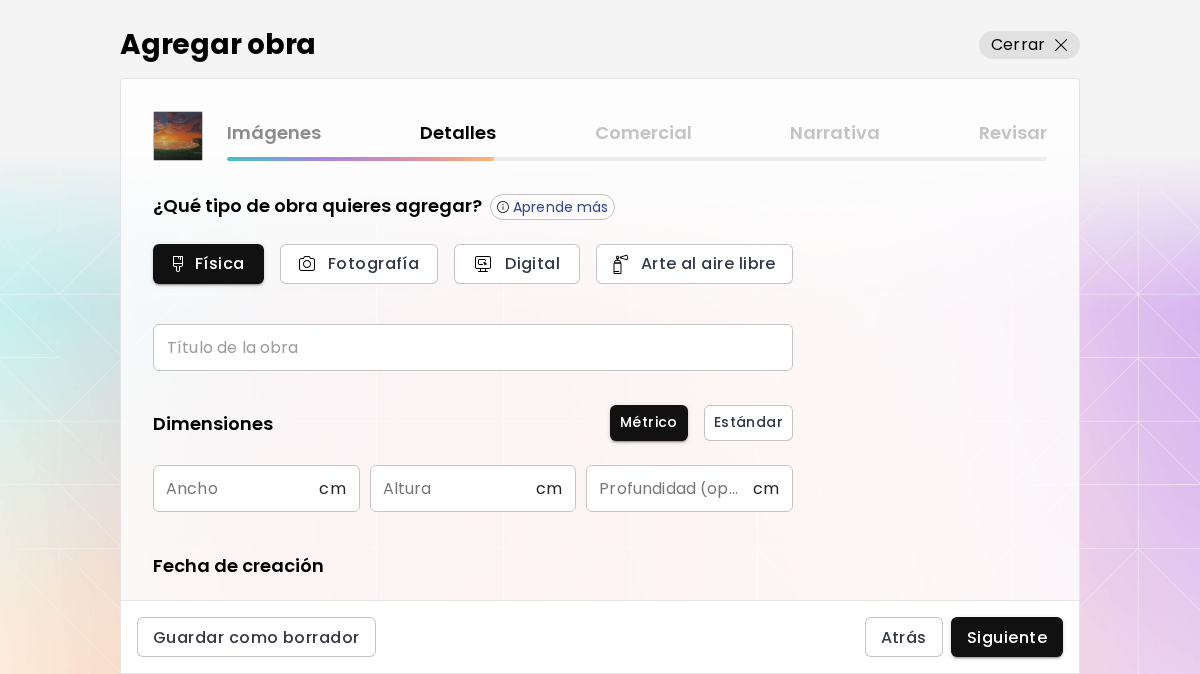 click at bounding box center [473, 347] 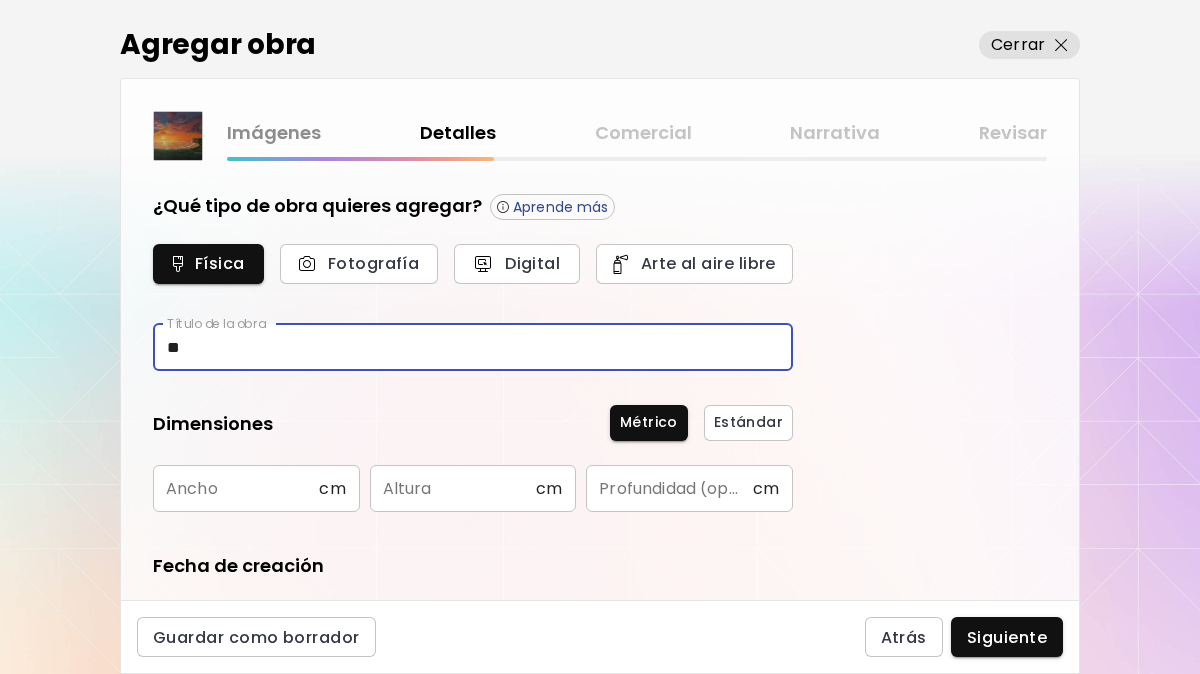 type on "*" 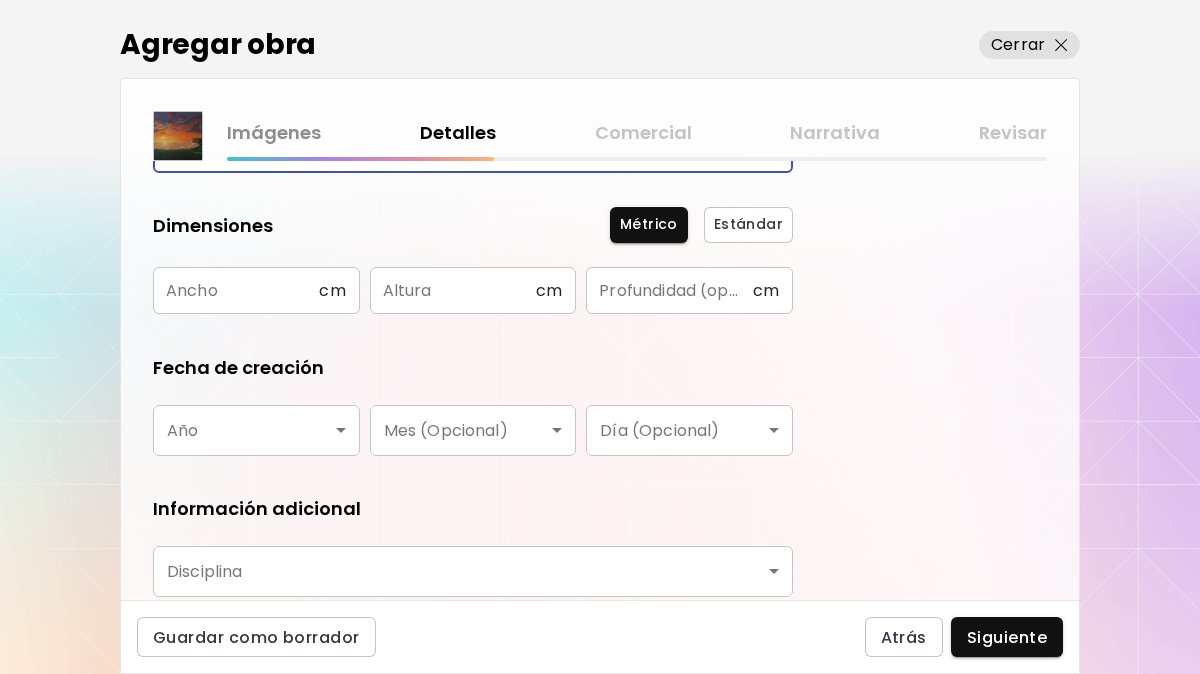 scroll, scrollTop: 200, scrollLeft: 0, axis: vertical 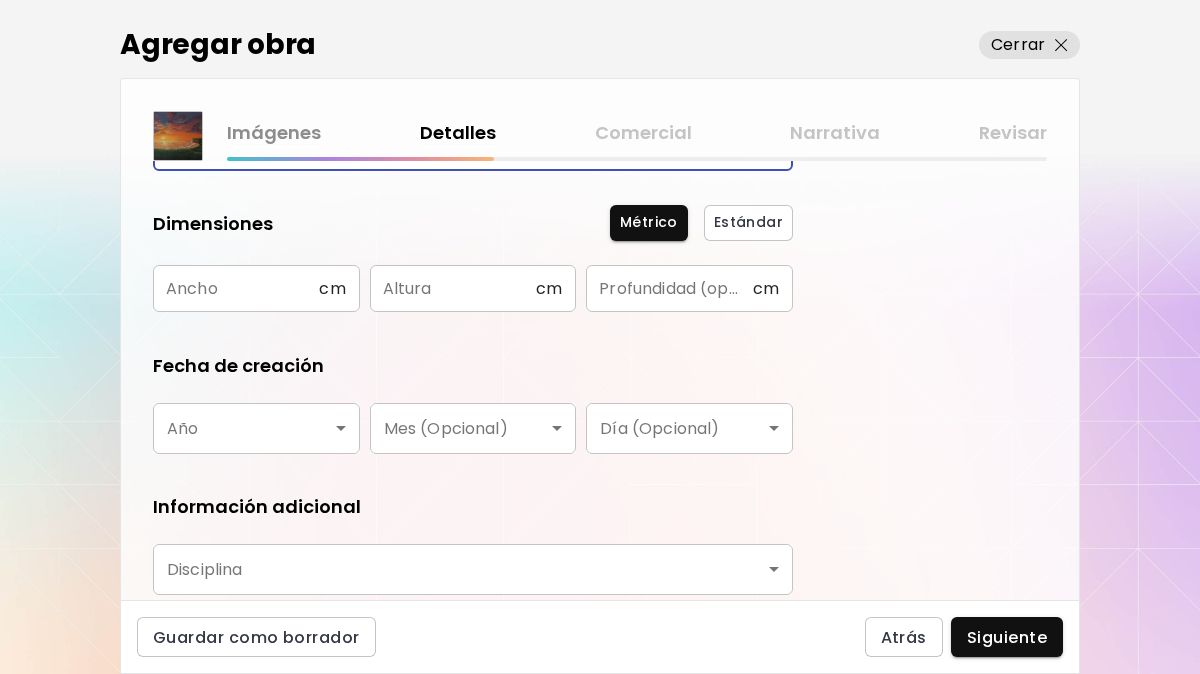type on "**********" 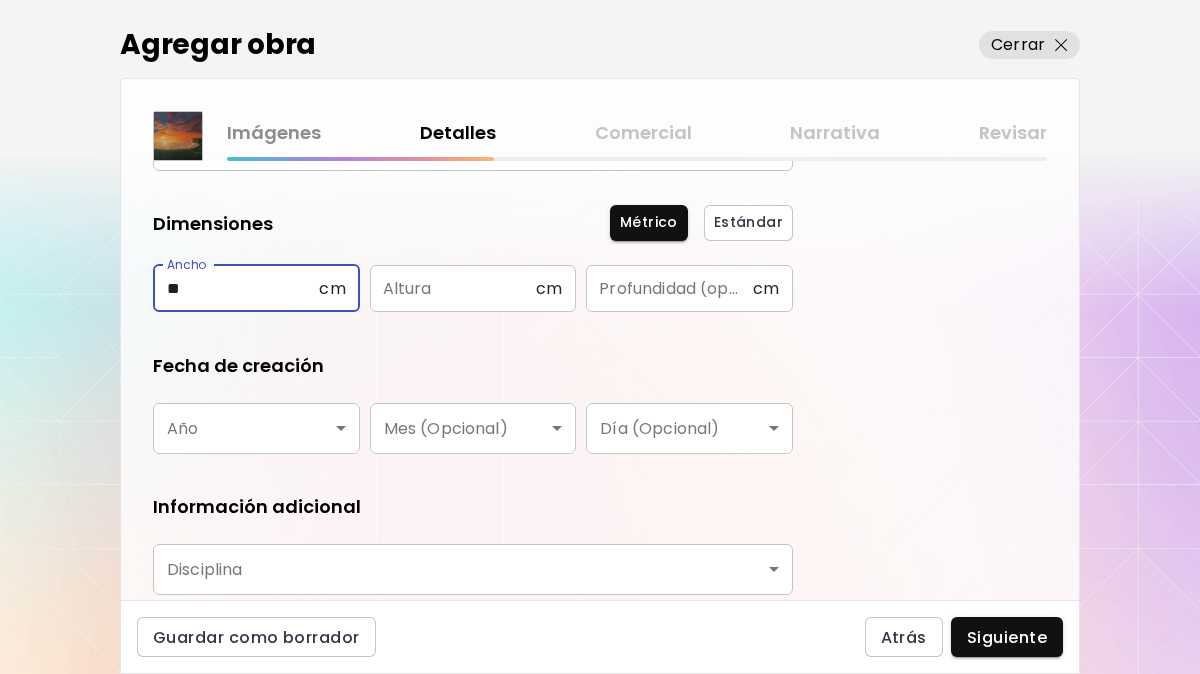 type on "**" 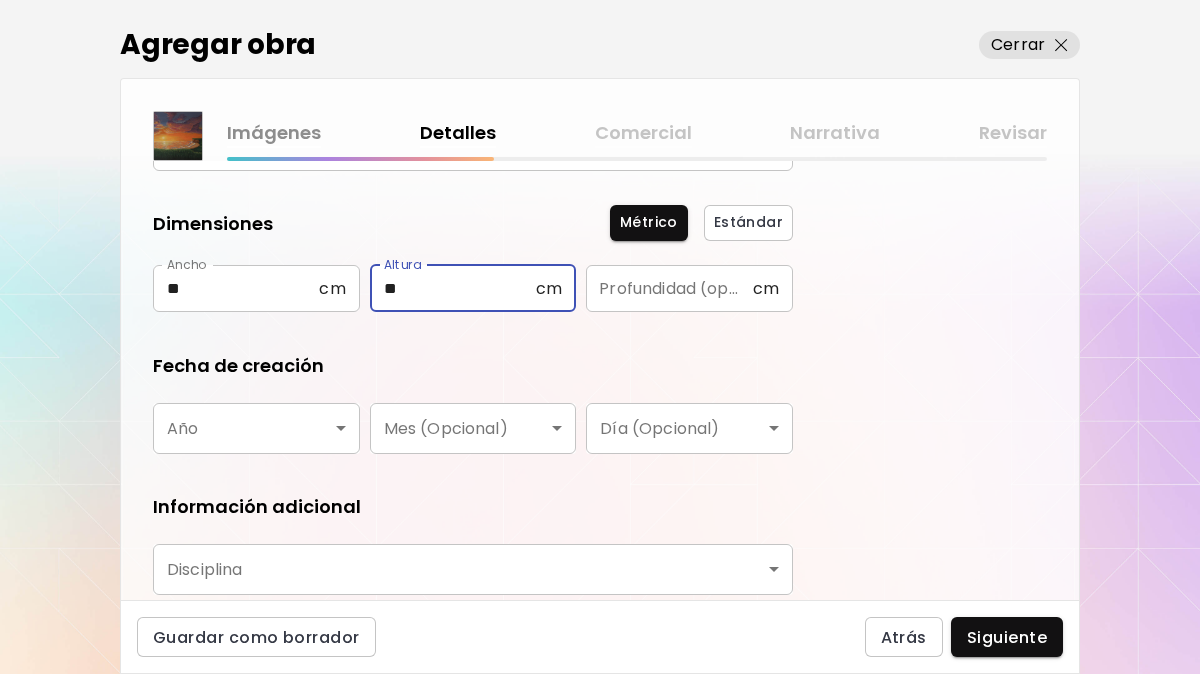 type on "**" 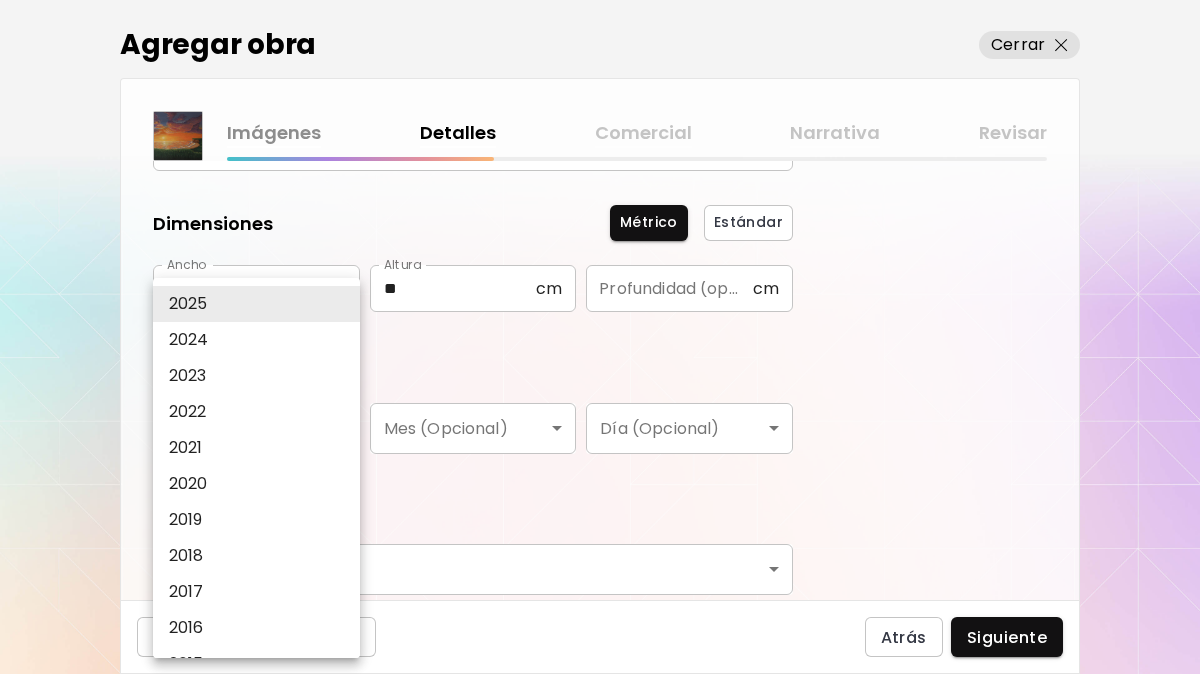 click on "2024" at bounding box center (261, 340) 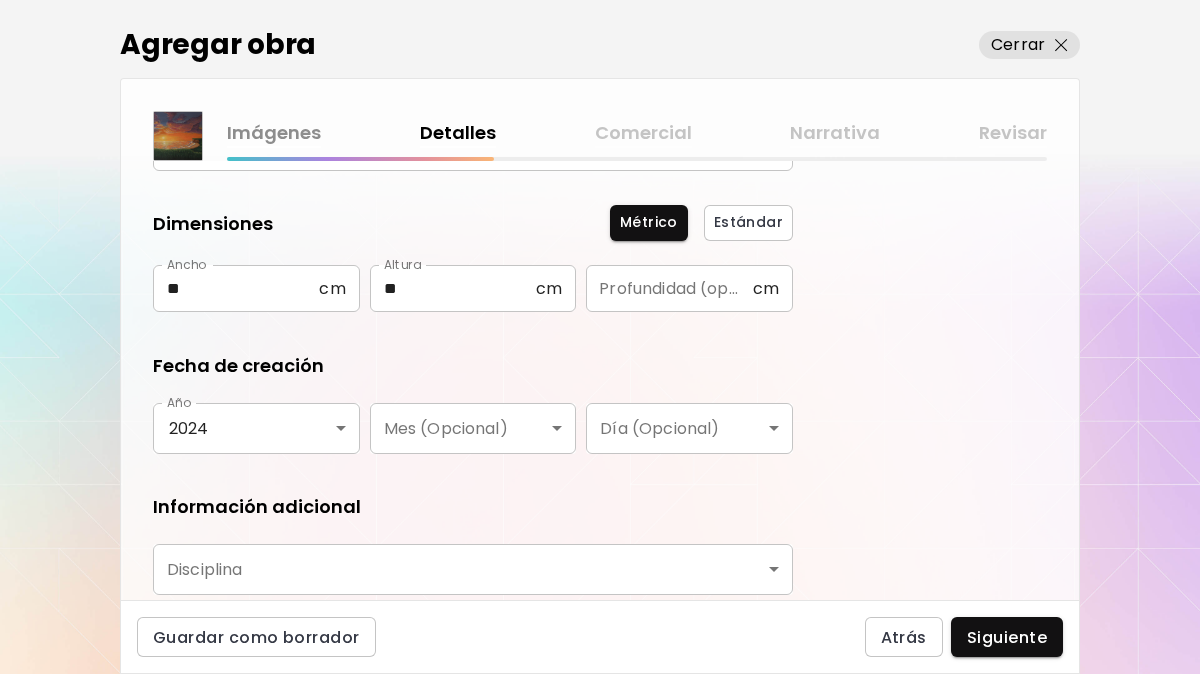 click on "2025 2024 2023 2022 2021 2020 2019 2018 2017 2016 2015 2014 2013 2012 2011 2010 2009 2008 2007 2006 2005 2004 2003 2002 2001 2000 1999 1998 1997 1996 1995 1994 1993 1992 1991 1990 1989 1988 1987 1986 1985 1984 1983 1982 1981 1980 1979 1978 1977 1976 1975 1974 1973 1972 1971 1970 1969 1968 1967 1966 1965 1964 1963 1962 1961 1960 1959 1958 1957 1956 1955 1954 1953 1952 1951 1950 1949 1948 1947 1946 1945 1944 1943 1942 1941 1940 1939 1938 1937 1936 1935 1934 1933 1932 1931 1930 1929 1928 1927 1926 1925 1924 1923 1922 1921 1920 1919 1918 1917 1916 1915 1914 1913 1912 1911 1910 1909 1908 1907 1906 1905 1904 1903 1902 1901 1900 1899 1898 1897 1896 1895 1894 1893 1892 1891 1890 1889 1888 1887 1886 1885 1884 1883 1882 1881 1880 1879 1878 1877 1876 1875 1874 1873 1872 1871 1870 1869 1868 1867 1866 1865 1864 1863 1862 1861 1860 1859 1858 1857 1856 1855 1854 1853 1852 1851 1850 1849 1848 1847 1846 1845 1844 1843 1842 1841 1840 1839 1838 1837 1836 1835 1834 1833 1832 1831 1830 1829 1828 1827 1826 1825 1824 1823 1822 1821" at bounding box center [600, 337] 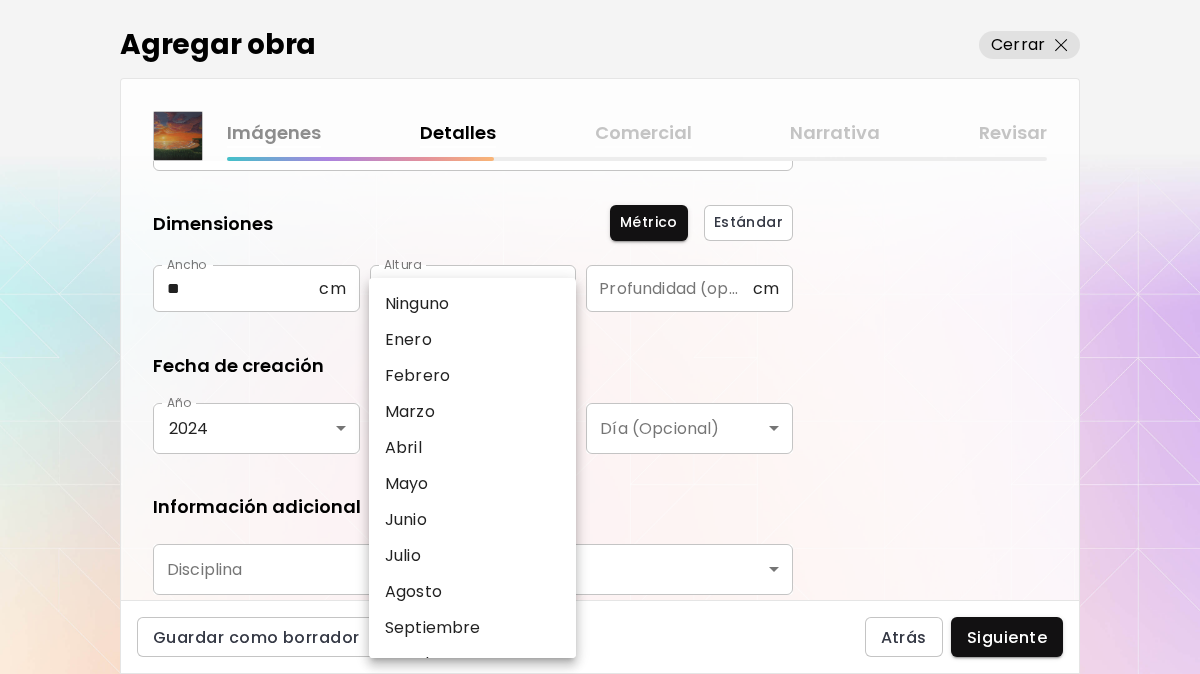 click on "Septiembre" at bounding box center [477, 628] 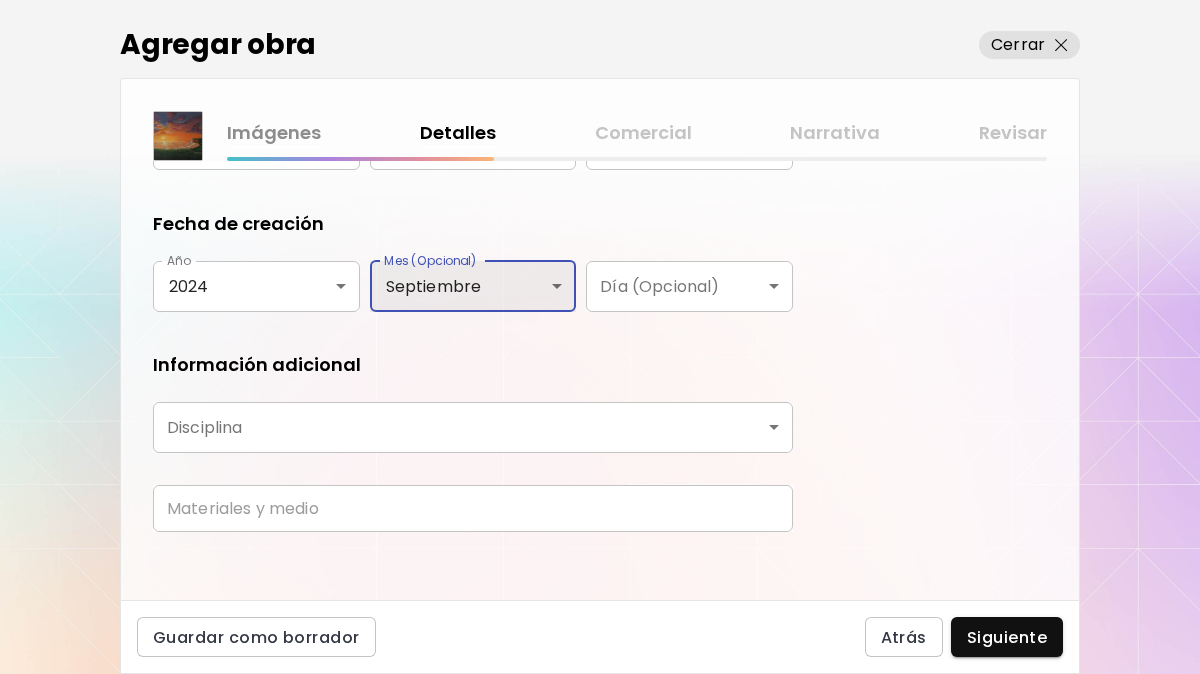scroll, scrollTop: 352, scrollLeft: 0, axis: vertical 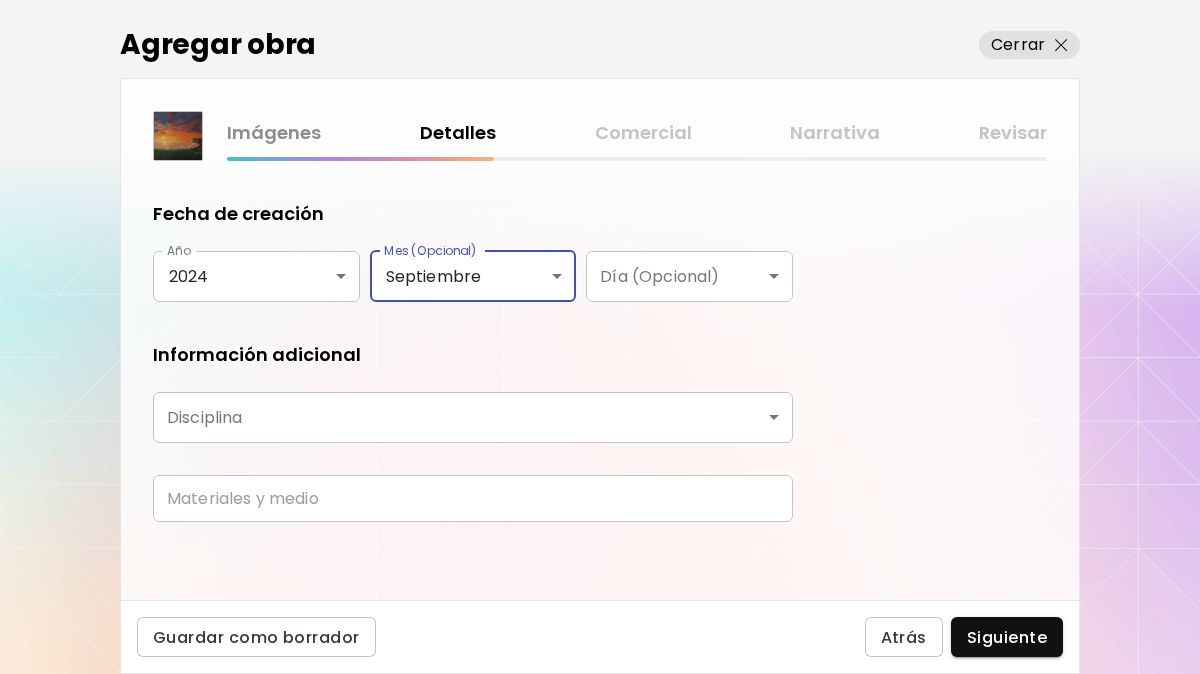 click on "**********" at bounding box center (600, 337) 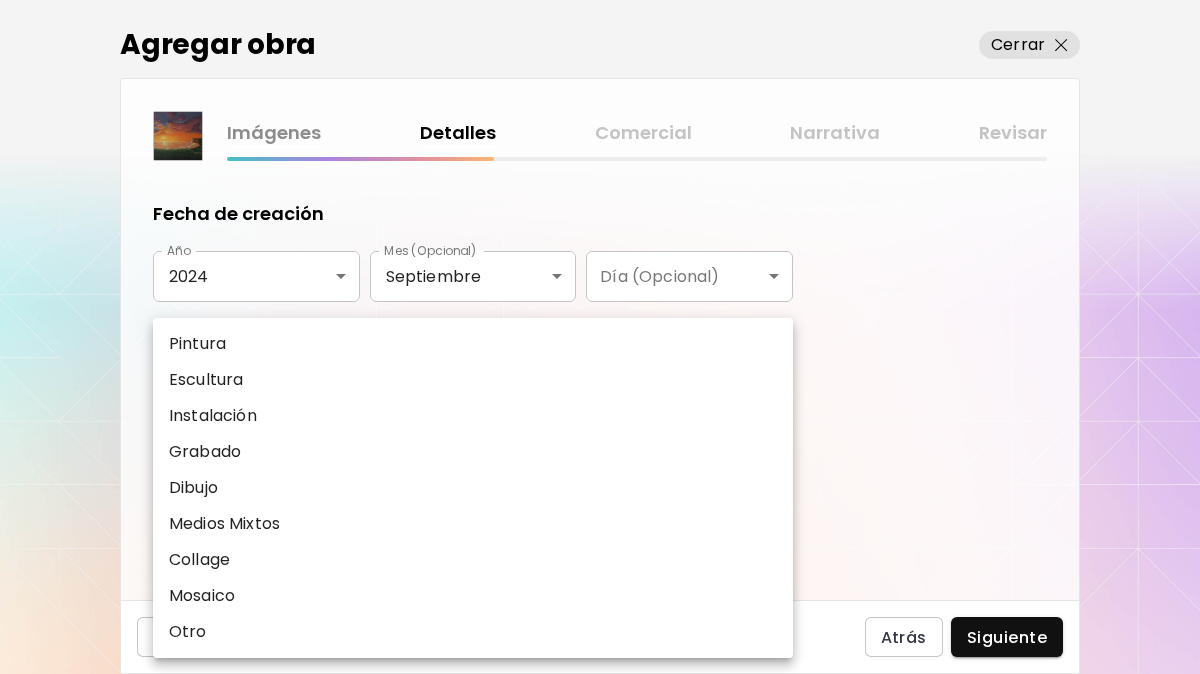 click on "Pintura" at bounding box center (473, 344) 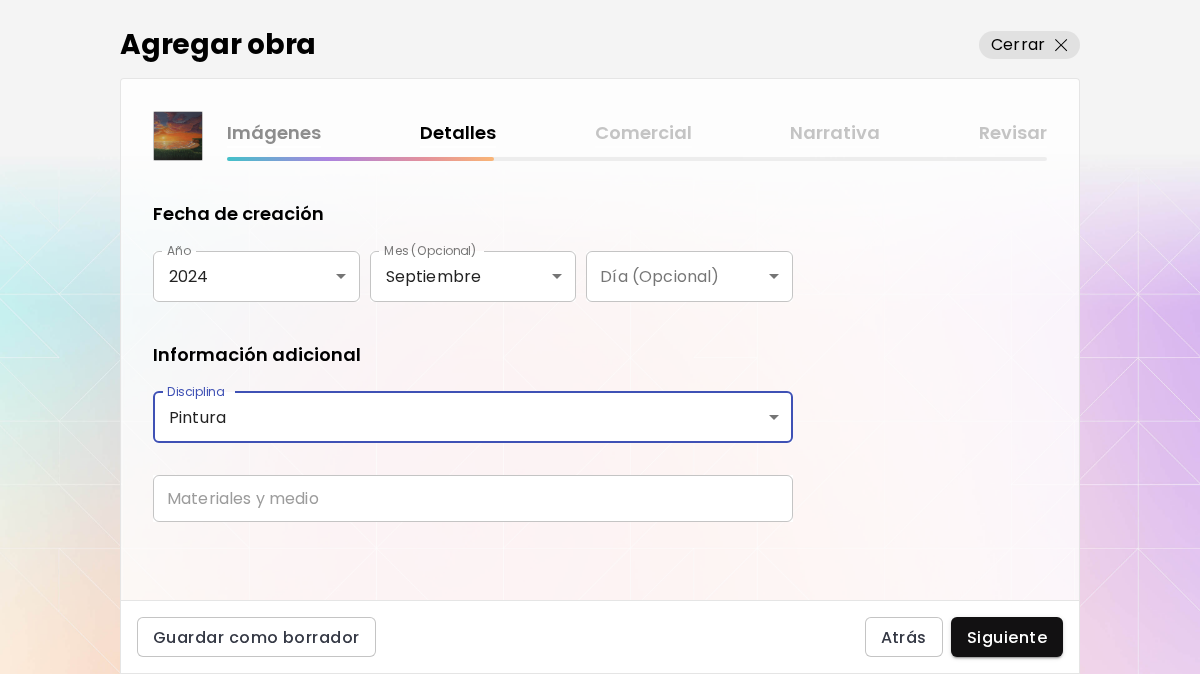 click at bounding box center [473, 498] 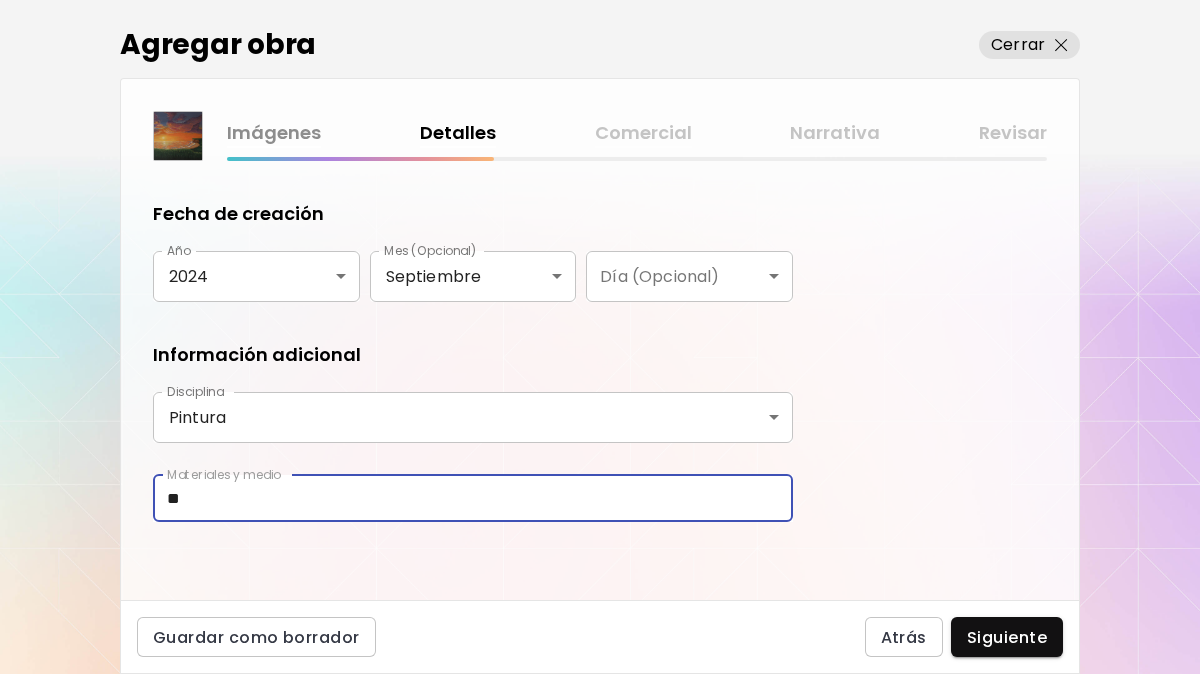 type on "*" 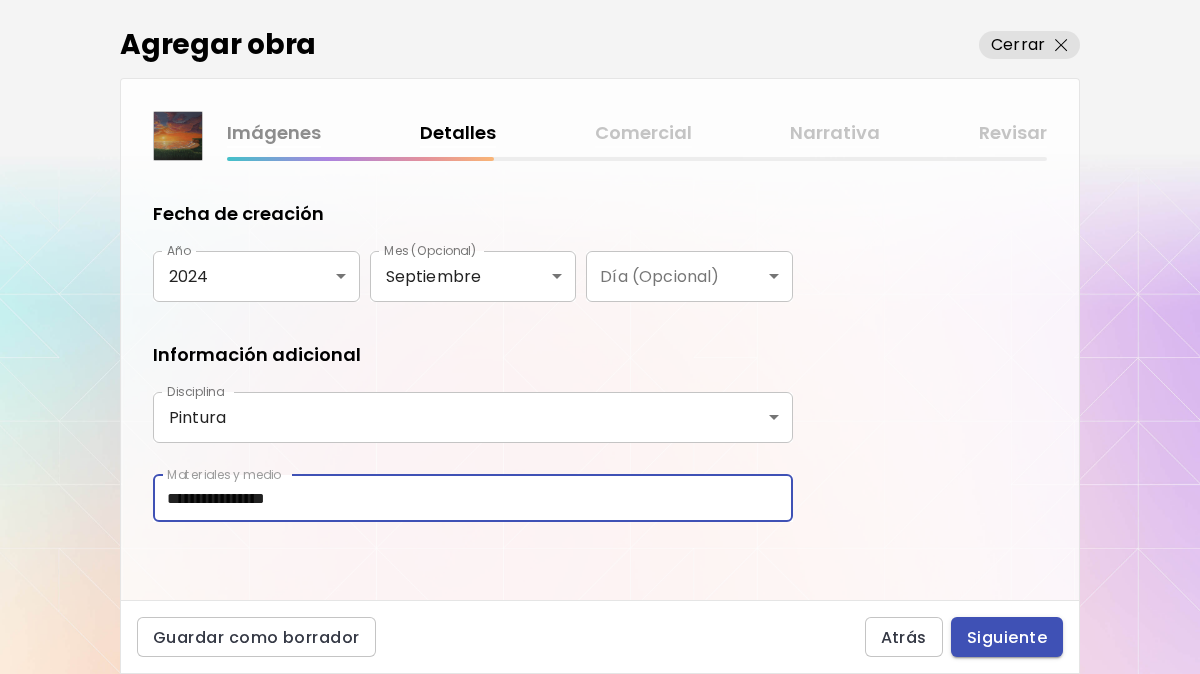 type on "**********" 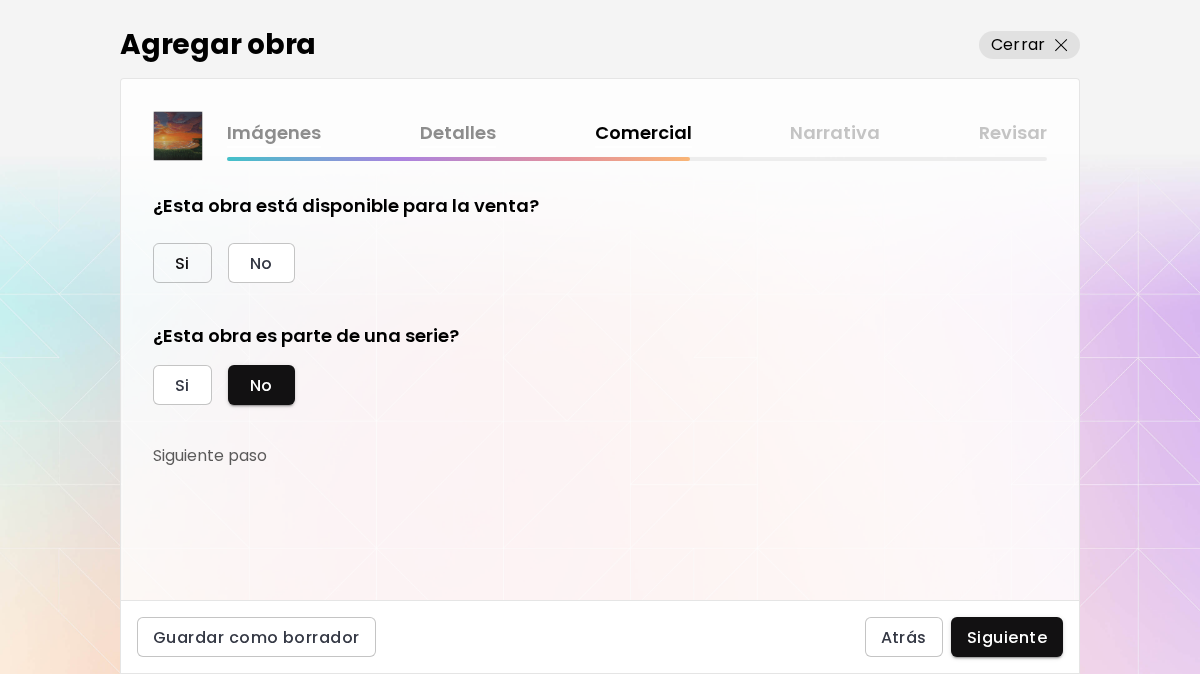 click on "Si" at bounding box center (182, 263) 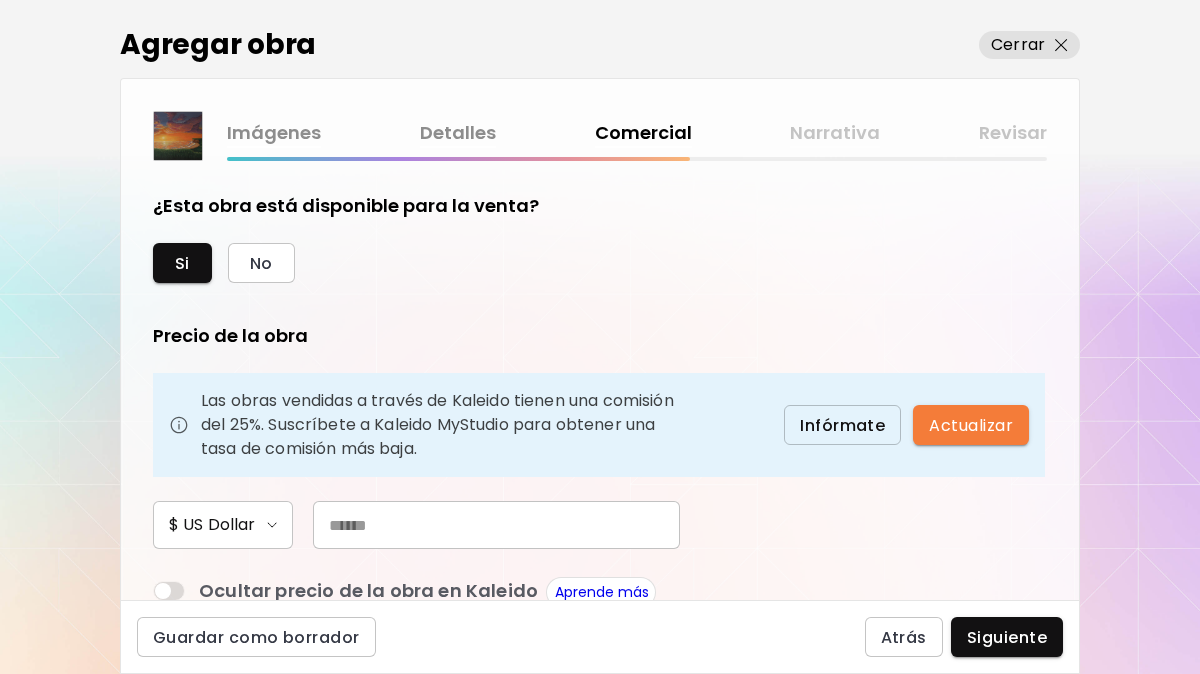 click at bounding box center [496, 525] 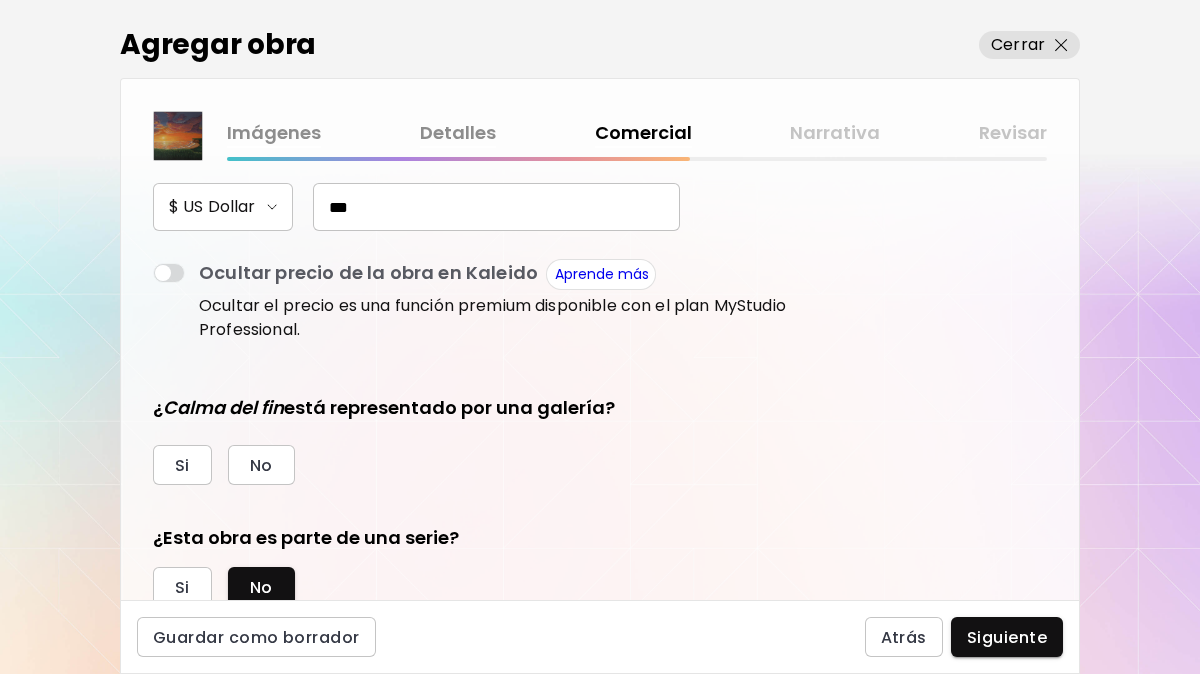 scroll, scrollTop: 386, scrollLeft: 0, axis: vertical 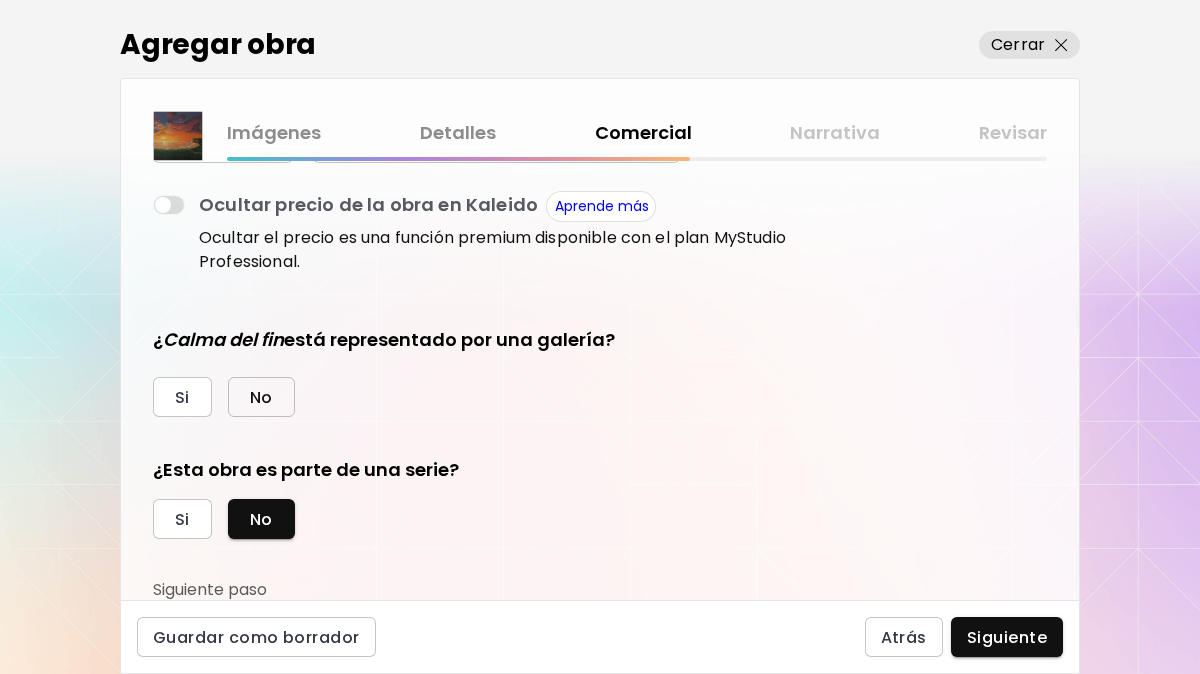 type on "***" 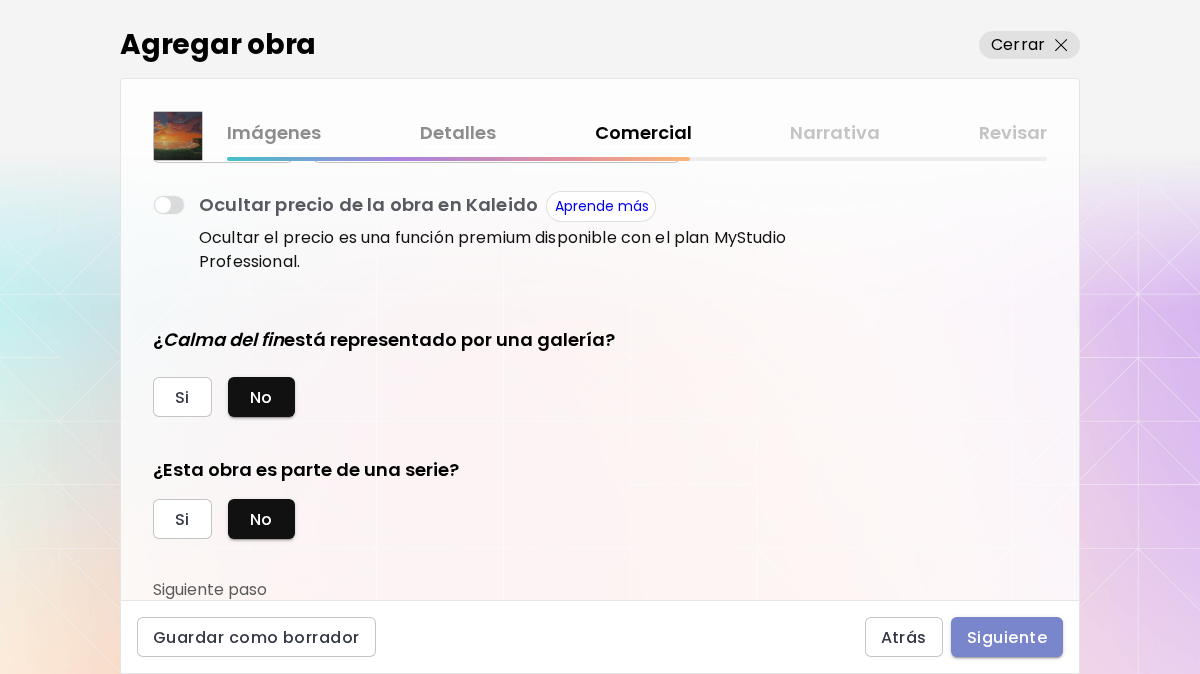 click on "Siguiente" at bounding box center [1007, 637] 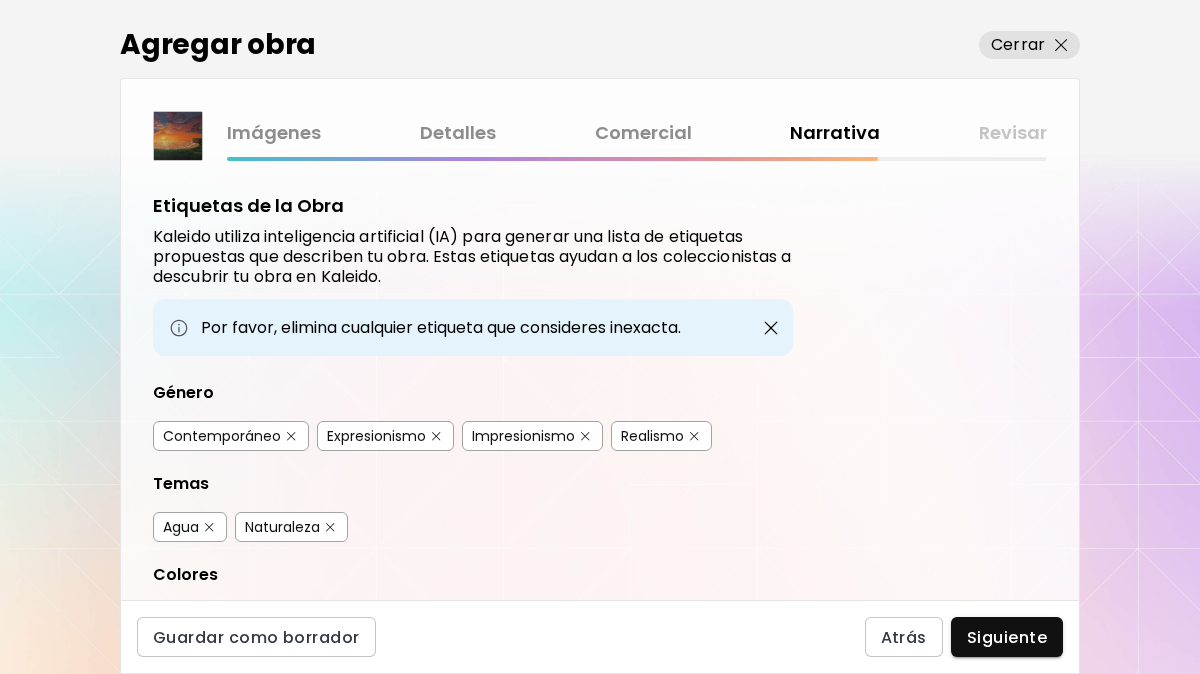 scroll, scrollTop: 100, scrollLeft: 0, axis: vertical 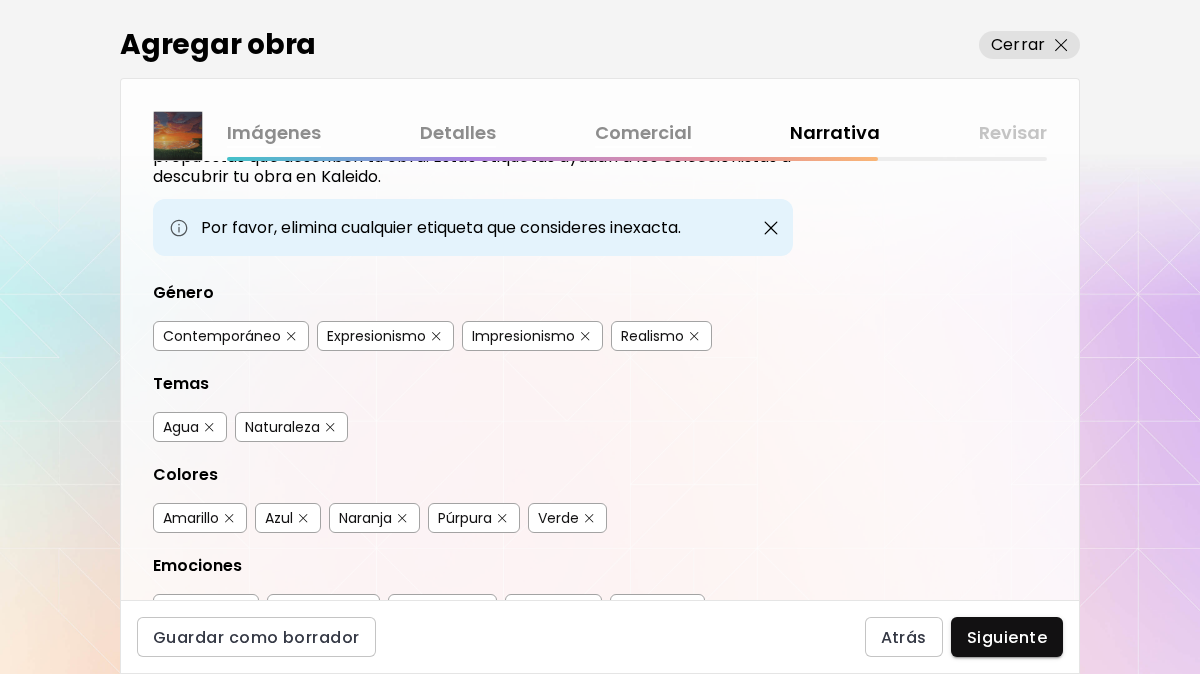 click at bounding box center [585, 336] 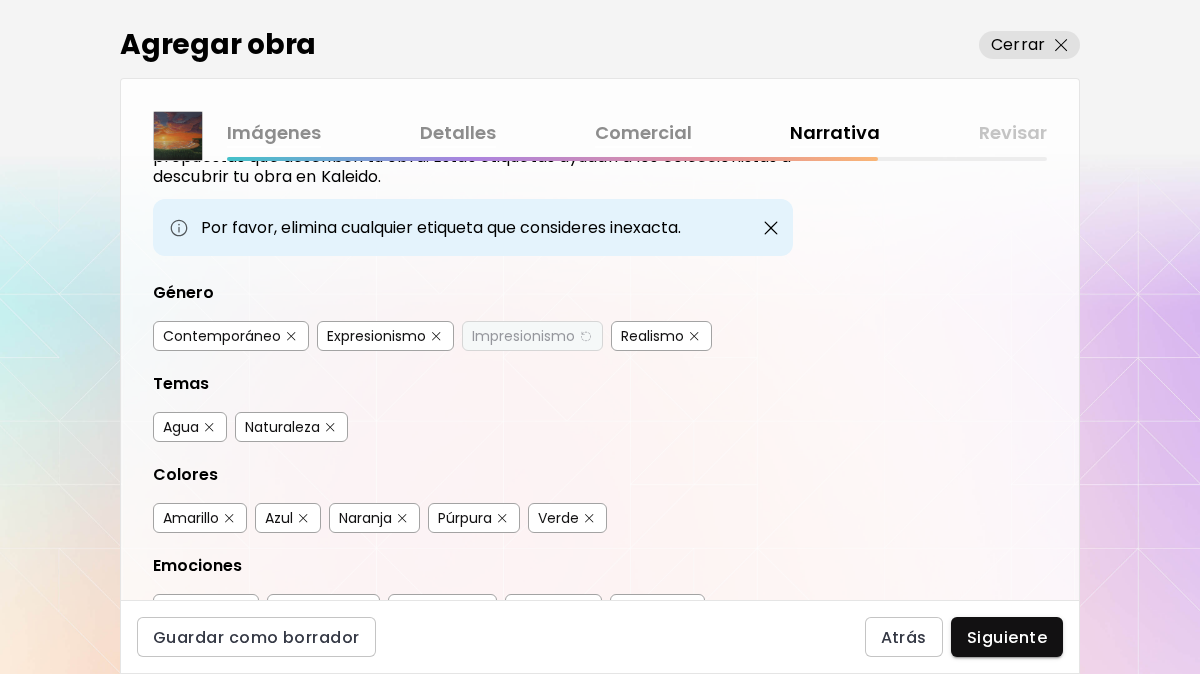 click on "Expresionismo" at bounding box center [385, 336] 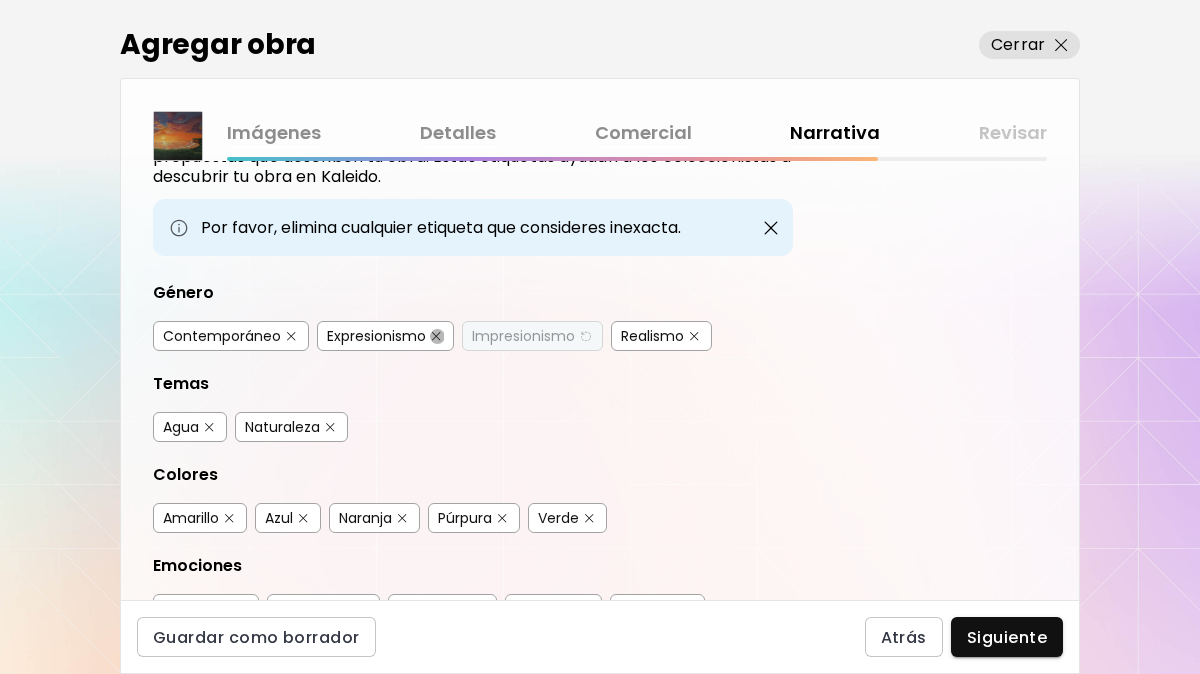 click at bounding box center (436, 336) 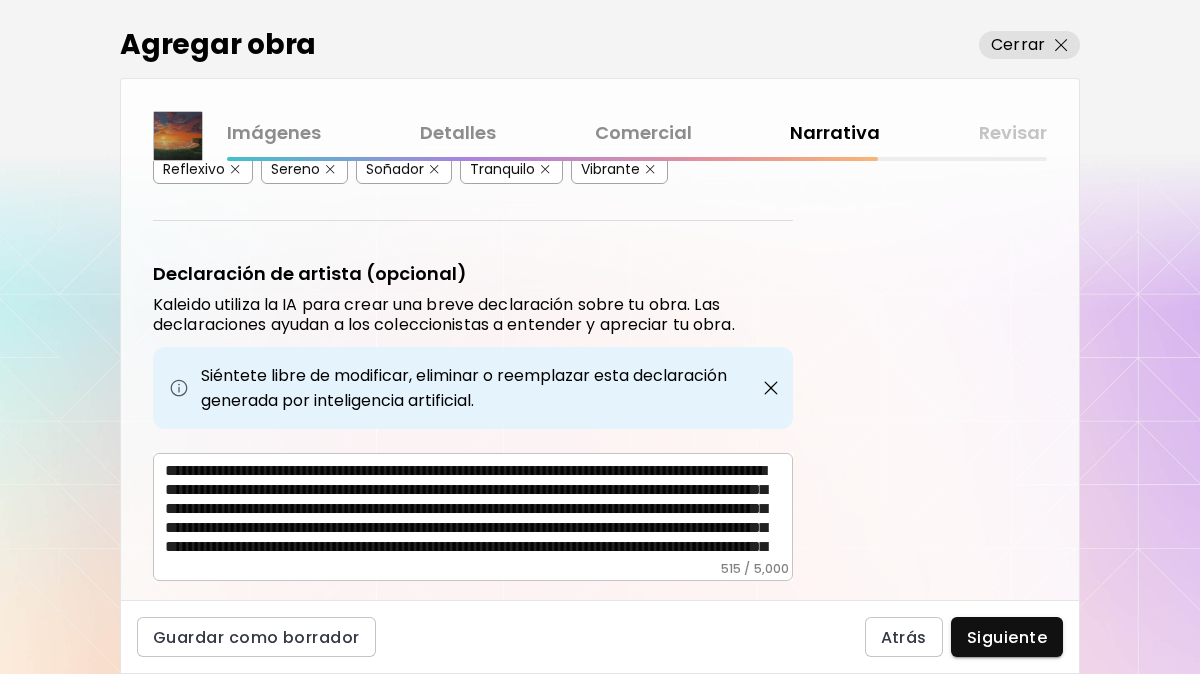scroll, scrollTop: 621, scrollLeft: 0, axis: vertical 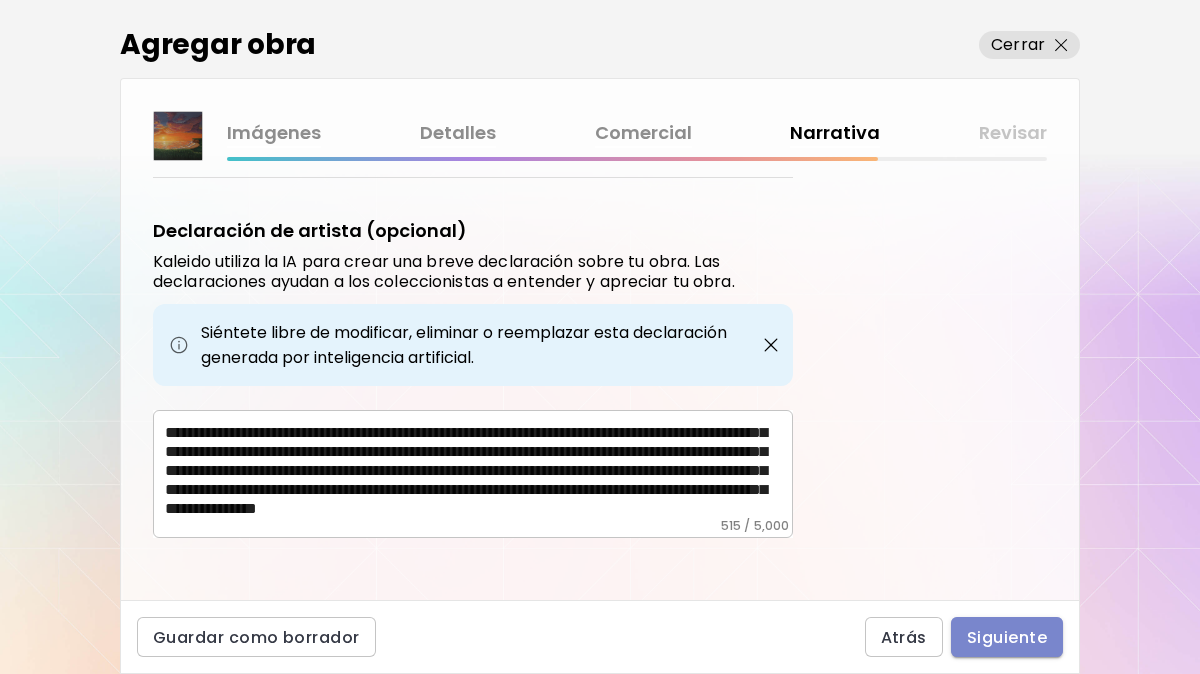 click on "Siguiente" at bounding box center (1007, 637) 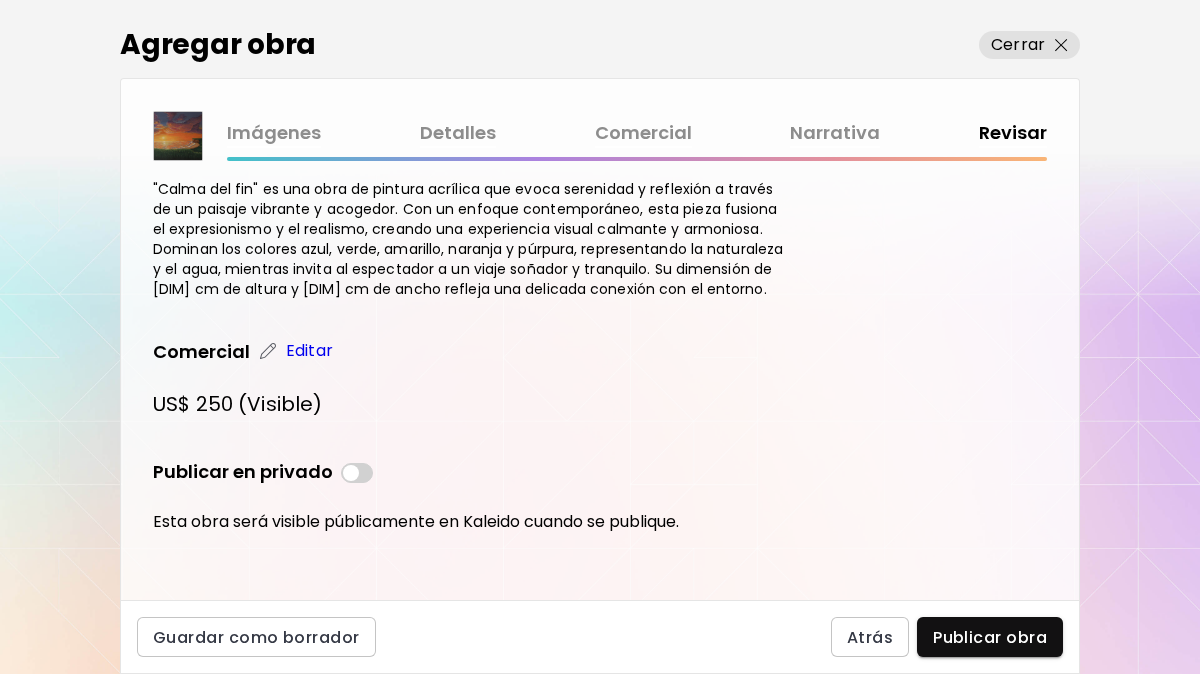 scroll, scrollTop: 856, scrollLeft: 0, axis: vertical 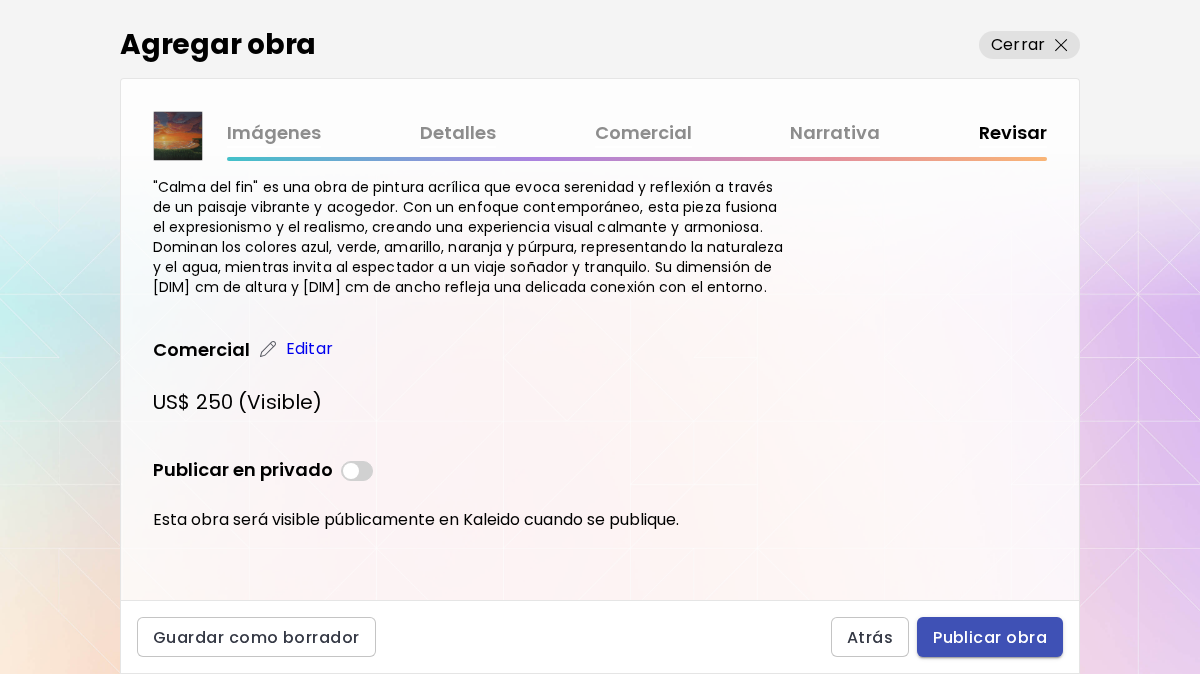 click on "Publicar obra" at bounding box center (990, 637) 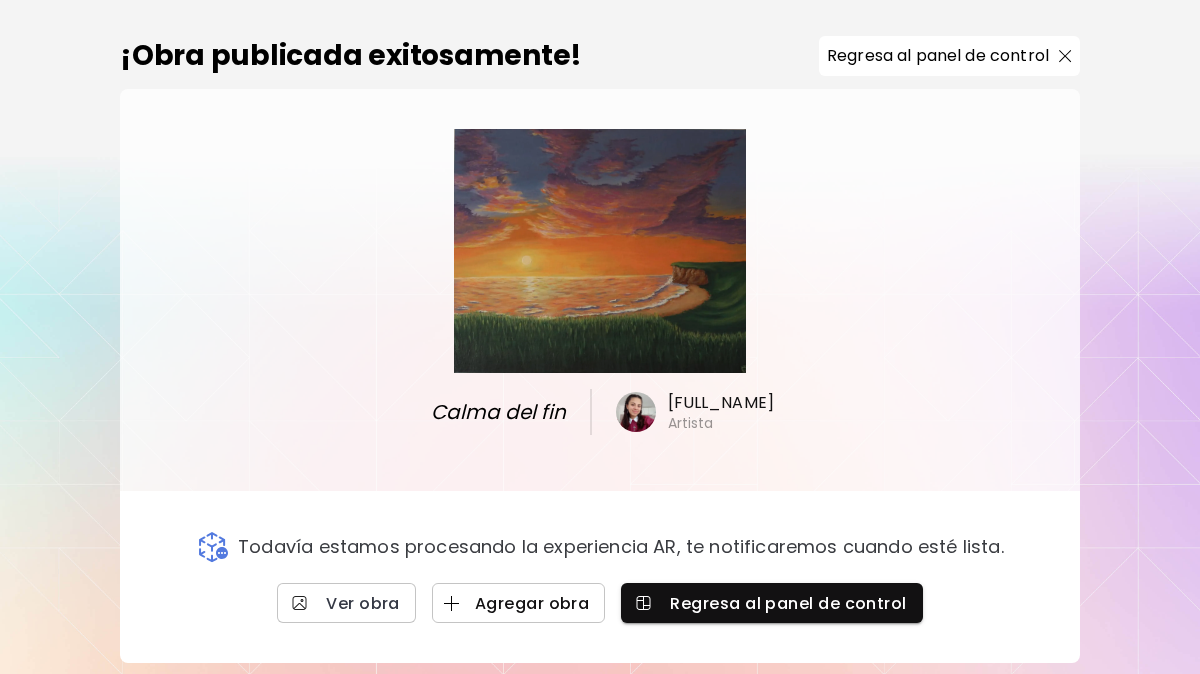 click on "Agregar obra" at bounding box center (519, 603) 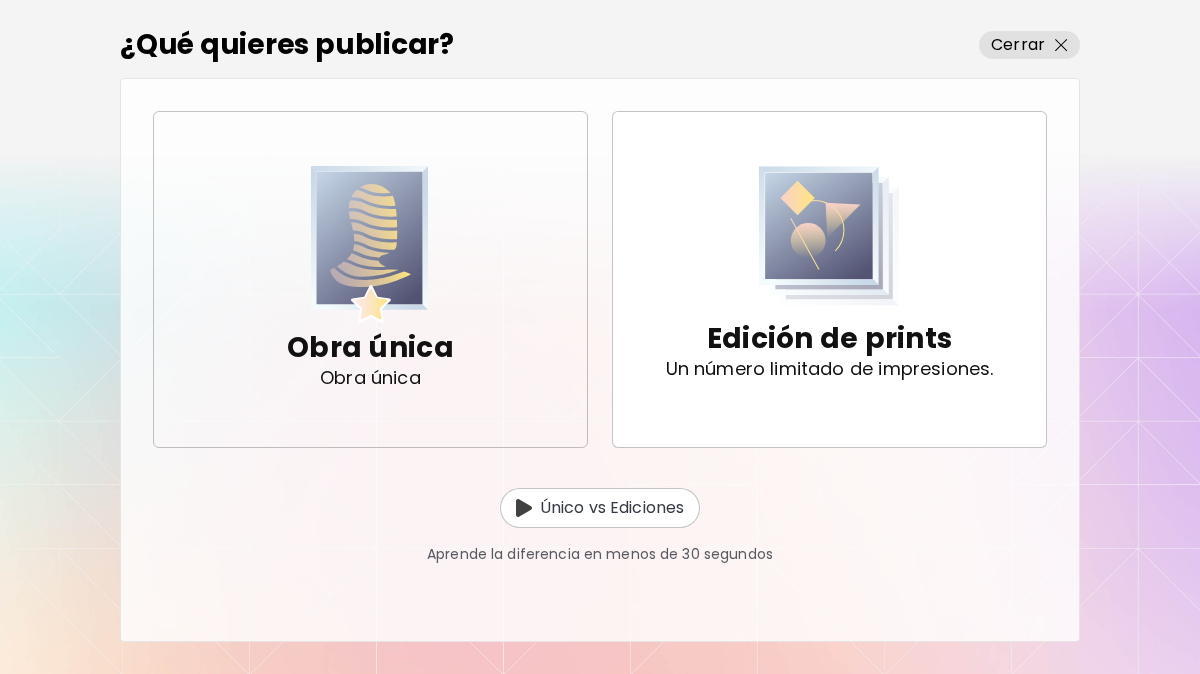 click on "Obra única Obra única" at bounding box center [370, 279] 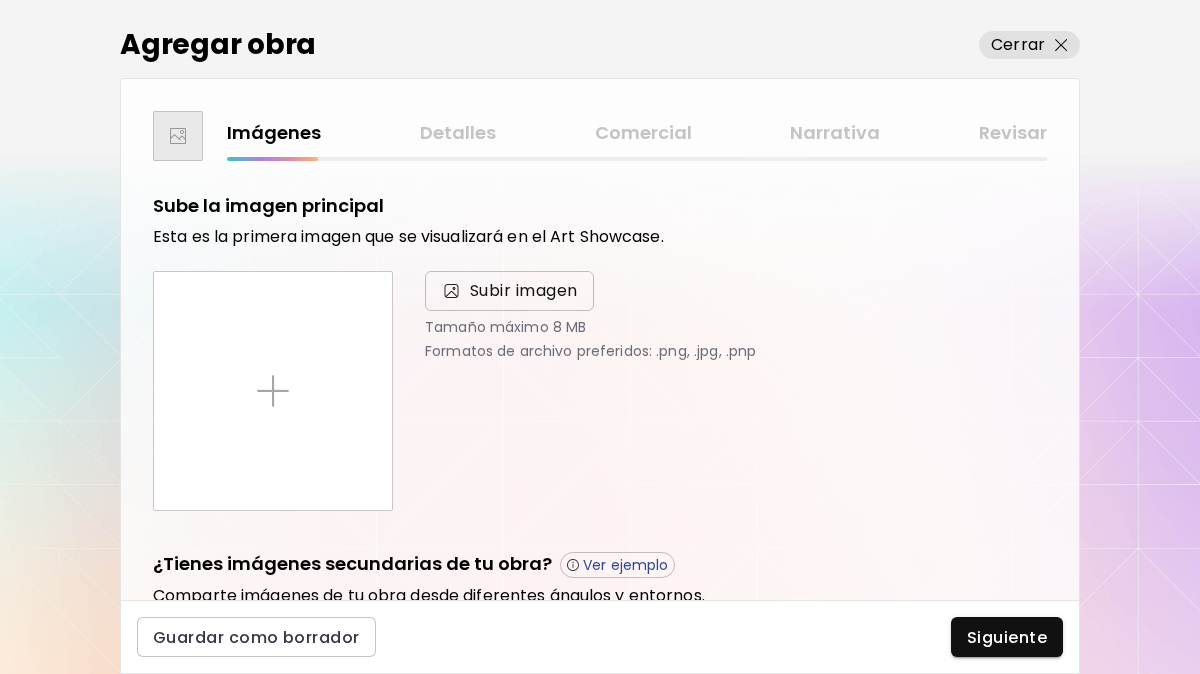 click on "Subir imagen" at bounding box center [524, 291] 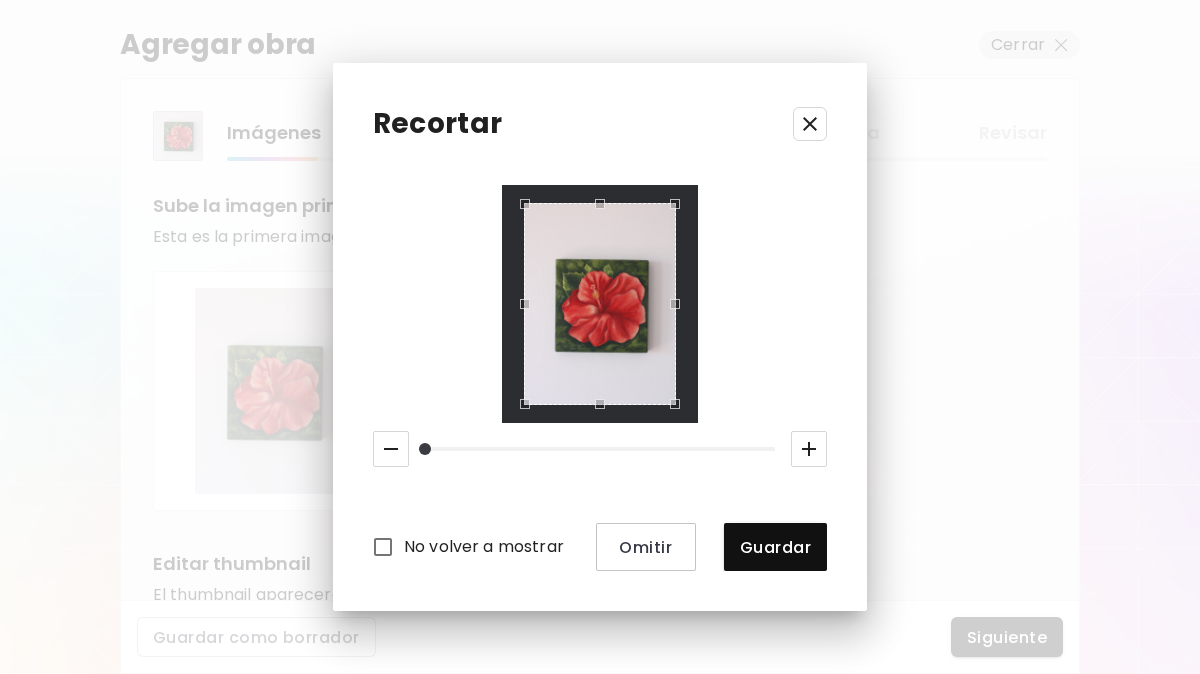 click 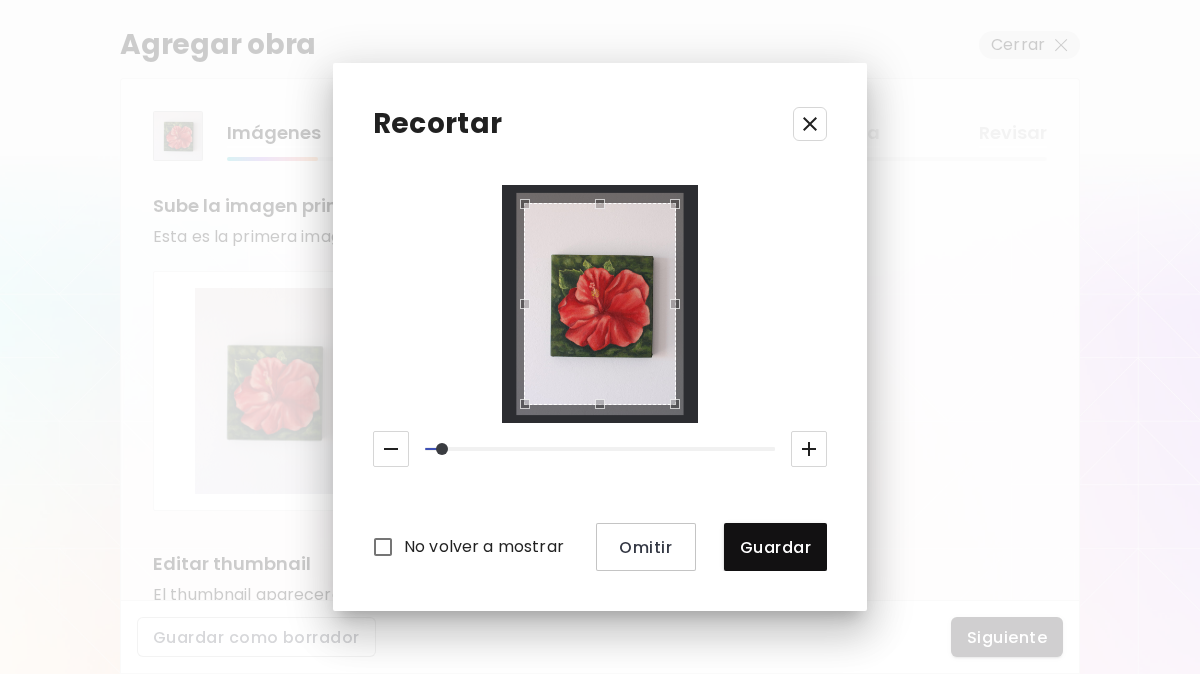 click 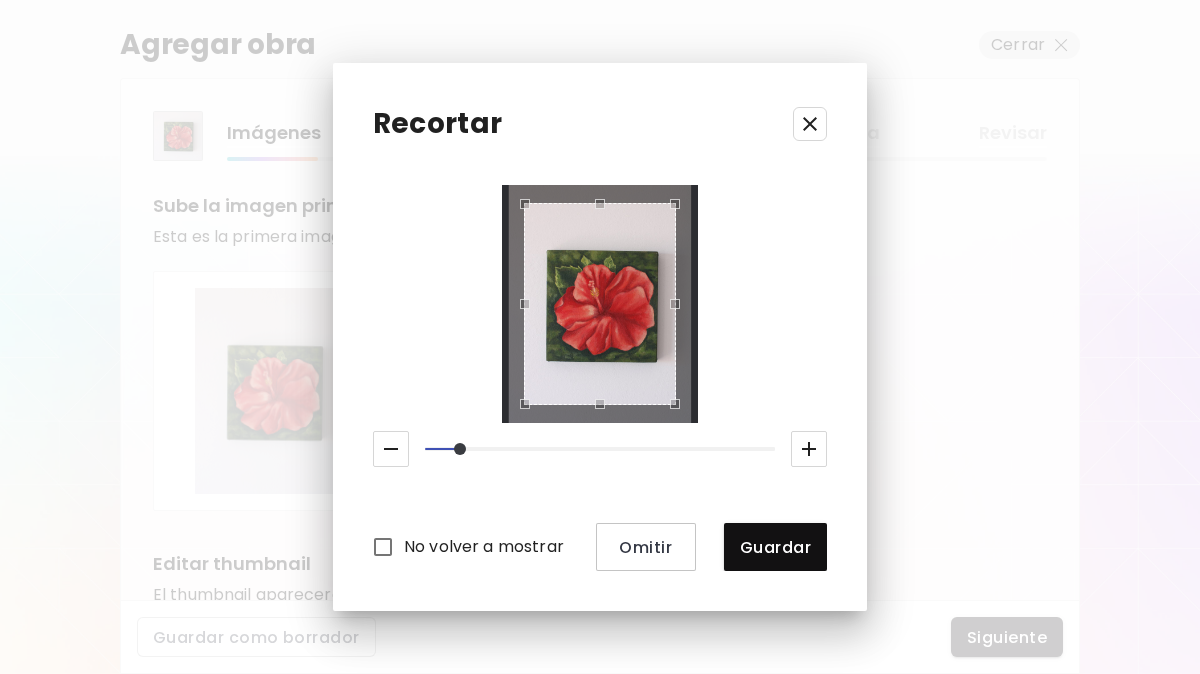 click 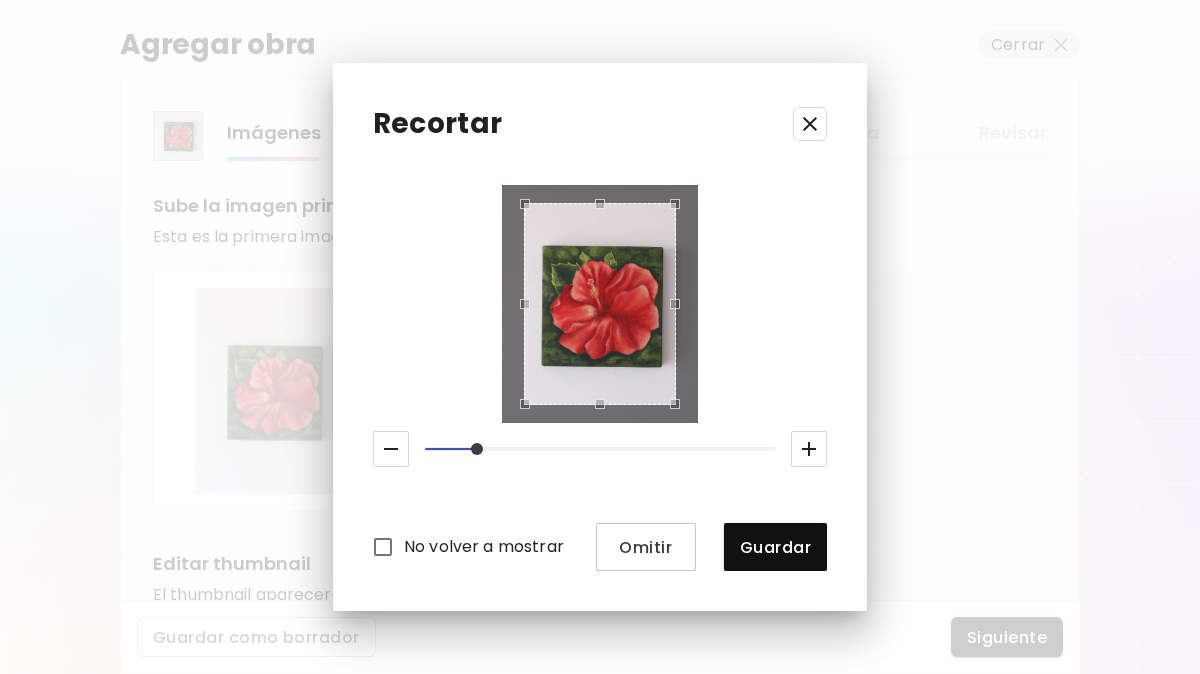 click 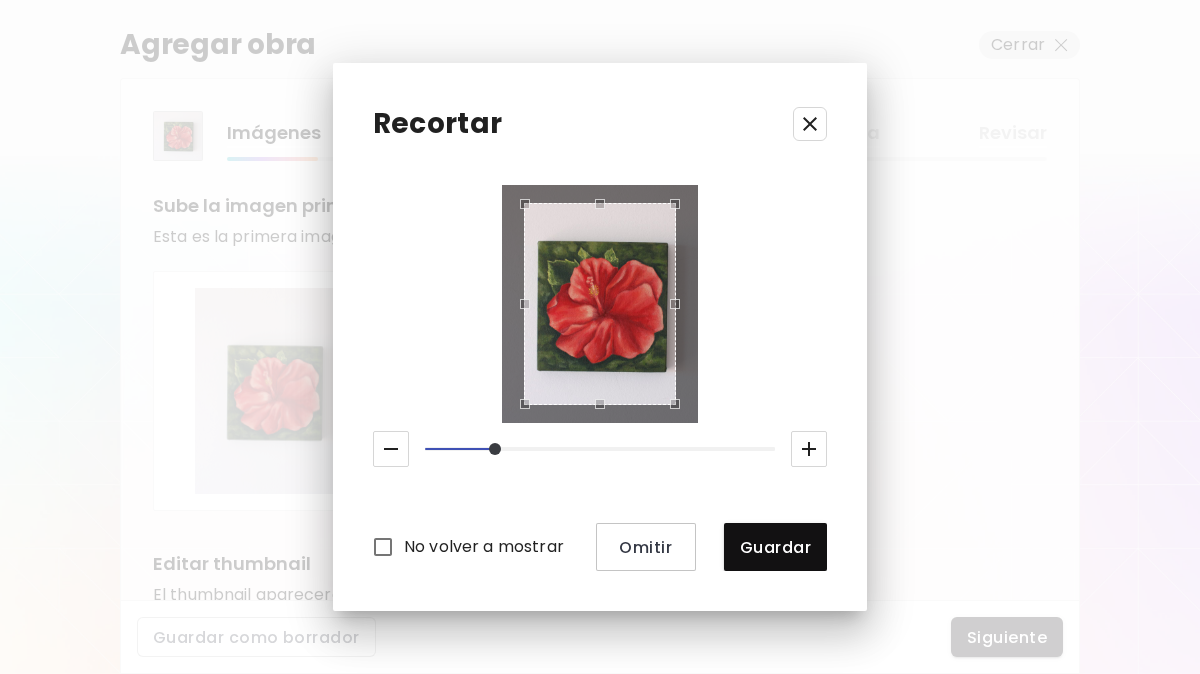 click 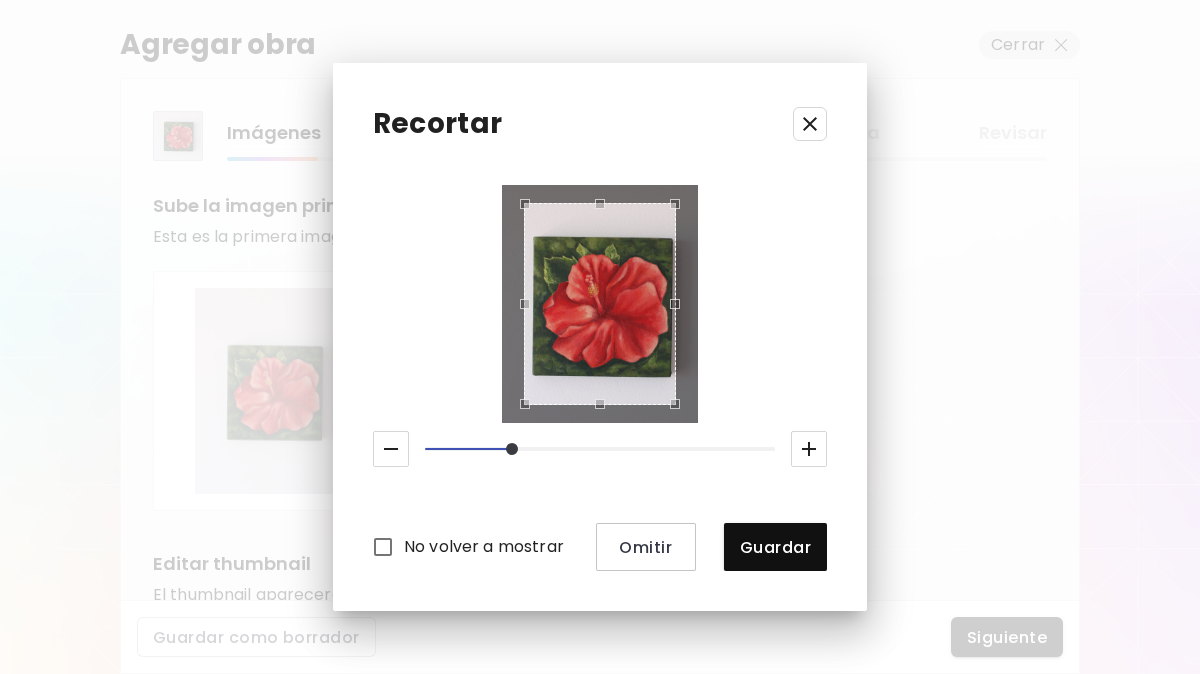 click 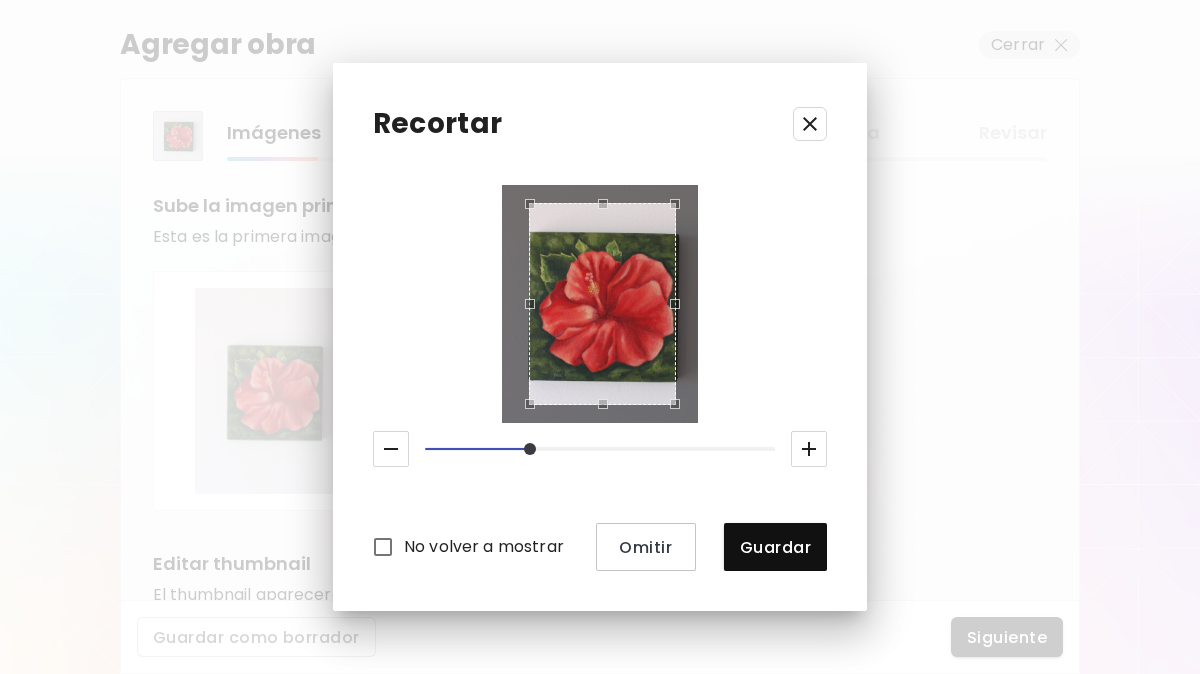 click at bounding box center (525, 299) 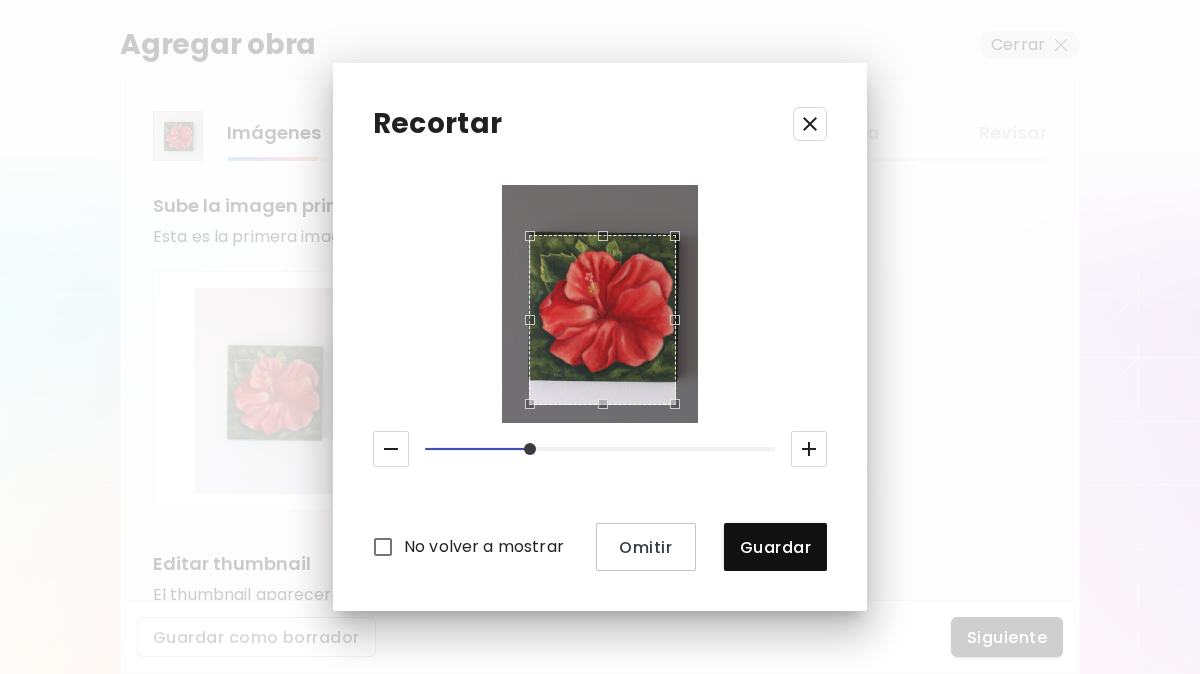 click at bounding box center [598, 231] 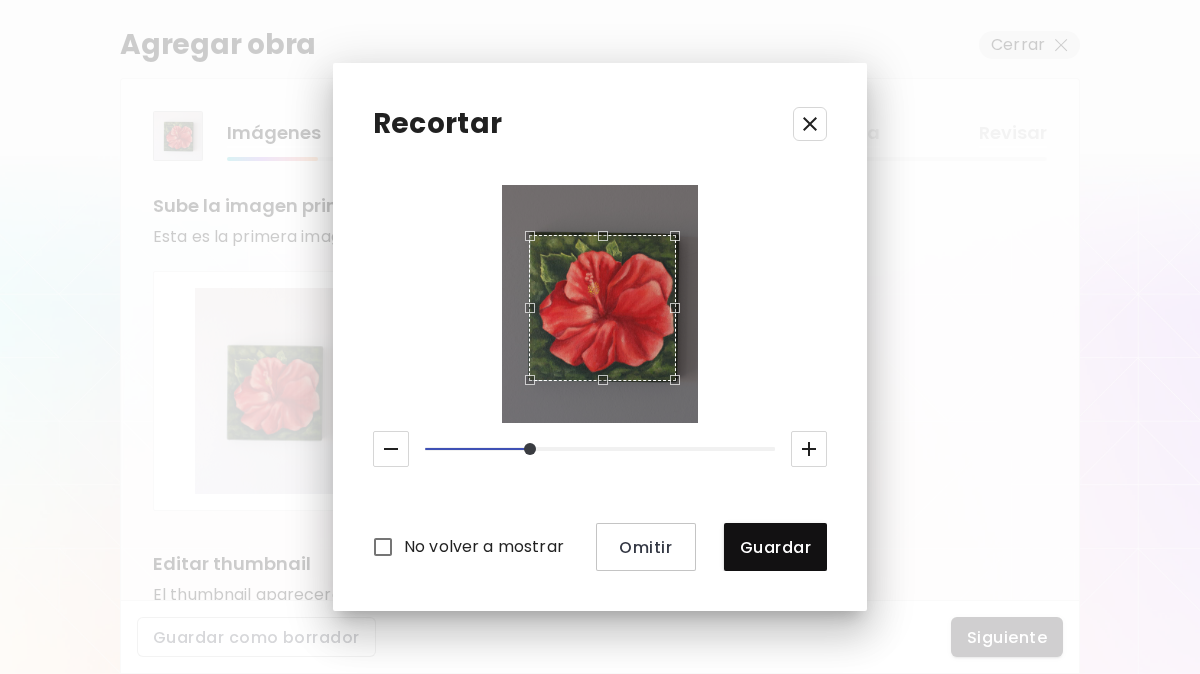 click at bounding box center [602, 236] 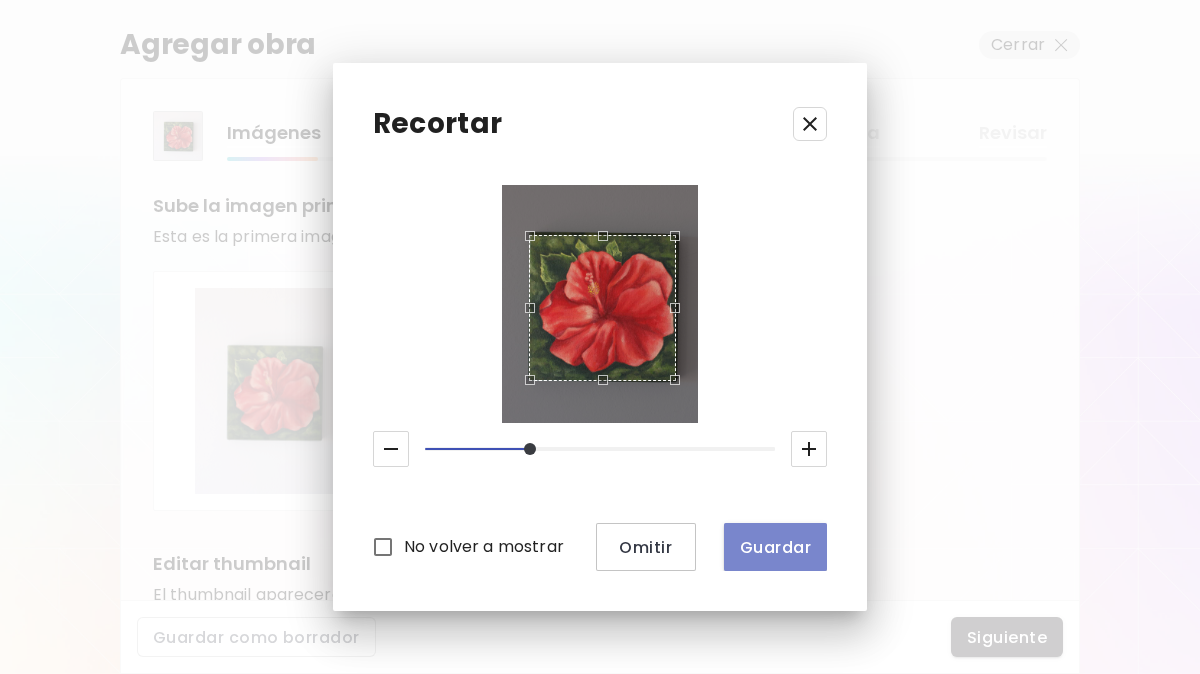 click on "Guardar" at bounding box center (775, 547) 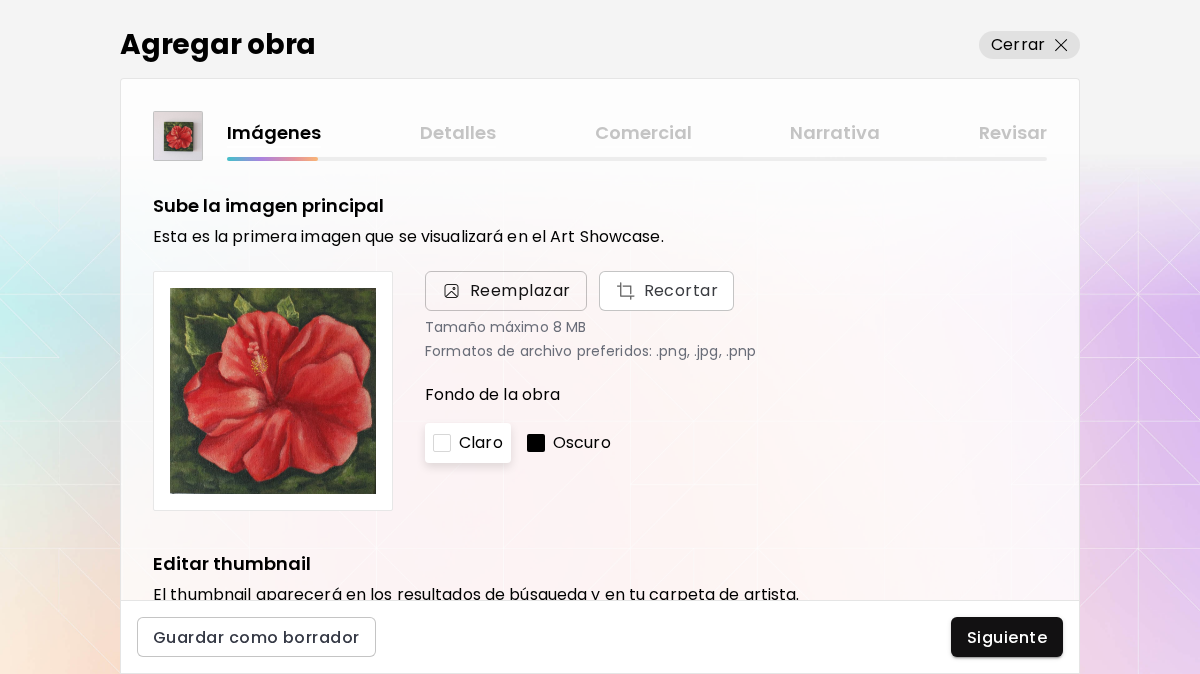 scroll, scrollTop: 600, scrollLeft: 0, axis: vertical 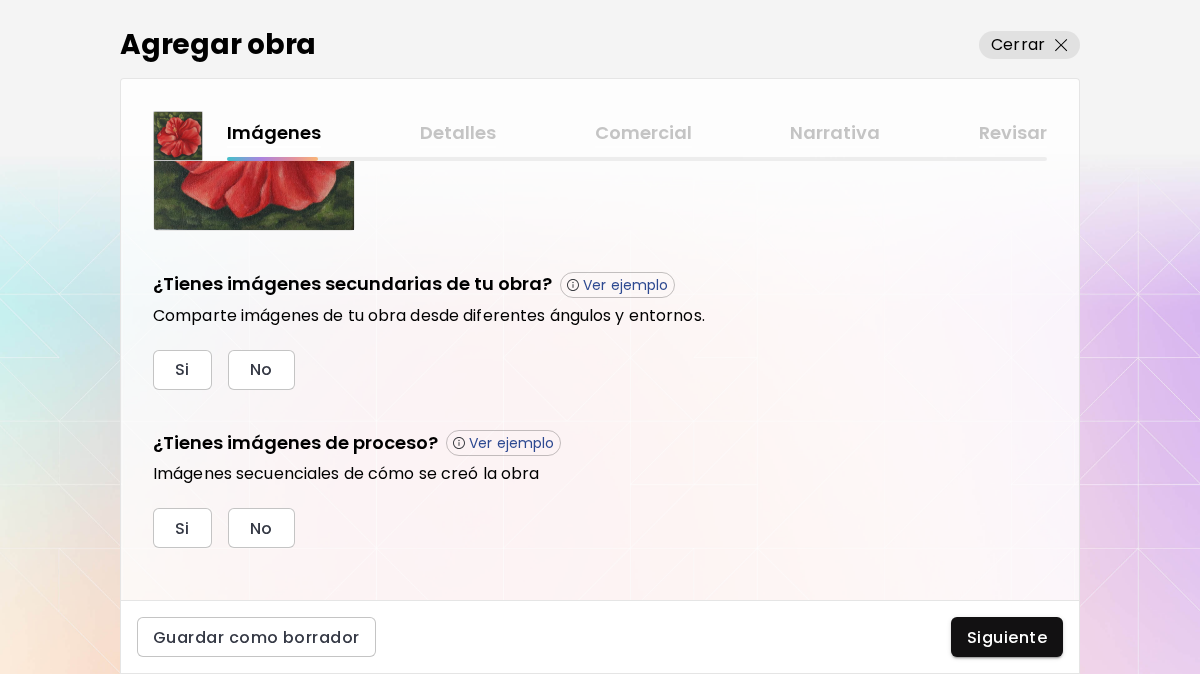 click on "¿Tienes imágenes secundarias de tu obra? Ver ejemplo Comparte imágenes de tu obra desde diferentes ángulos y entornos. Si No" at bounding box center (600, 330) 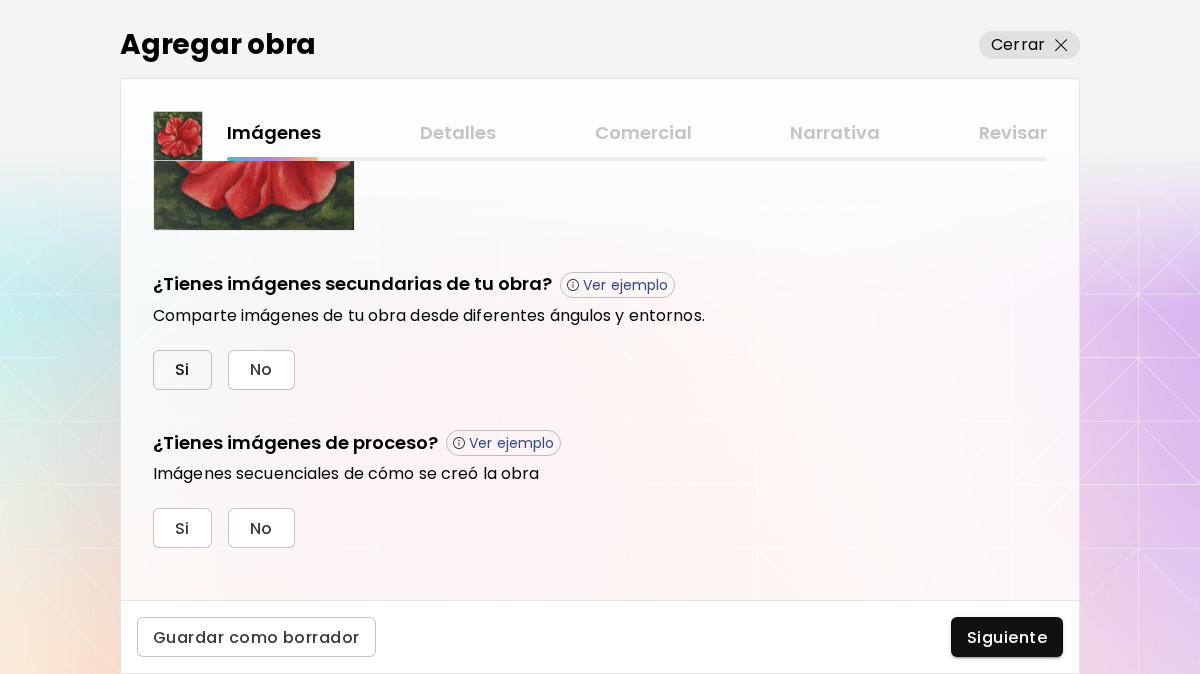 click on "Si" at bounding box center (182, 370) 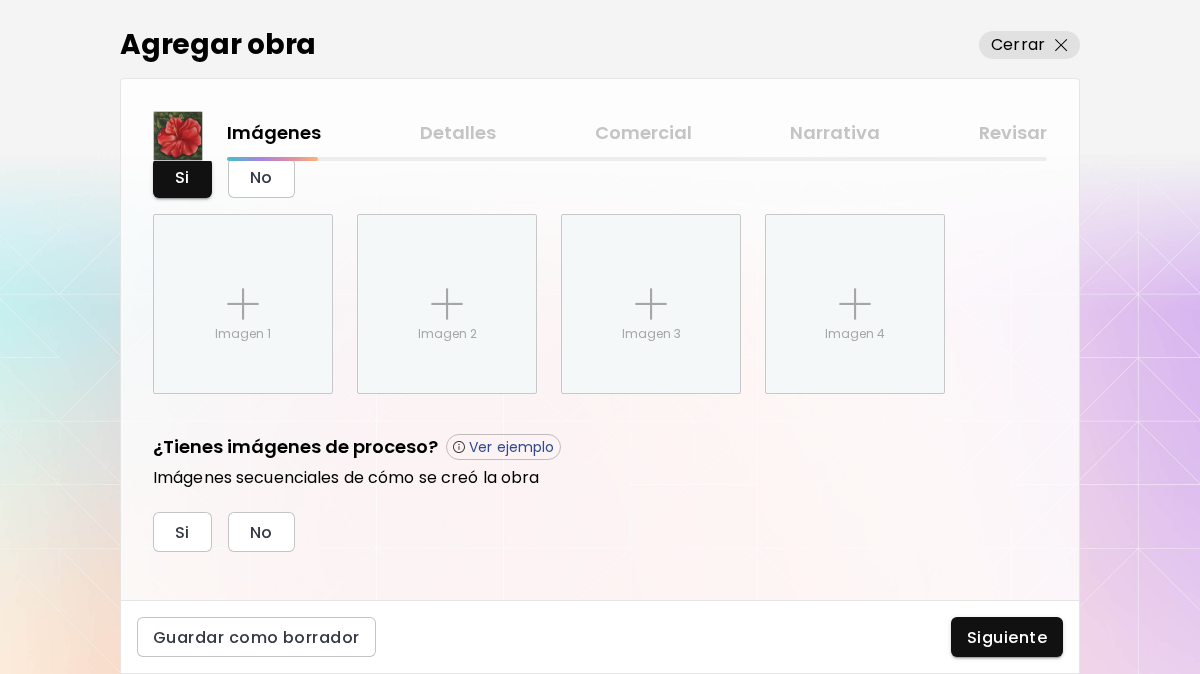 scroll, scrollTop: 814, scrollLeft: 0, axis: vertical 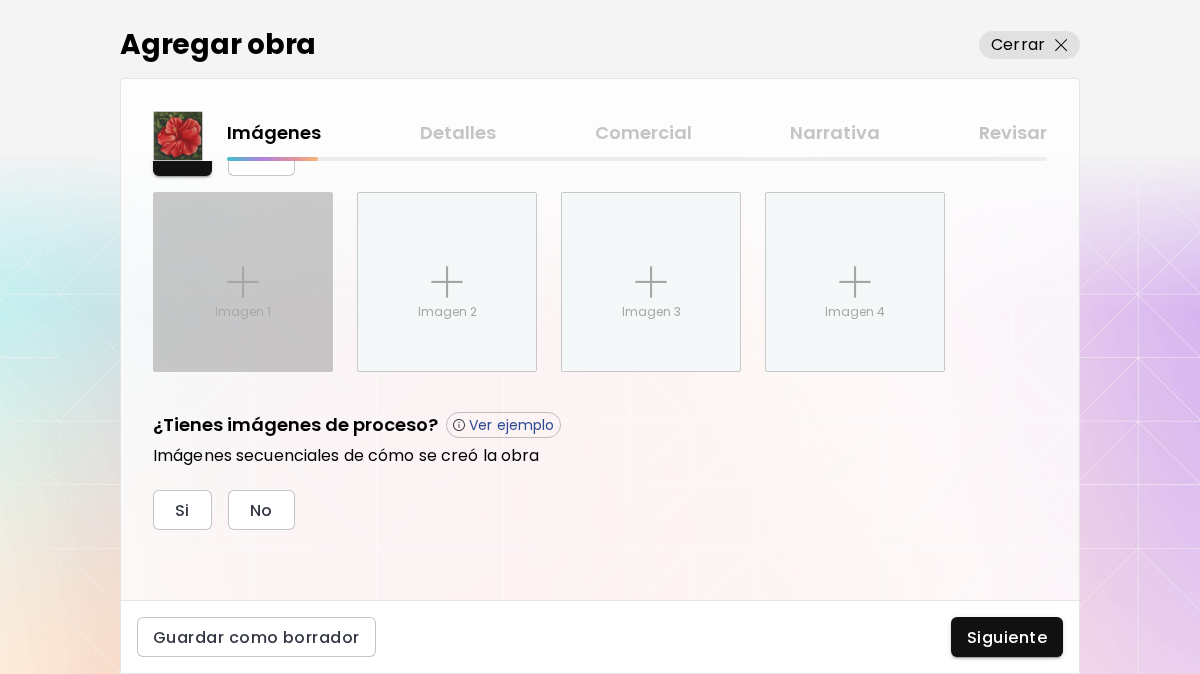 click on "Imagen 1" at bounding box center [243, 282] 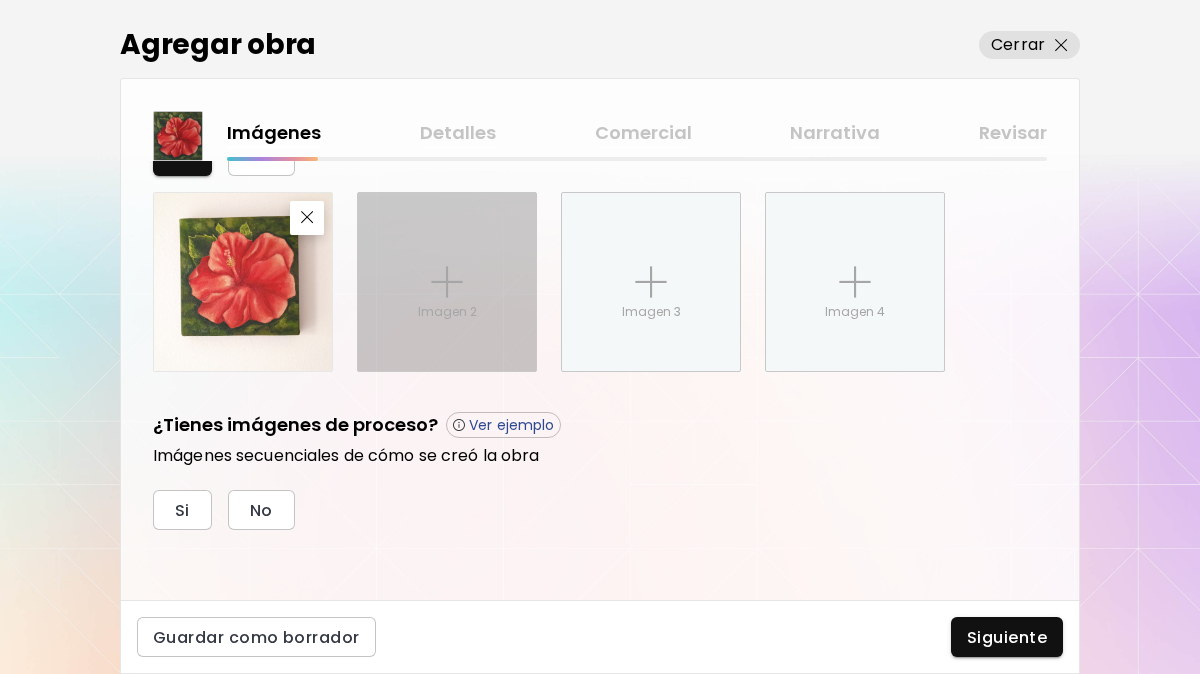 click on "Imagen 2" at bounding box center [447, 282] 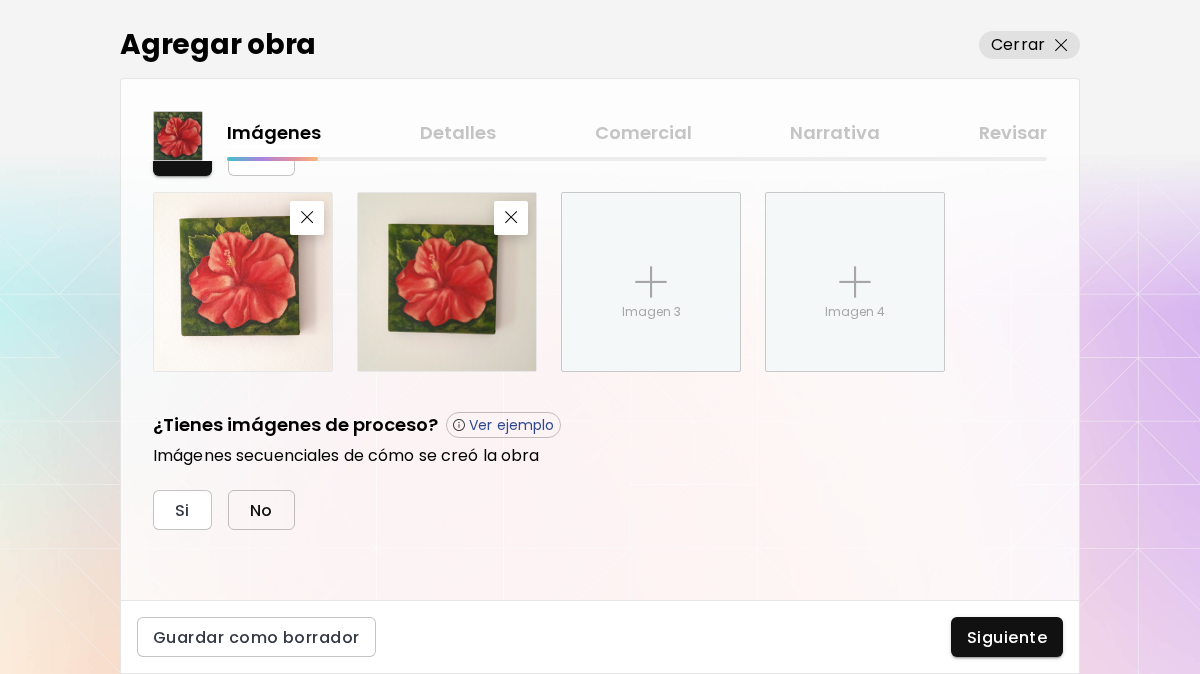 click on "No" at bounding box center (261, 510) 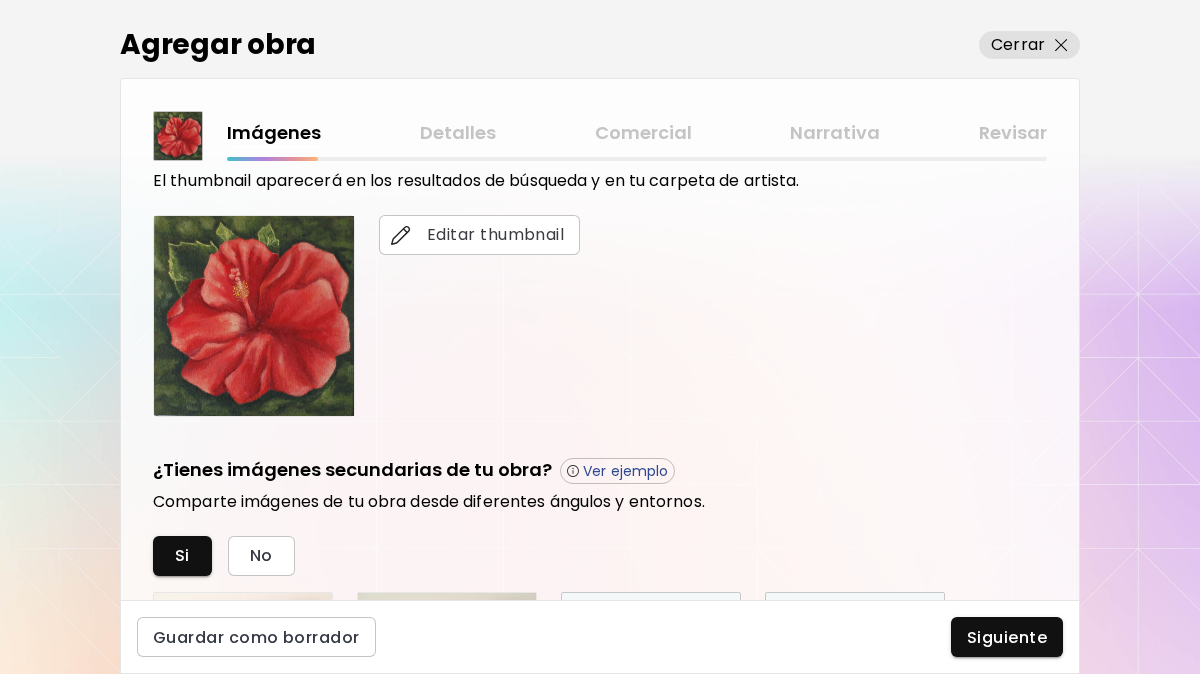 scroll, scrollTop: 814, scrollLeft: 0, axis: vertical 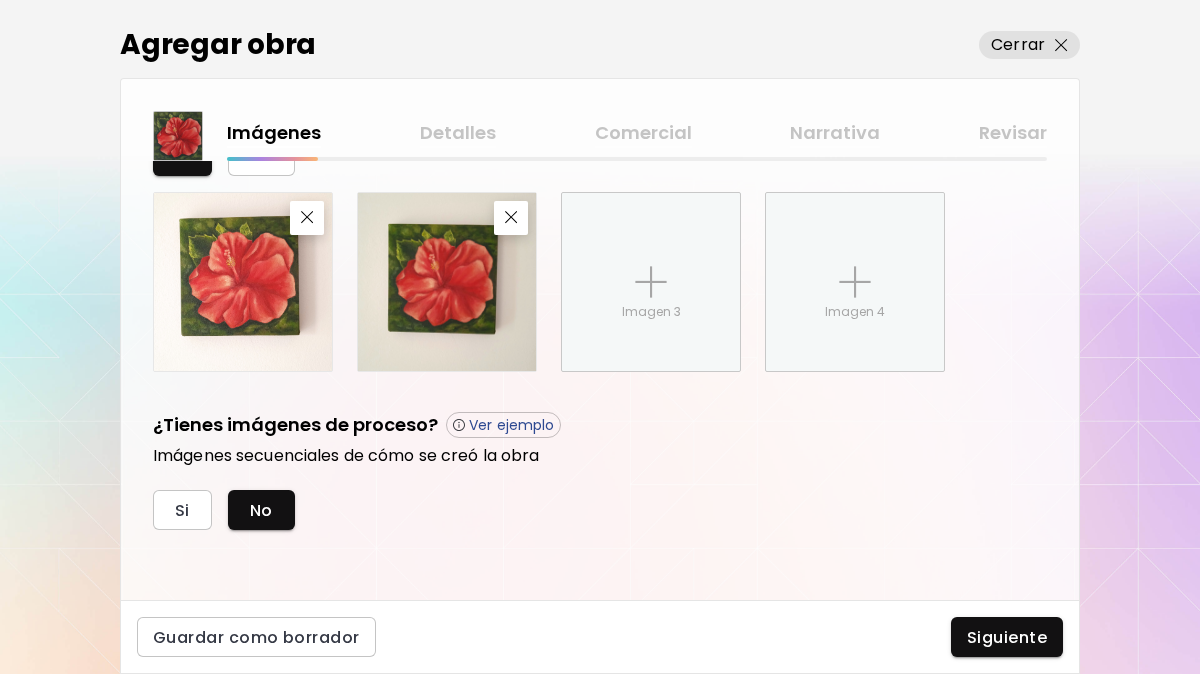 click on "Siguiente" at bounding box center [1007, 637] 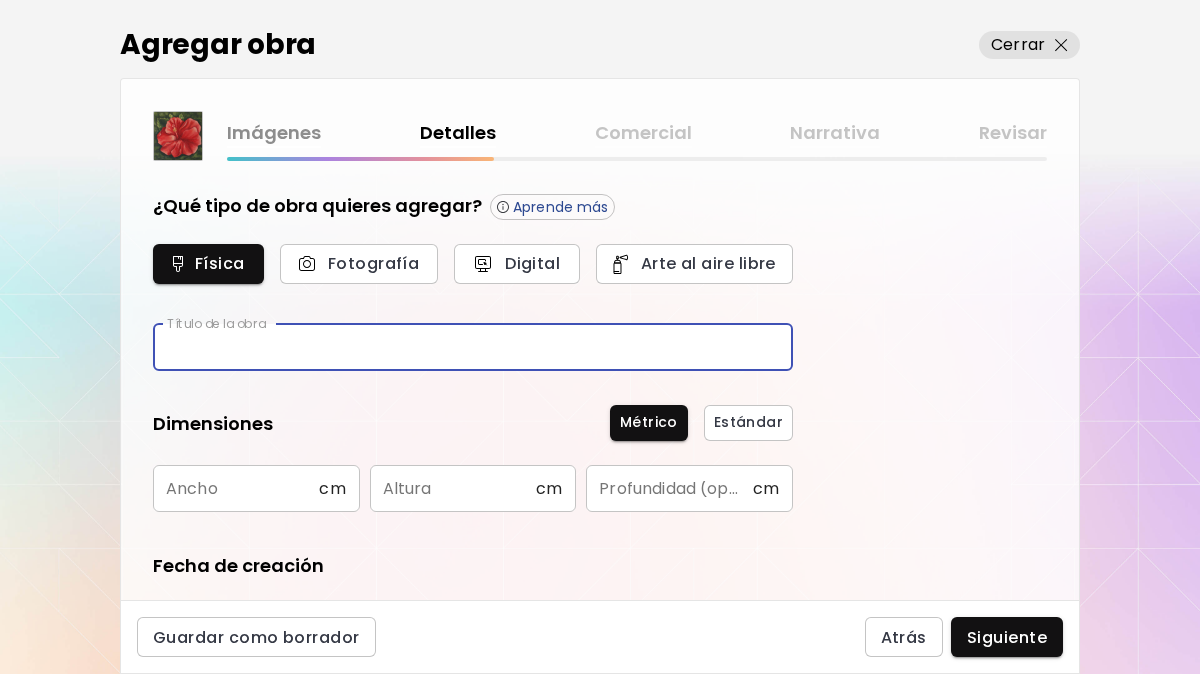 click at bounding box center (473, 347) 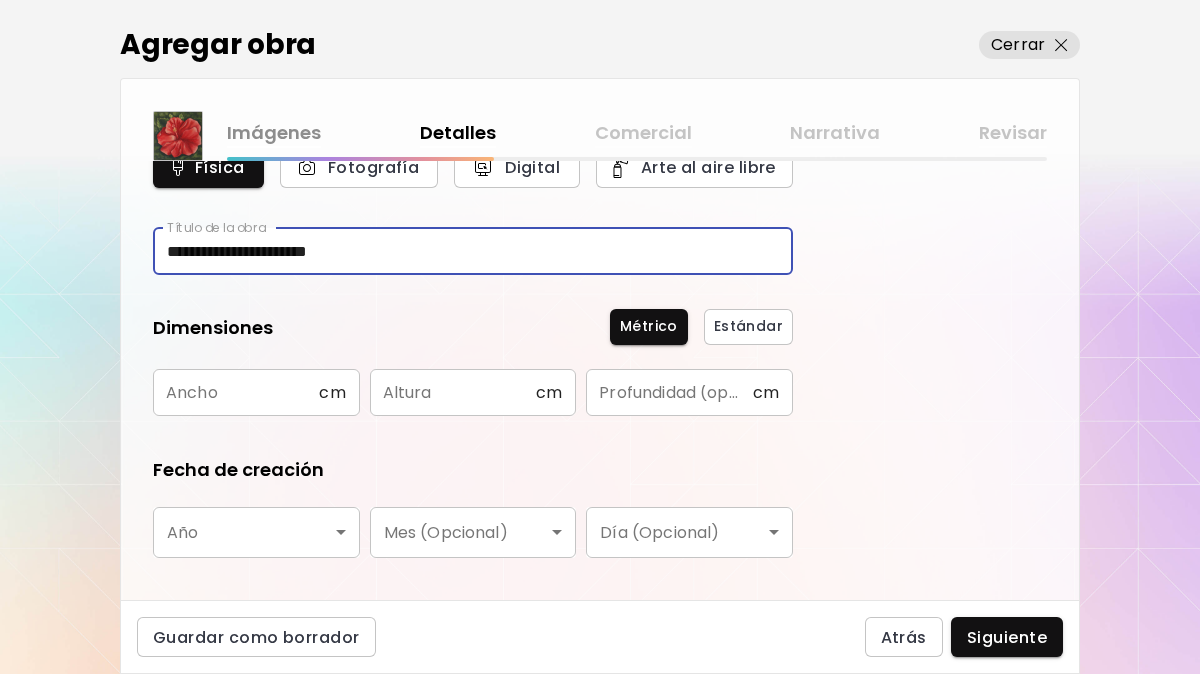 scroll, scrollTop: 100, scrollLeft: 0, axis: vertical 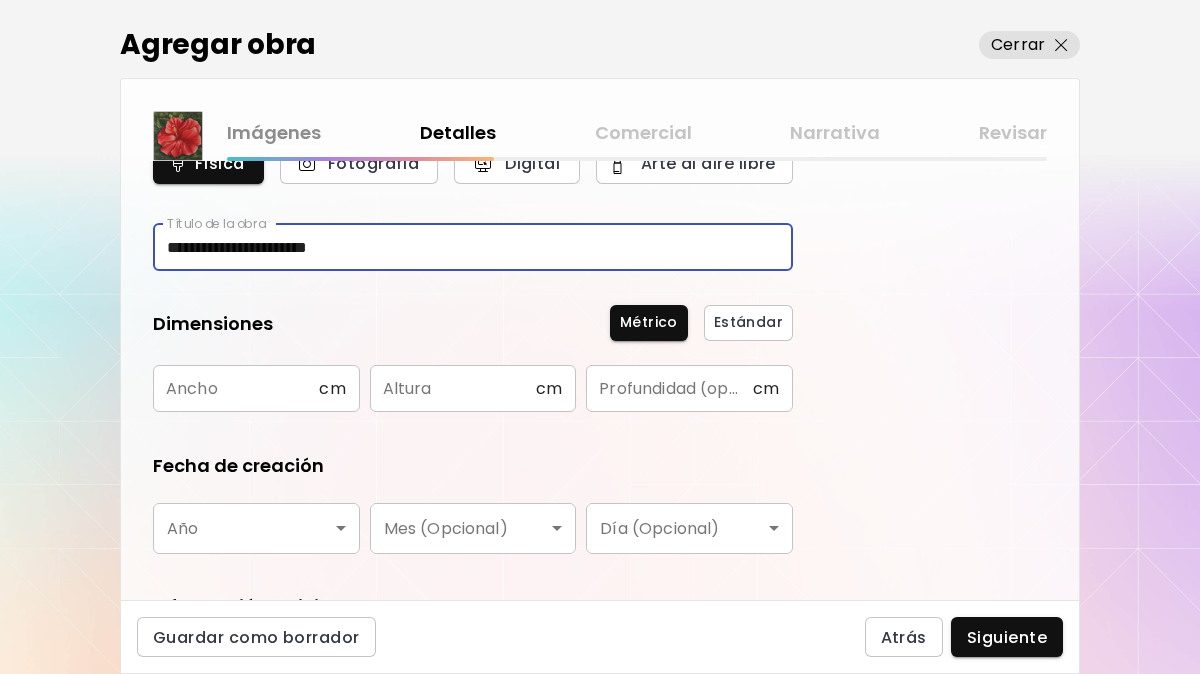 type on "**********" 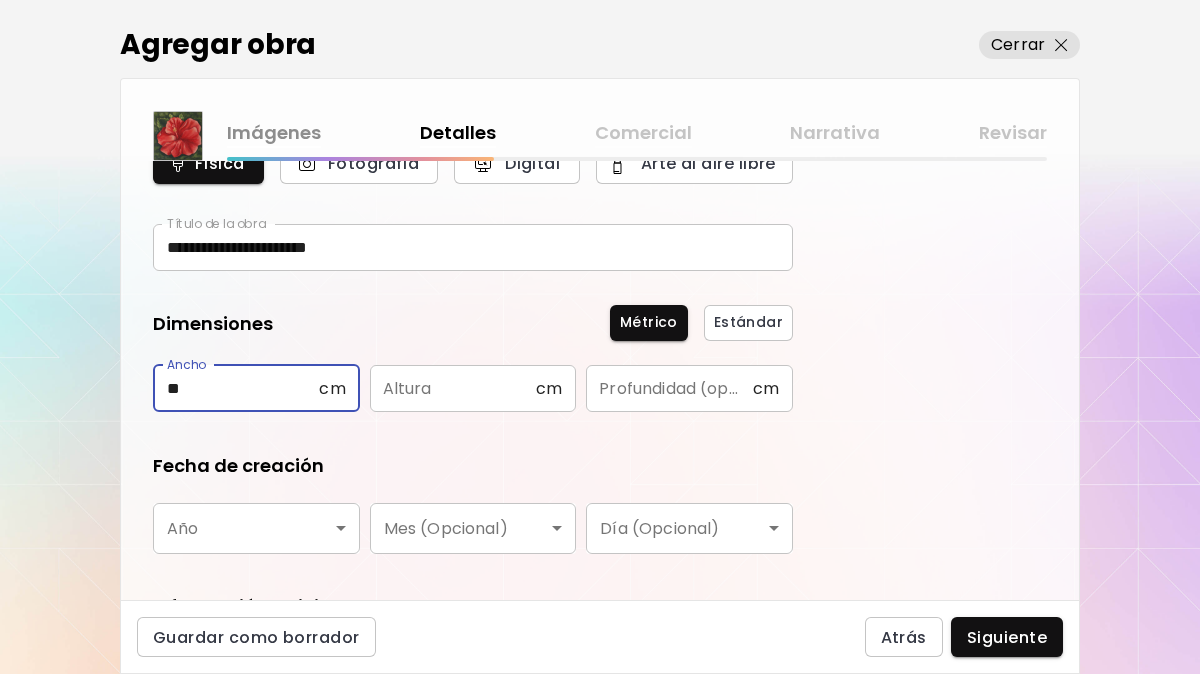 type on "**" 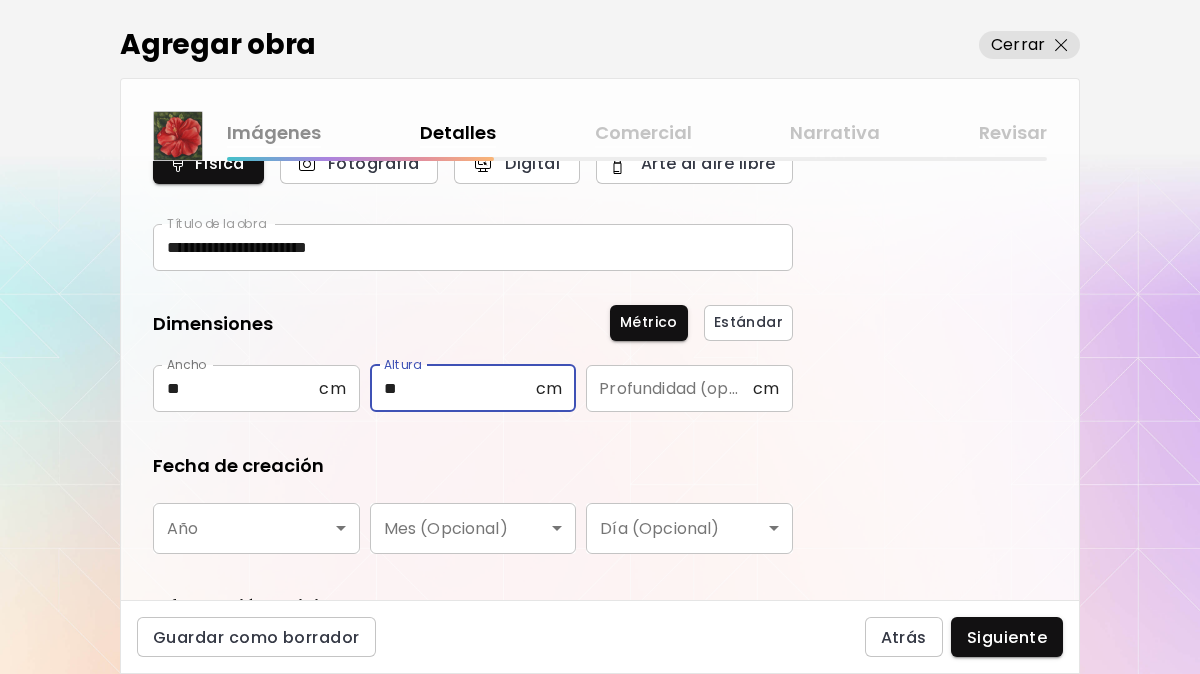 type on "**" 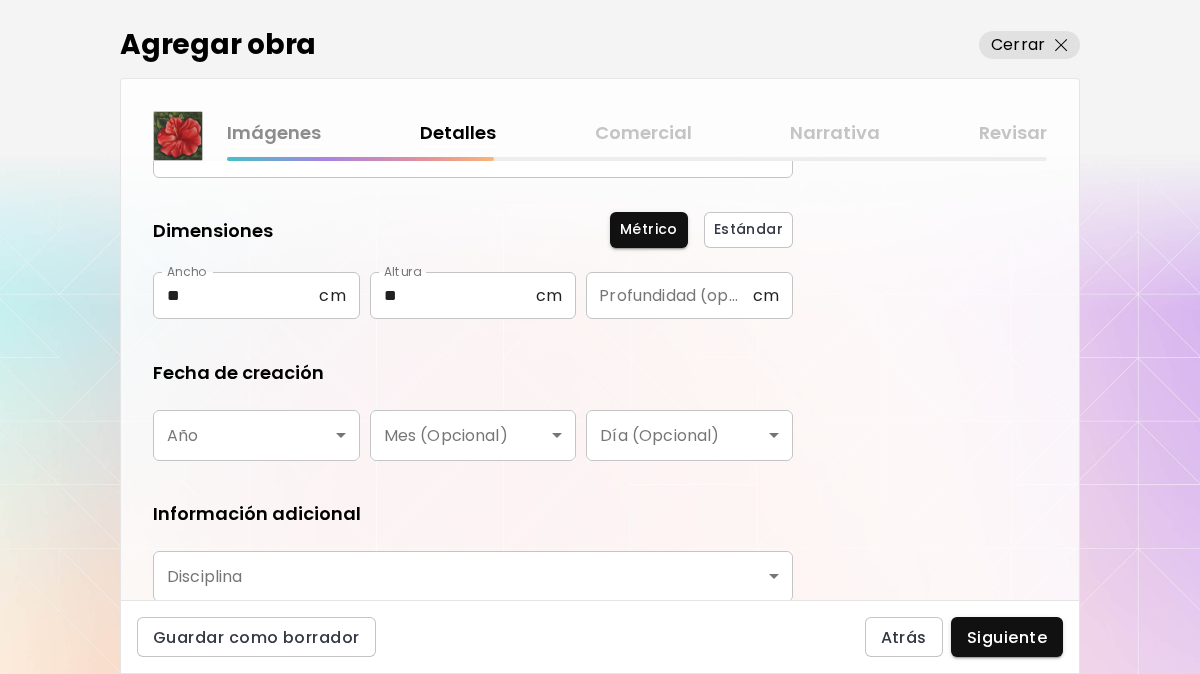 scroll, scrollTop: 200, scrollLeft: 0, axis: vertical 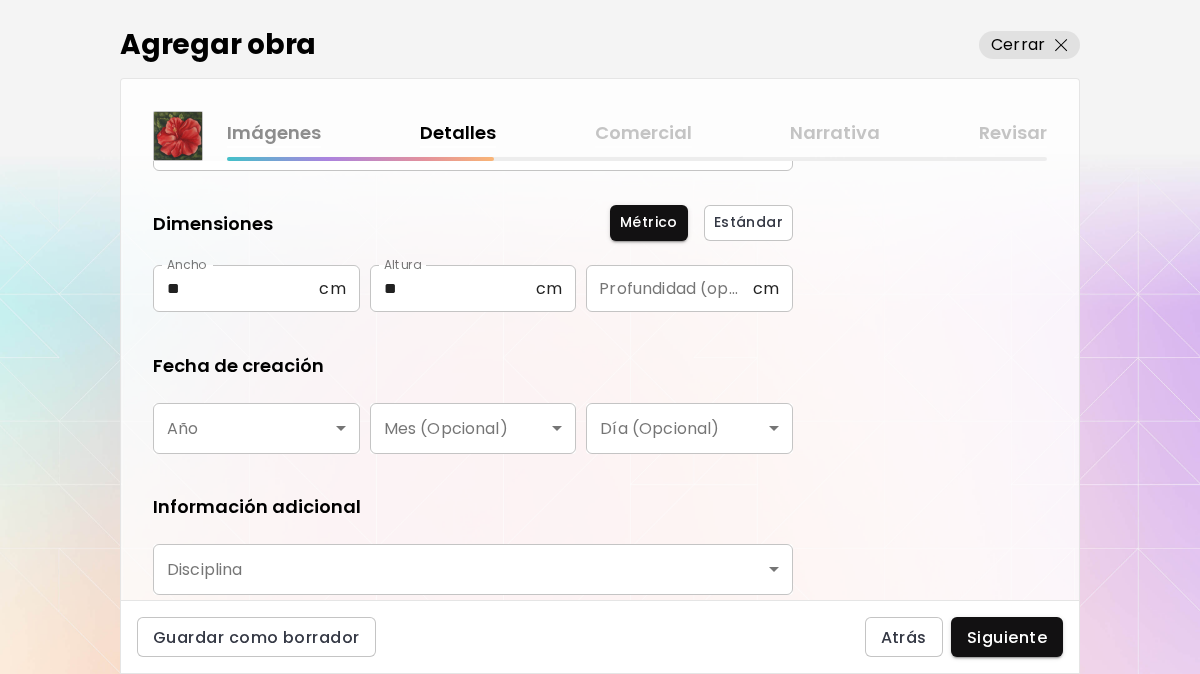 click on "Año ​ Año Mes (Opcional) ​ Mes (Opcional) Día (Opcional) ​ Día (Opcional) [...] Nombre o usuario Nombre o usuario País del artista País del artista [...]" at bounding box center [600, 337] 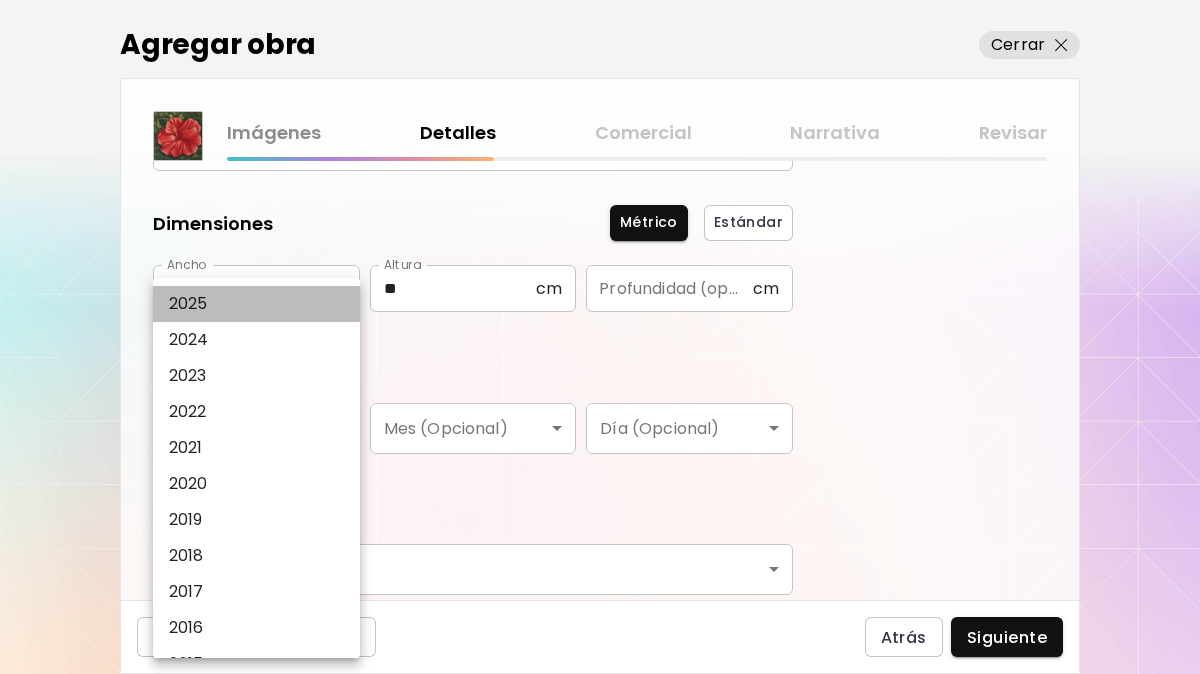 click on "2025" at bounding box center (261, 304) 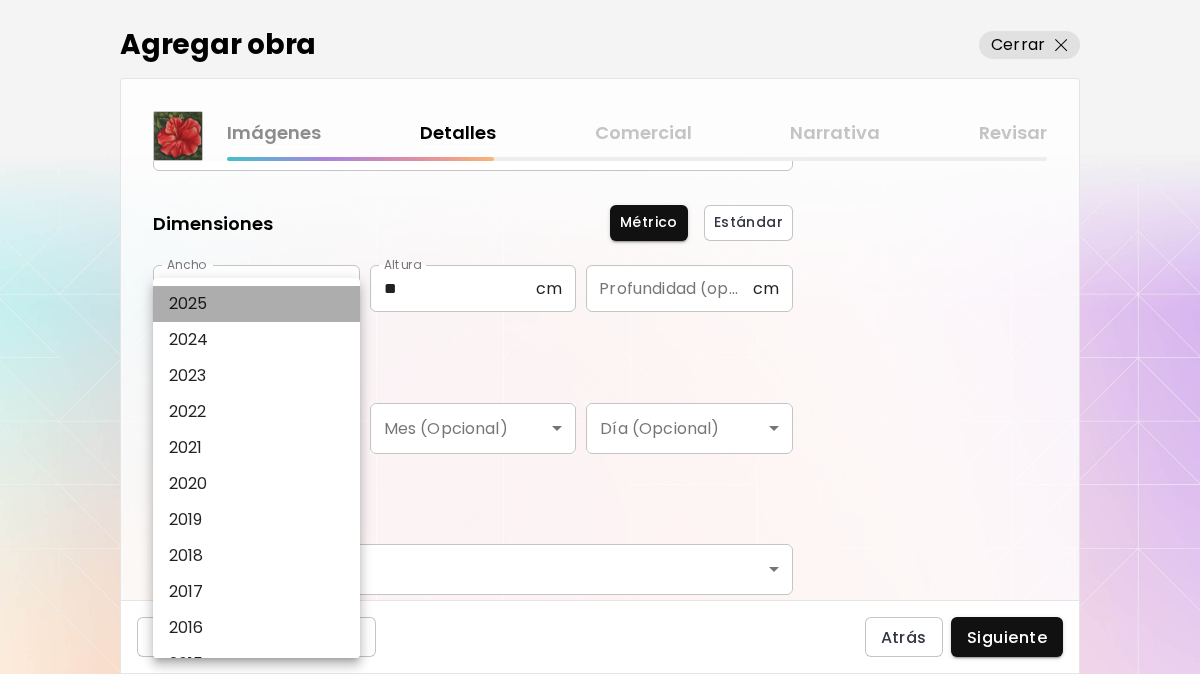 click on "2025 2024 2023 2022 2021 2020 2019 2018 2017 2016 2015 2014 2013 2012 2011 2010 2009 2008 2007 2006 2005 2004 2003 2002 2001 2000 1999 1998 1997 1996 1995 1994 1993 1992 1991 1990 1989 1988 1987 1986 1985 1984 1983 1982 1981 1980 1979 1978 1977 1976 1975 1974 1973 1972 1971 1970 1969 1968 1967 1966 1965 1964 1963 1962 1961 1960 1959 1958 1957 1956 1955 1954 1953 1952 1951 1950 1949 1948 1947 1946 1945 1944 1943 1942 1941 1940 1939 1938 1937 1936 1935 1934 1933 1932 1931 1930 1929 1928 1927 1926 1925 1924 1923 1922 1921 1920 1919 1918 1917 1916 1915 1914 1913 1912 1911 1910 1909 1908 1907 1906 1905 1904 1903 1902 1901 1900 1899 1898 1897 1896 1895 1894 1893 1892 1891 1890 1889 1888 1887 1886 1885 1884 1883 1882 1881 1880 1879 1878 1877 1876 1875 1874 1873 1872 1871 1870 1869 1868 1867 1866 1865 1864 1863 1862 1861 1860 1859 1858 1857 1856 1855 1854 1853 1852 1851 1850 1849 1848 1847 1846 1845 1844 1843 1842 1841 1840 1839 1838 1837 1836 1835 1834 1833 1832 1831 1830 1829 1828 1827 1826 1825 1824 1823 1822 1821" at bounding box center [600, 337] 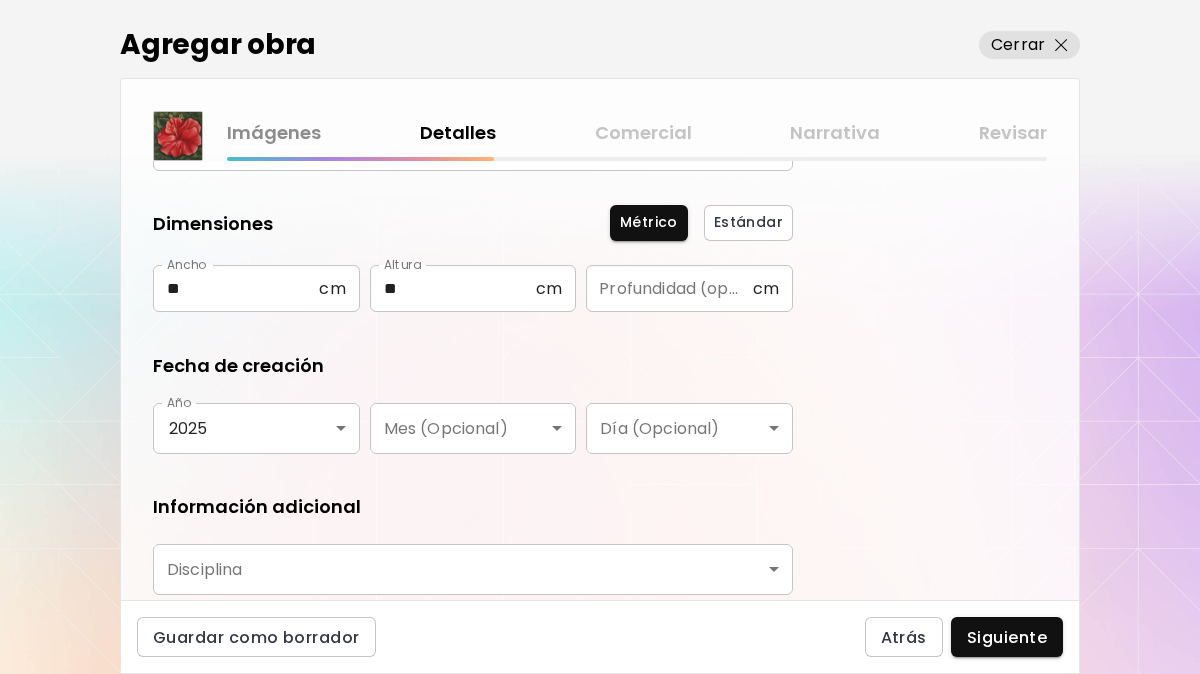 click on "Año [YEAR] **** Año Mes (Opcional) ​ Mes (Opcional) Día (Opcional) ​ Día (Opcional) [...] Nombre o usuario Nombre o usuario País del artista País del artista [...]" at bounding box center [600, 337] 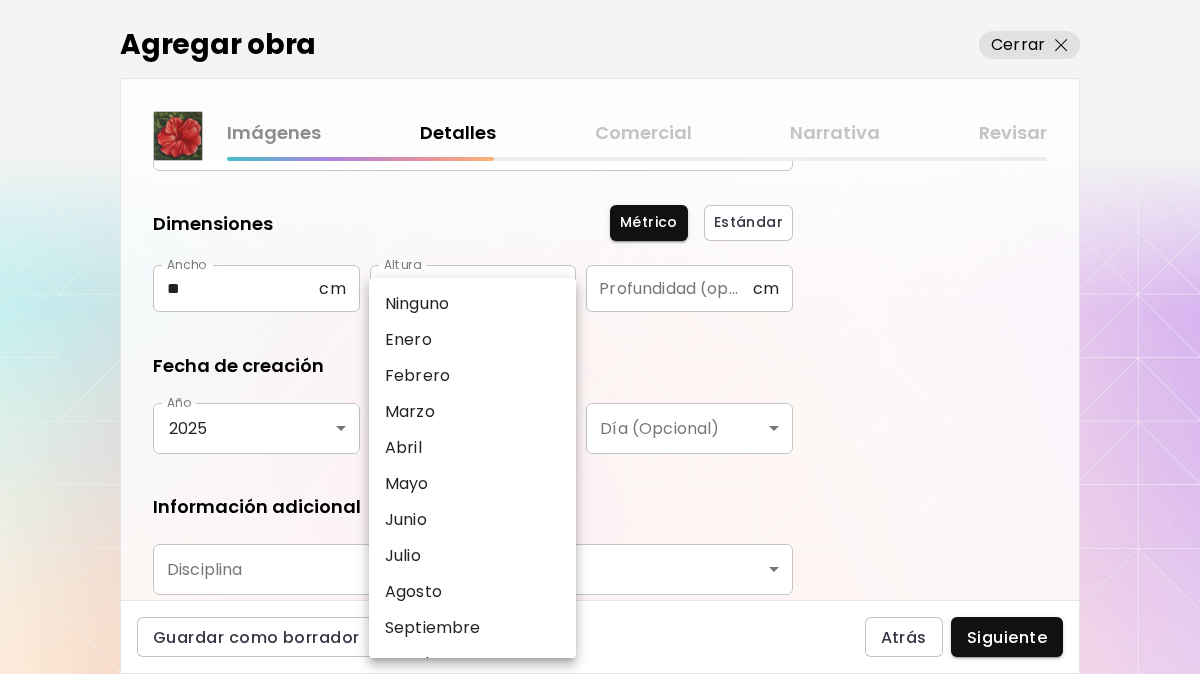 click on "Ninguno" at bounding box center [477, 304] 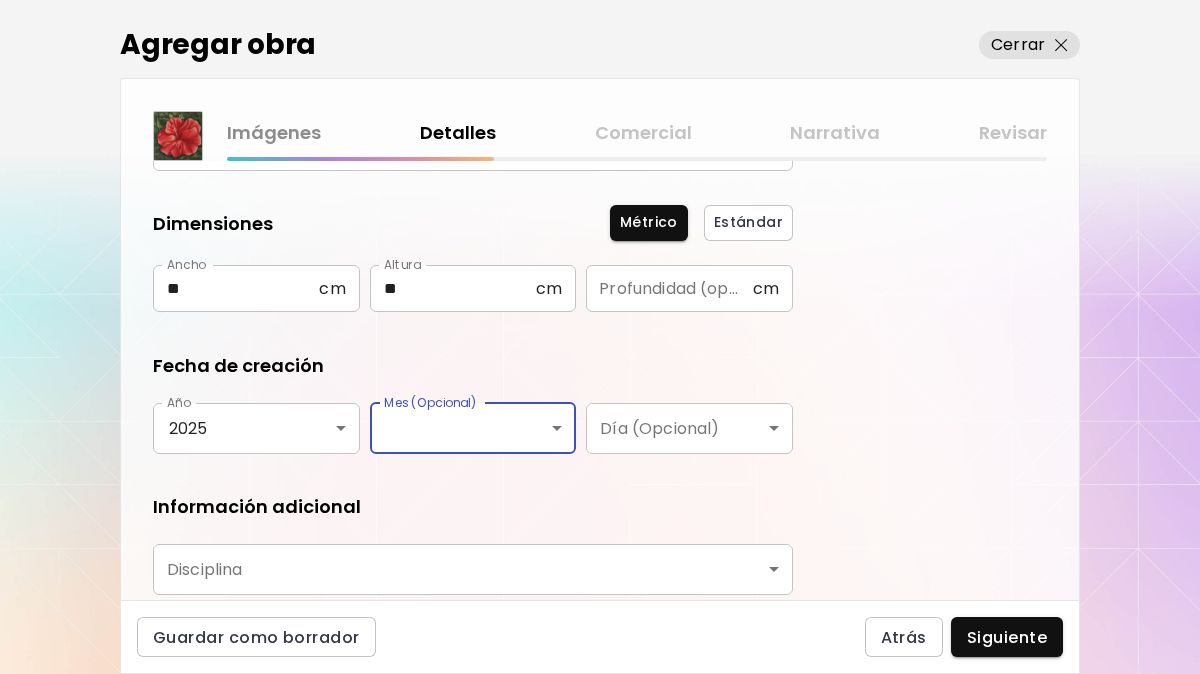 click on "Año [YEAR] **** Año Mes (Opcional) ​ Mes (Opcional) Día (Opcional) ​ Día (Opcional) [...] Nombre o usuario Nombre o usuario País del artista País del artista [...]" at bounding box center [600, 337] 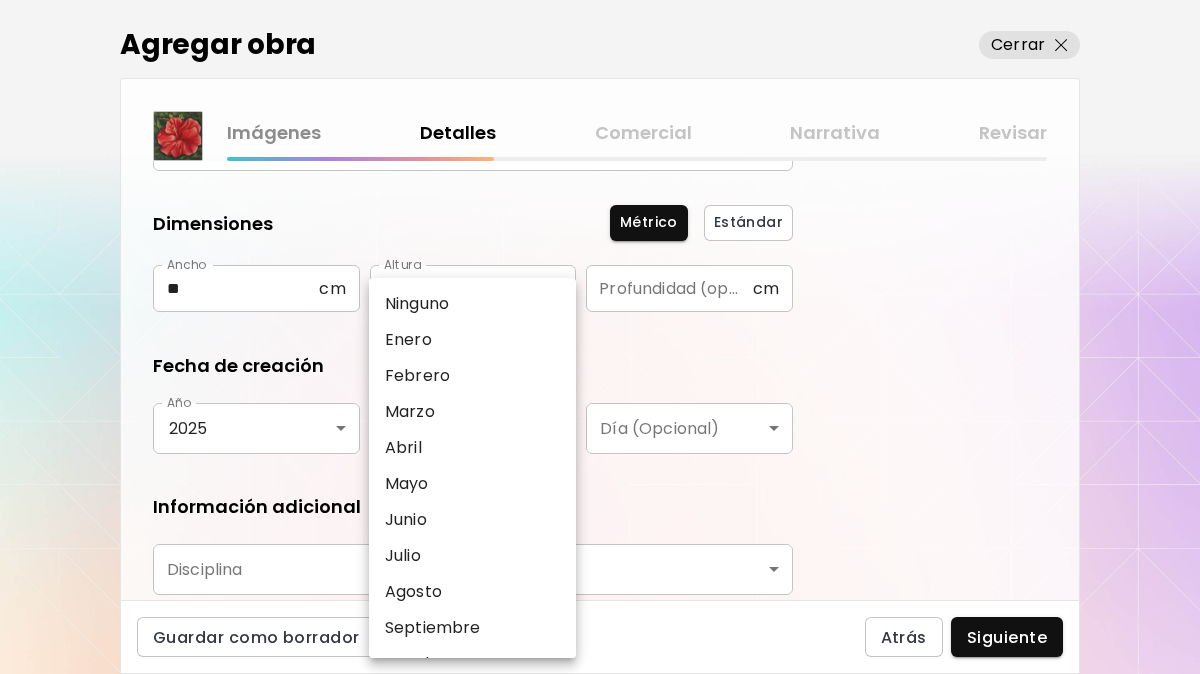 click on "Enero" at bounding box center [477, 340] 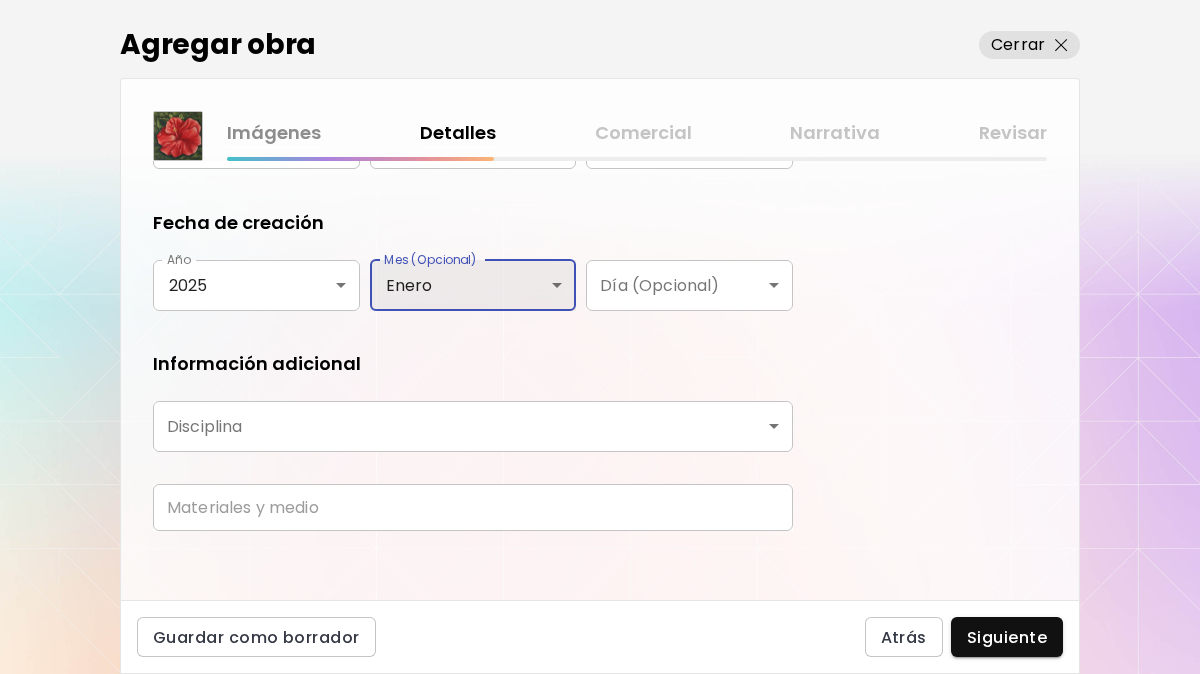 scroll, scrollTop: 352, scrollLeft: 0, axis: vertical 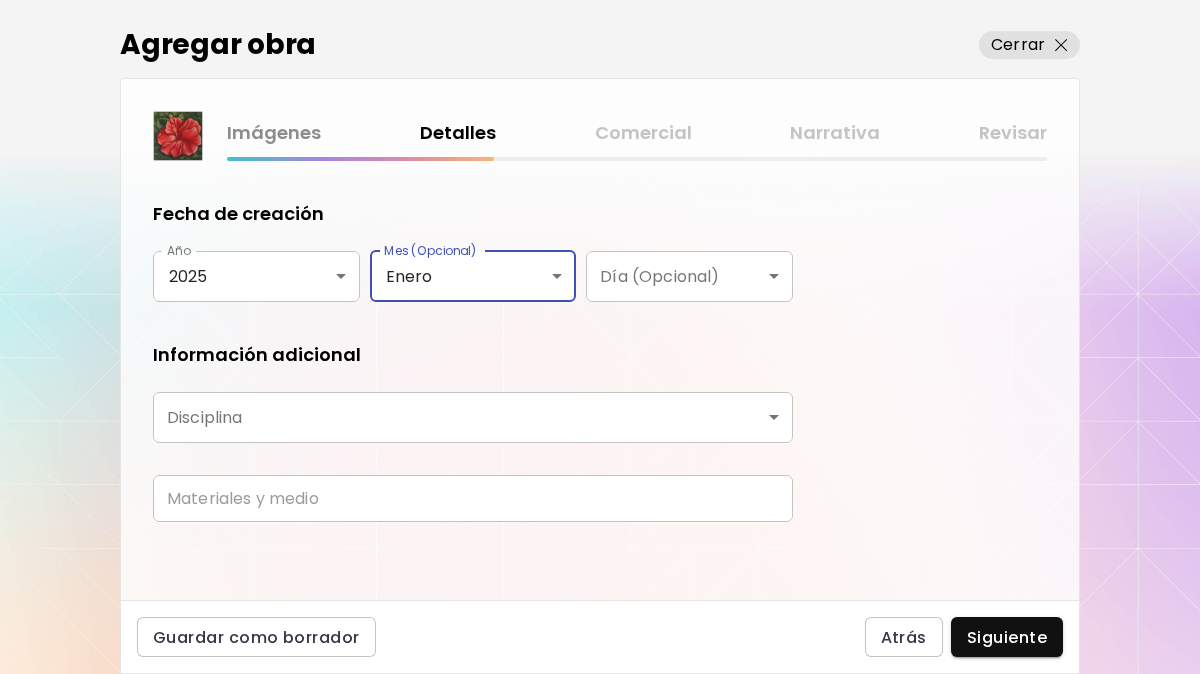 click on "Año [YEAR] **** Año Mes (Opcional) [MONTH] ***** Mes (Opcional) Día (Opcional) ​ Día (Opcional) [...] Nombre o usuario Nombre o usuario País del artista País del artista [...]" at bounding box center (600, 337) 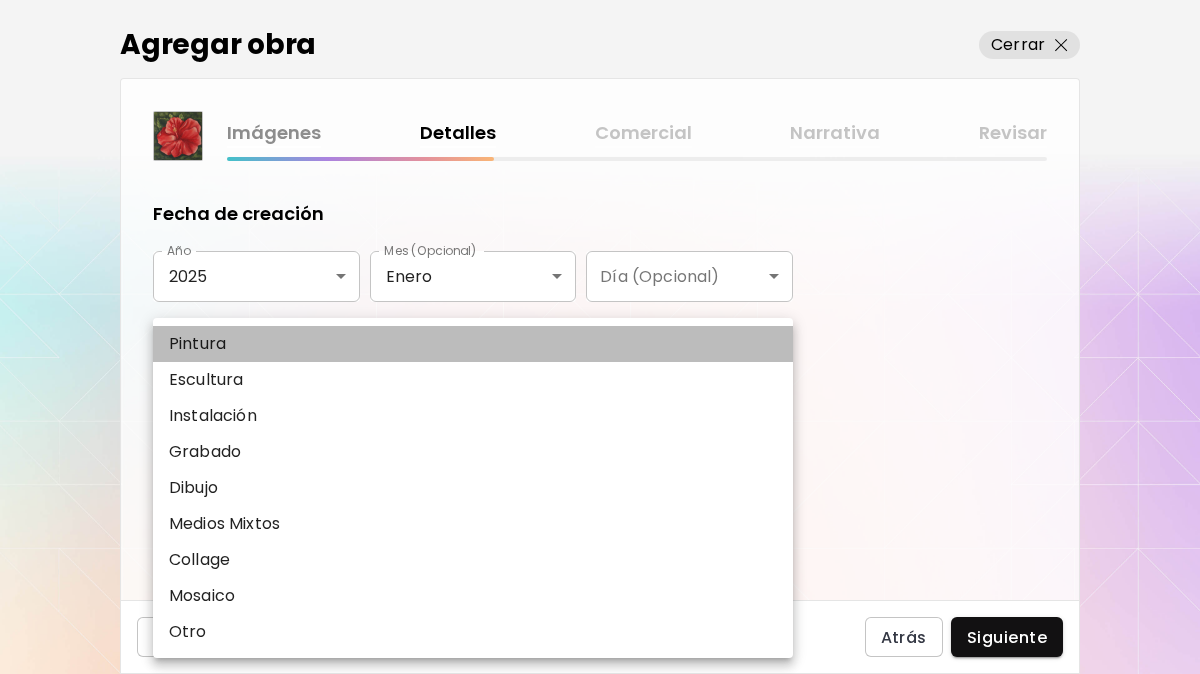 click on "Pintura" at bounding box center (473, 344) 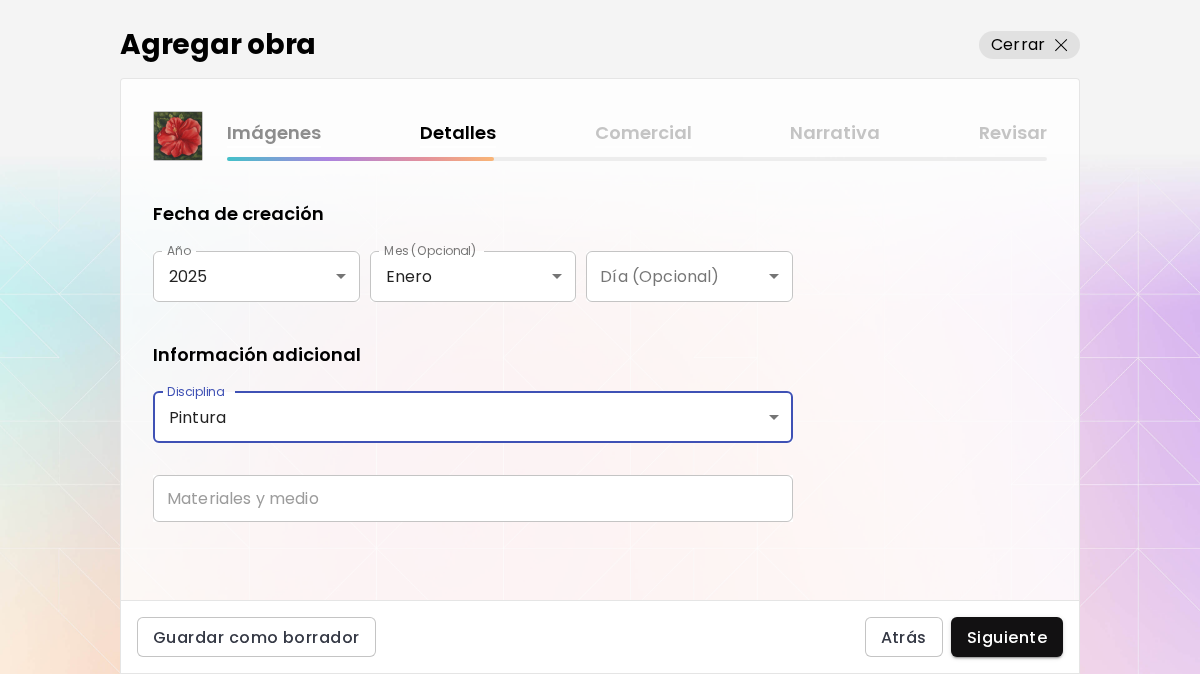click at bounding box center [473, 498] 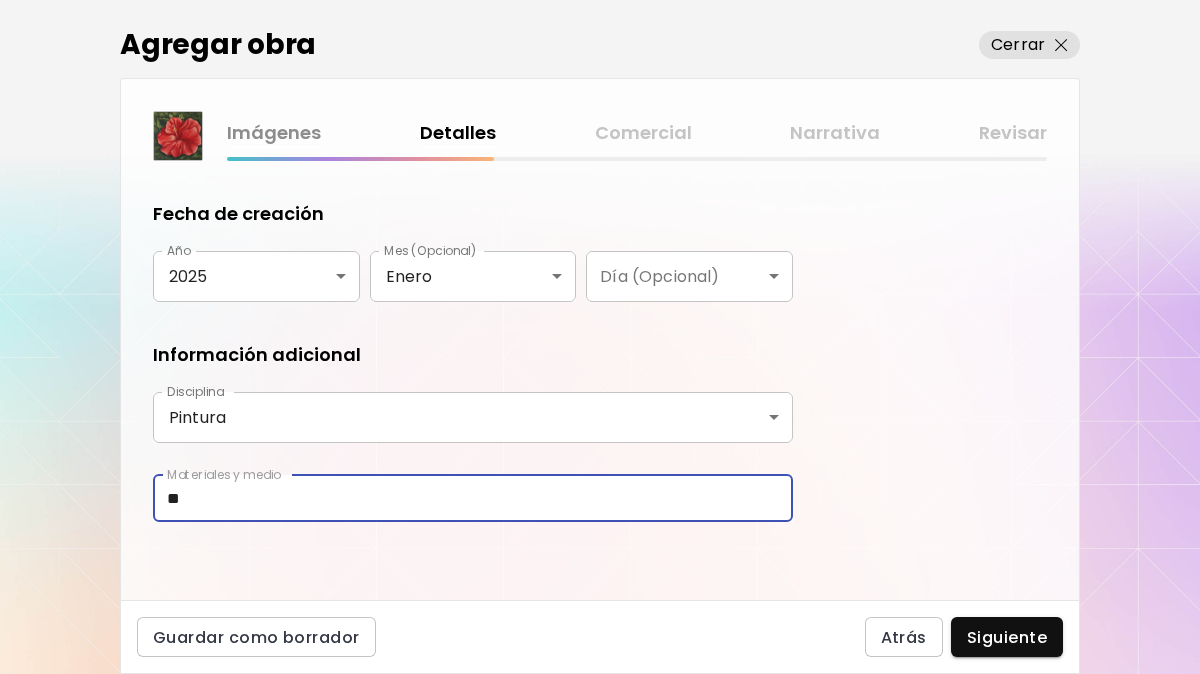 type on "*" 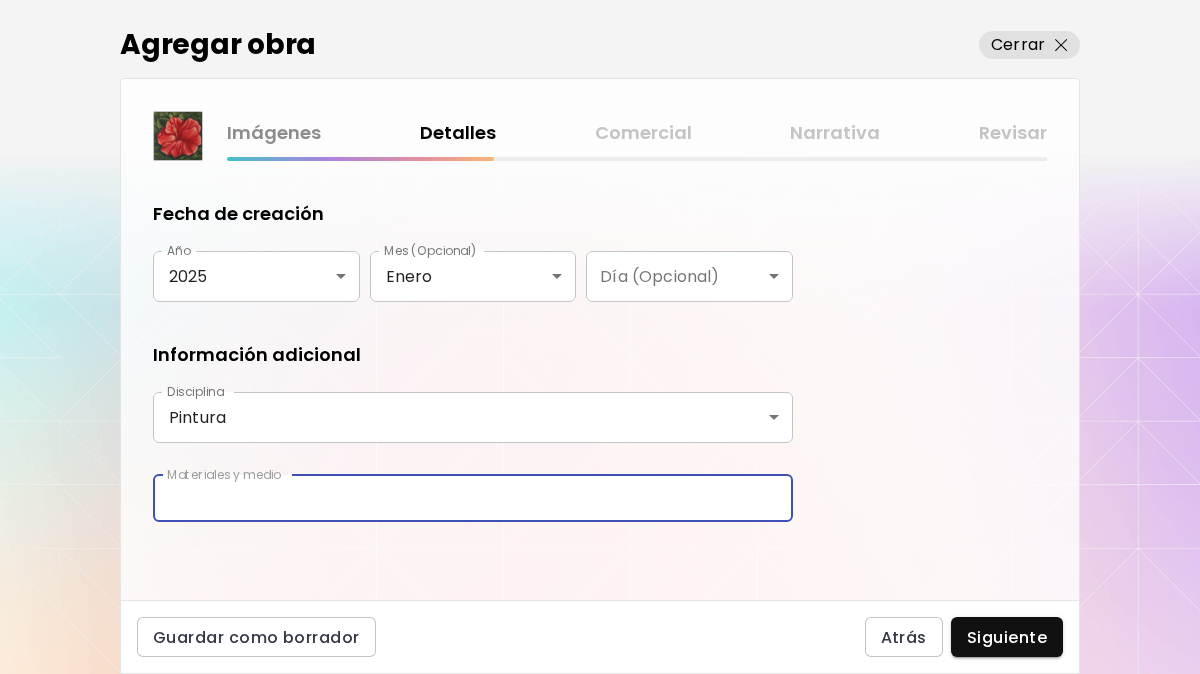 type on "*" 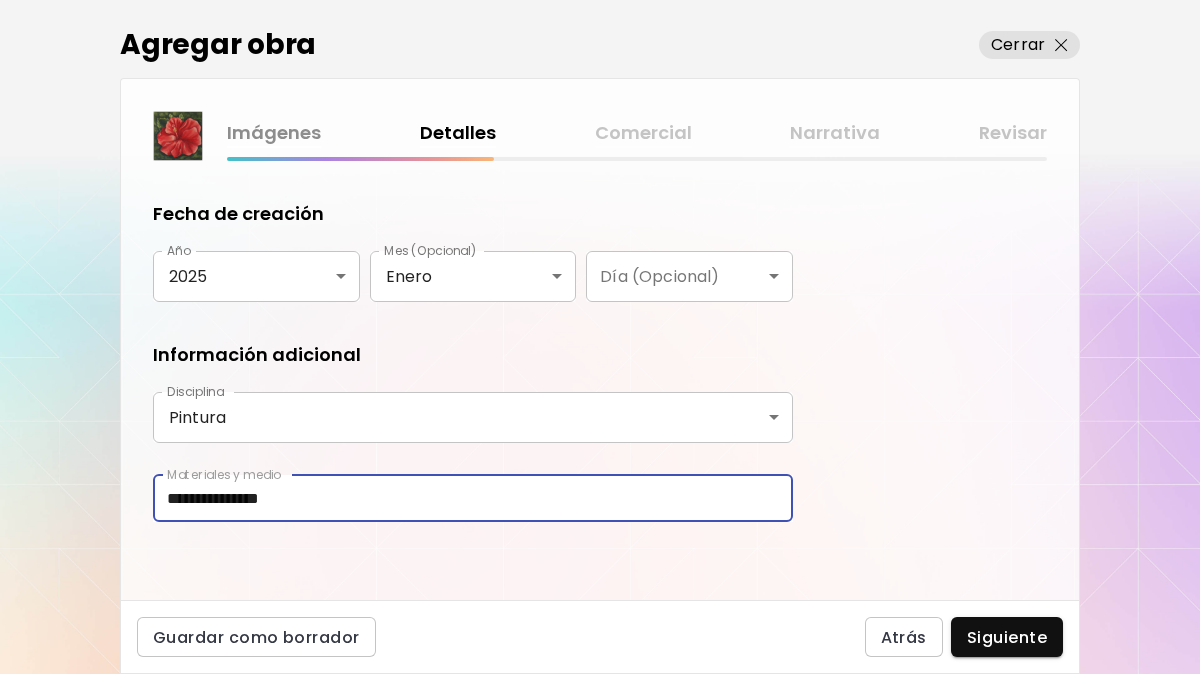 type on "**********" 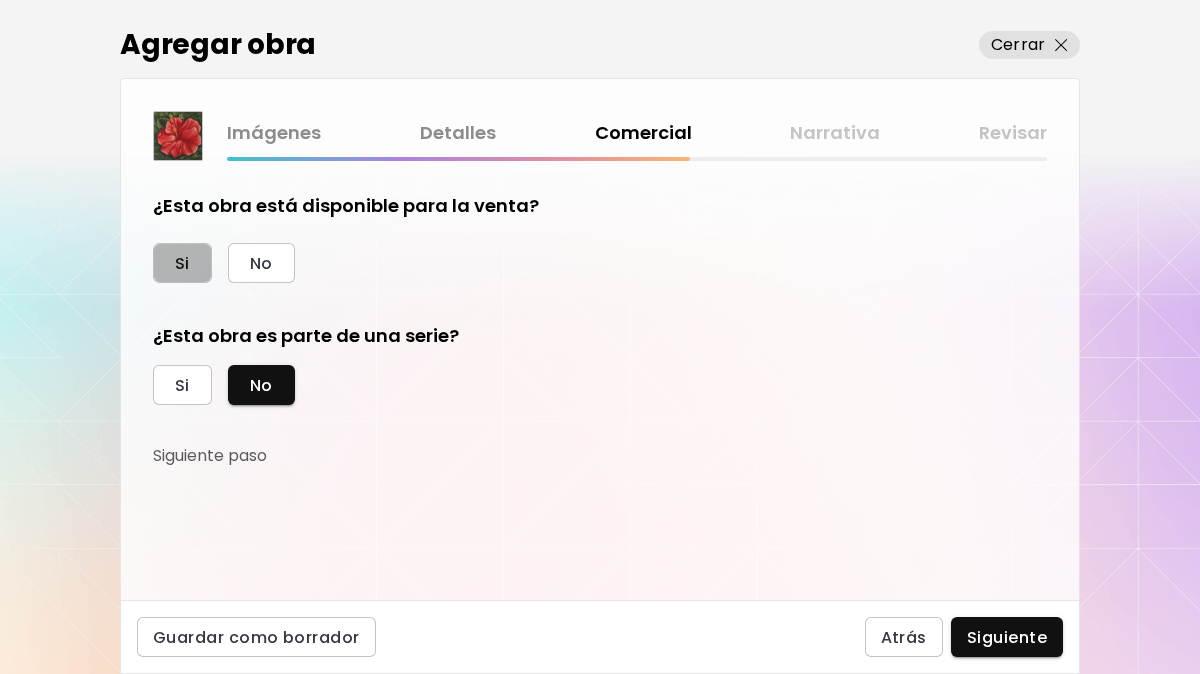click on "Si" at bounding box center (182, 263) 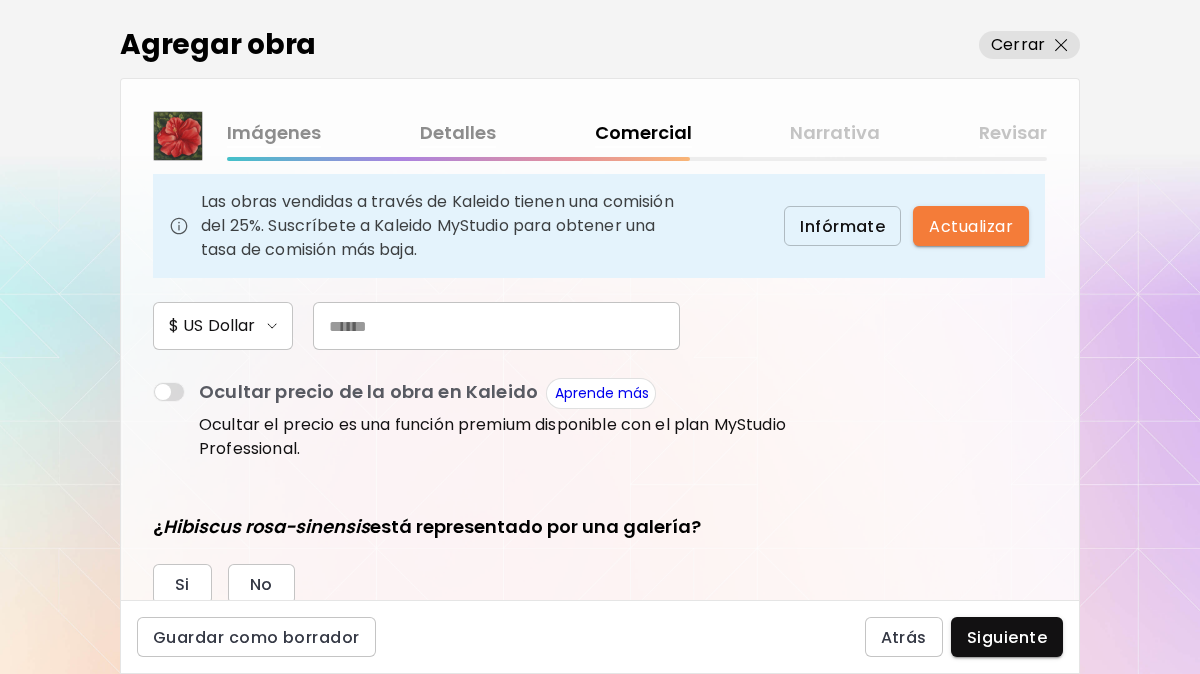 scroll, scrollTop: 200, scrollLeft: 0, axis: vertical 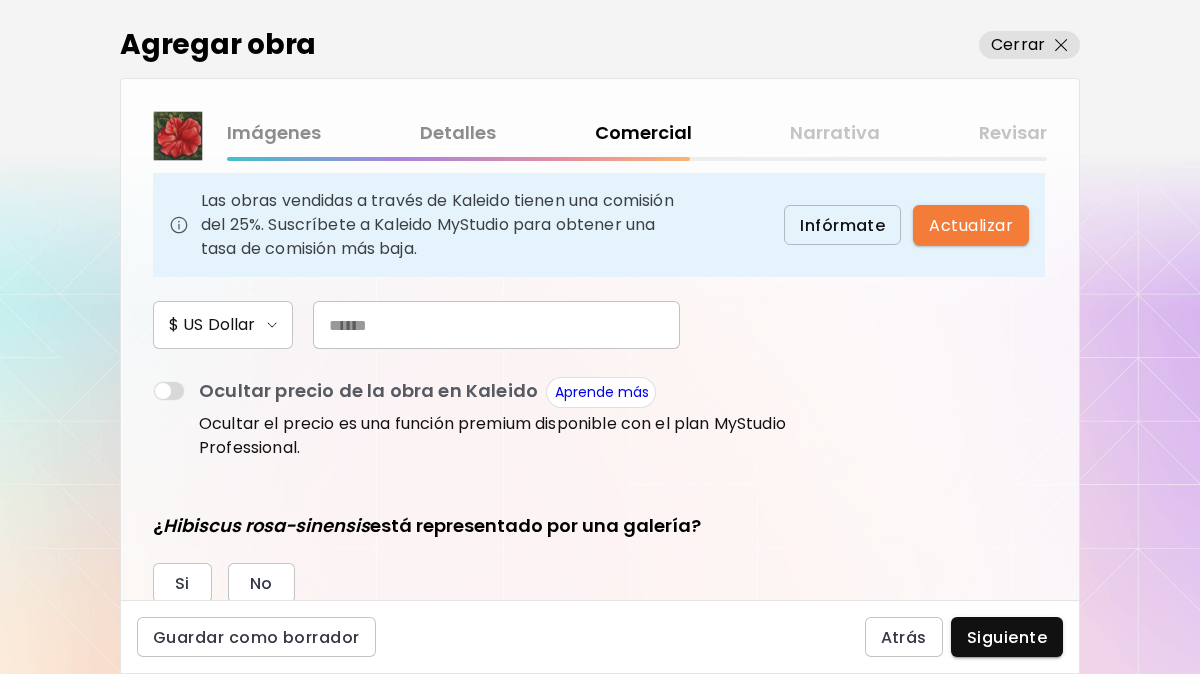 click at bounding box center (496, 325) 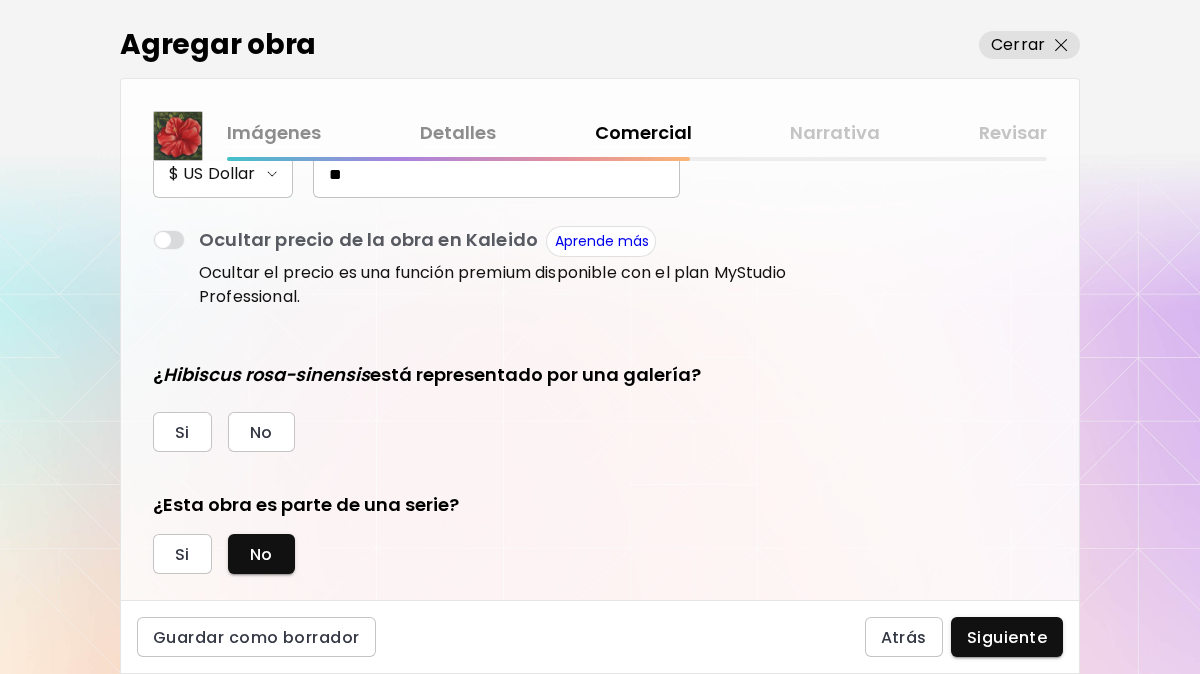 scroll, scrollTop: 386, scrollLeft: 0, axis: vertical 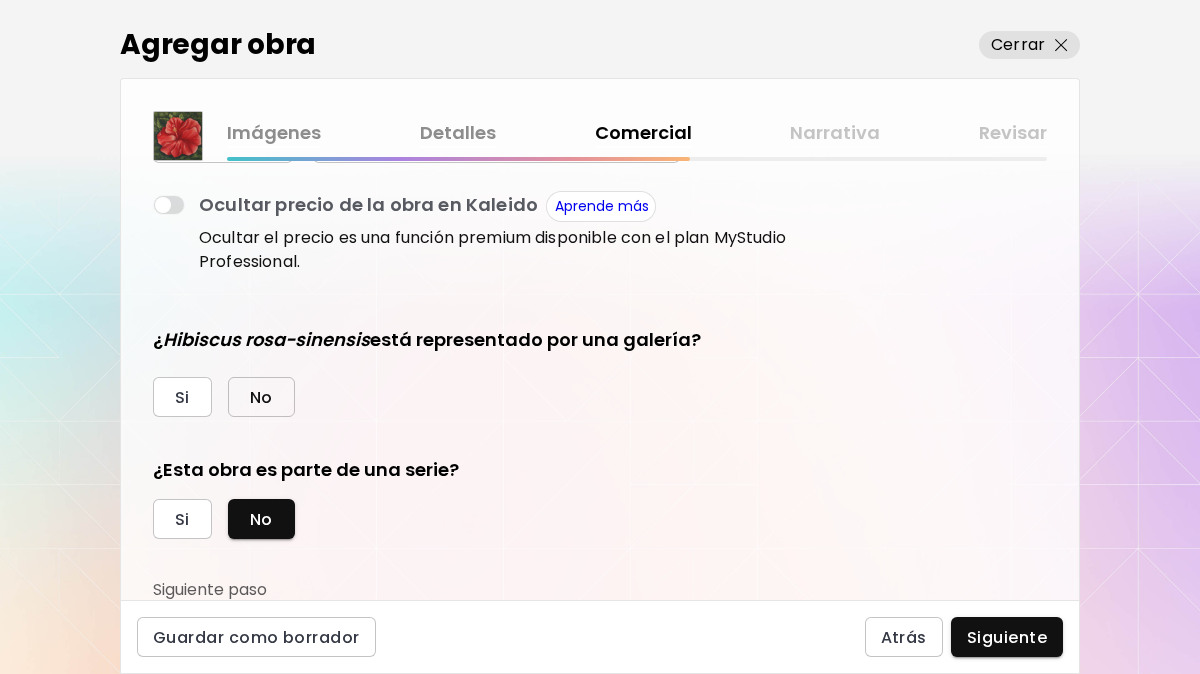 click on "No" at bounding box center [261, 397] 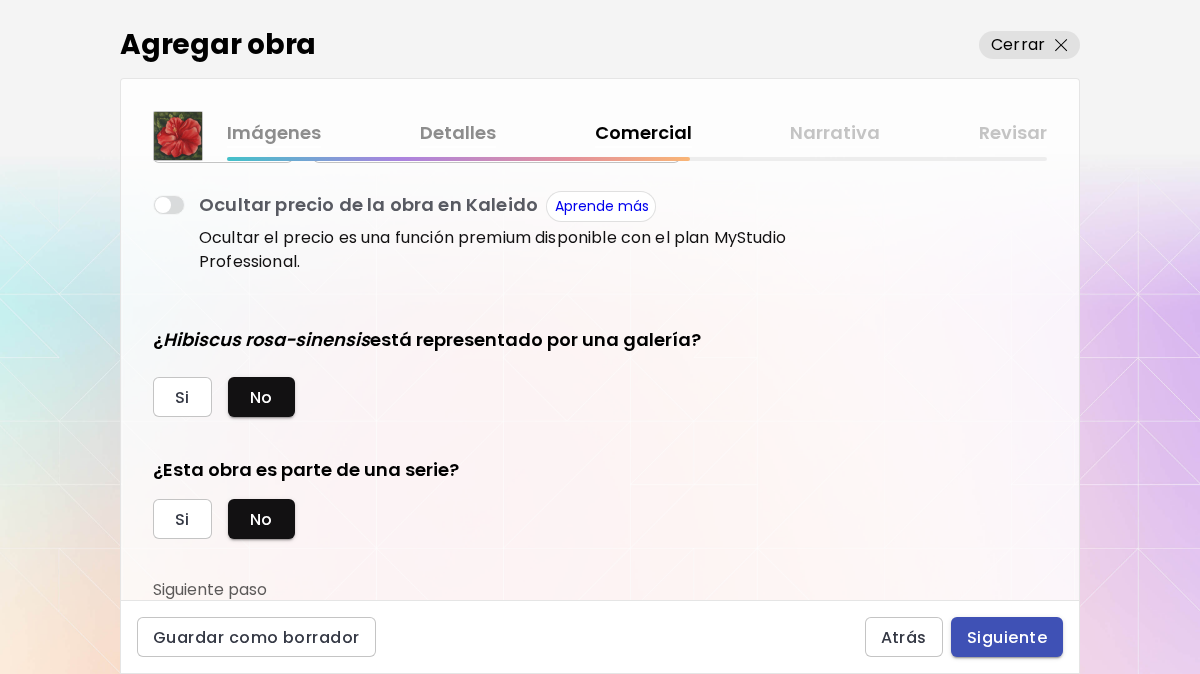 click on "Siguiente" at bounding box center (1007, 637) 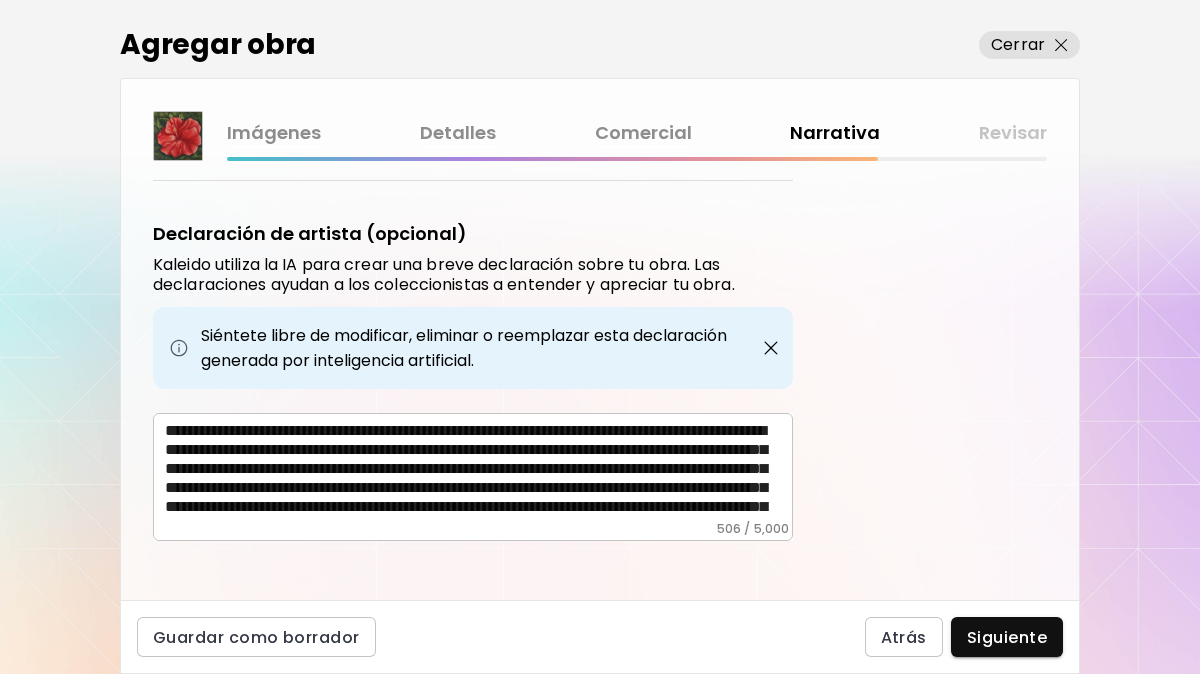 scroll, scrollTop: 658, scrollLeft: 0, axis: vertical 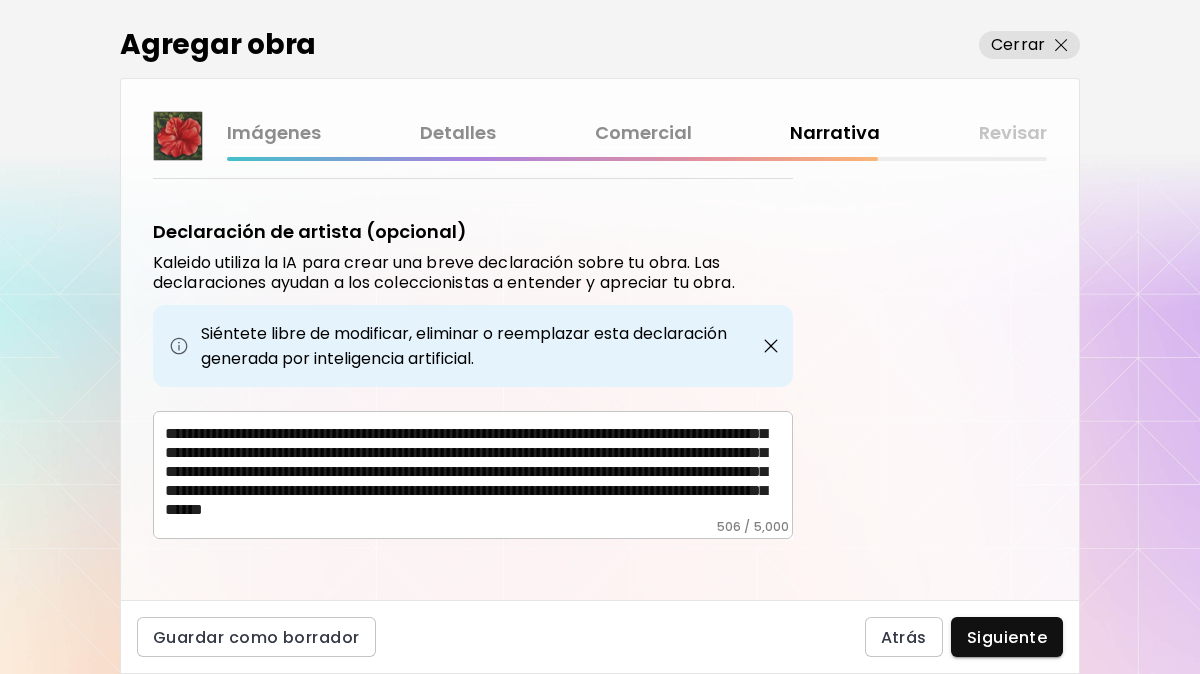 drag, startPoint x: 1032, startPoint y: 668, endPoint x: 1016, endPoint y: 662, distance: 17.088007 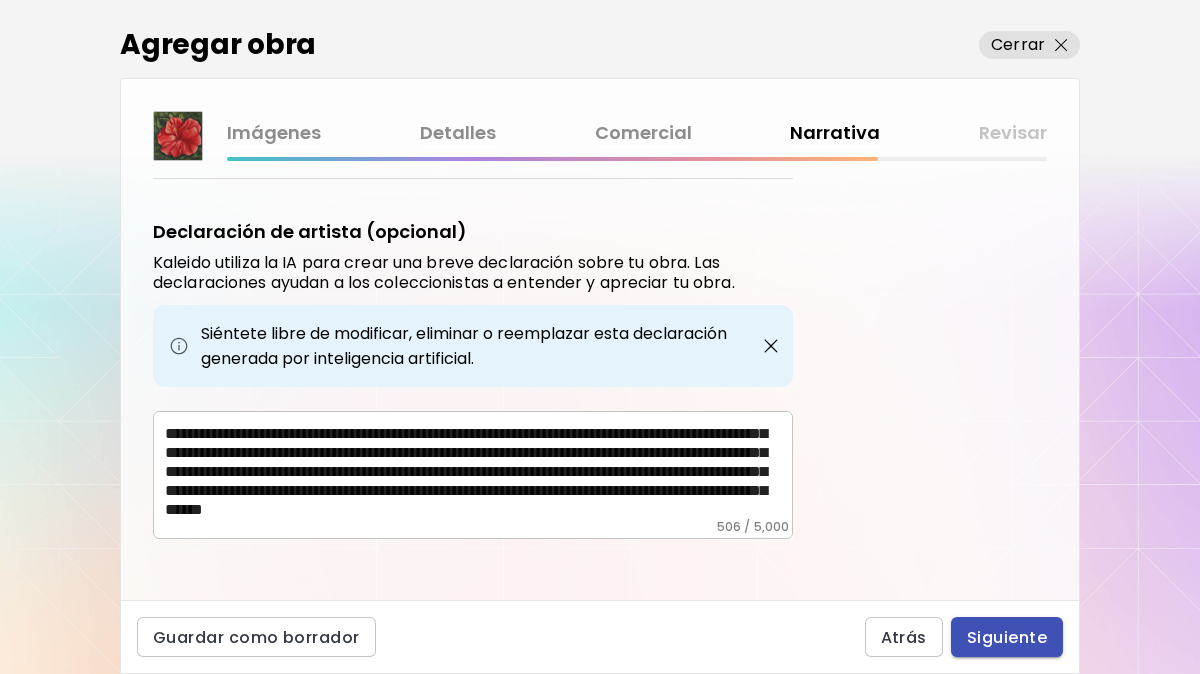 click on "Siguiente" at bounding box center [1007, 637] 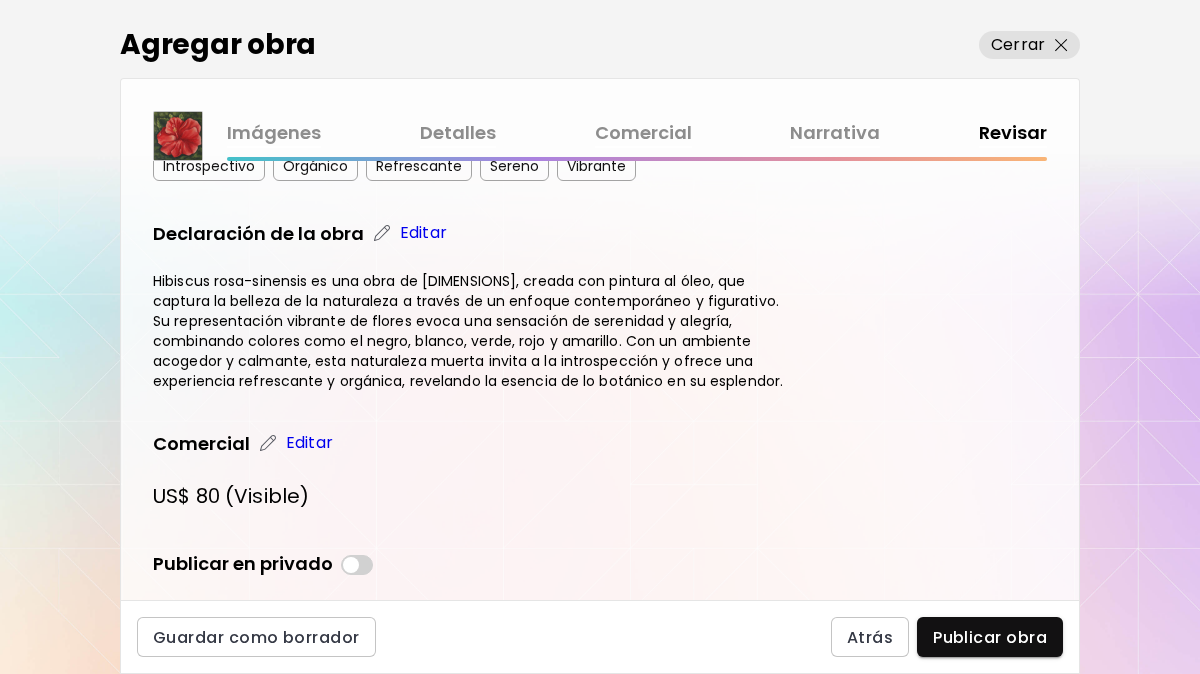 scroll, scrollTop: 894, scrollLeft: 0, axis: vertical 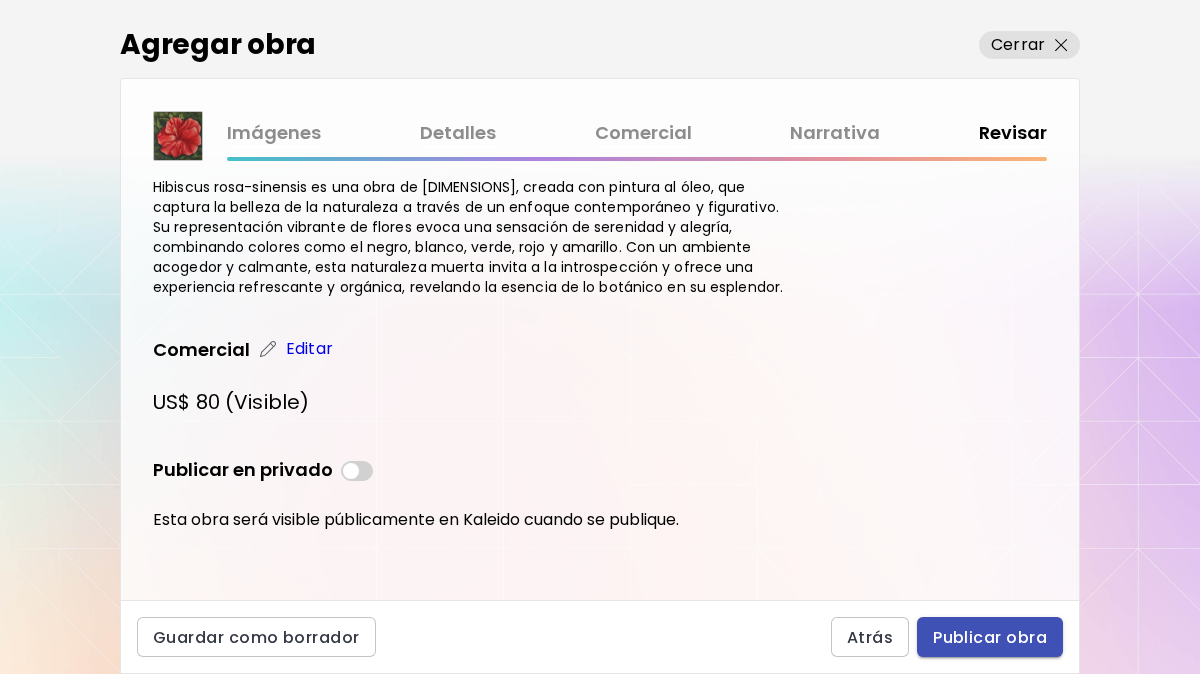 click on "Publicar obra" at bounding box center [990, 637] 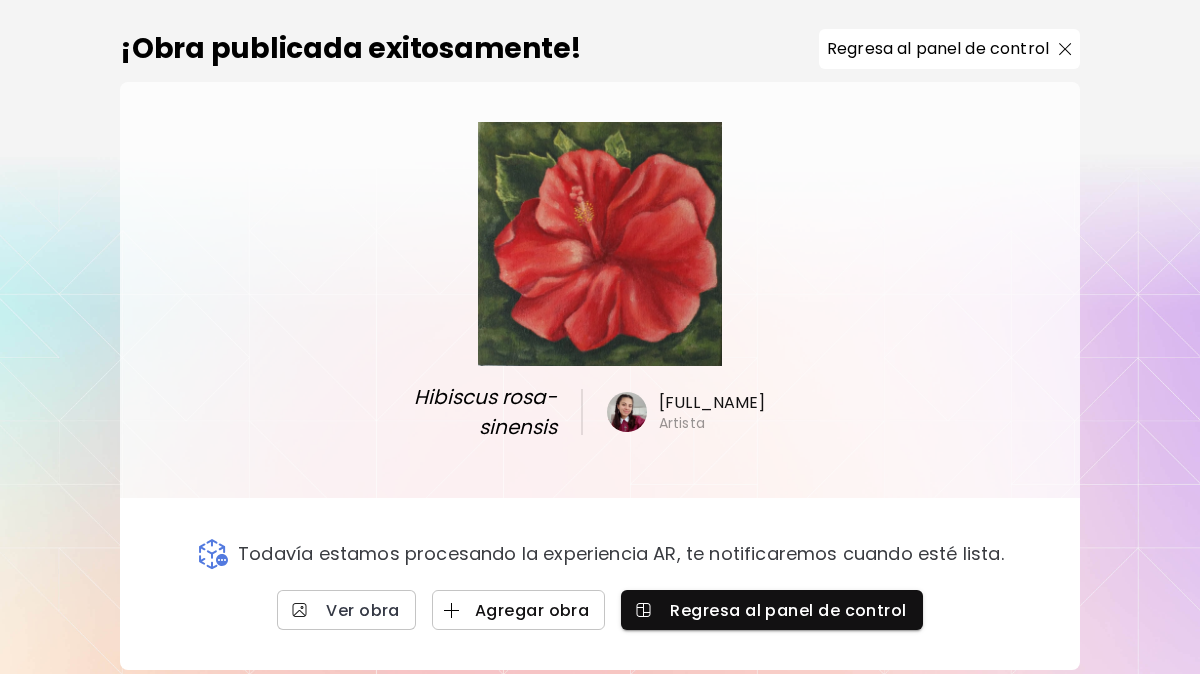 click on "Agregar obra" at bounding box center [519, 610] 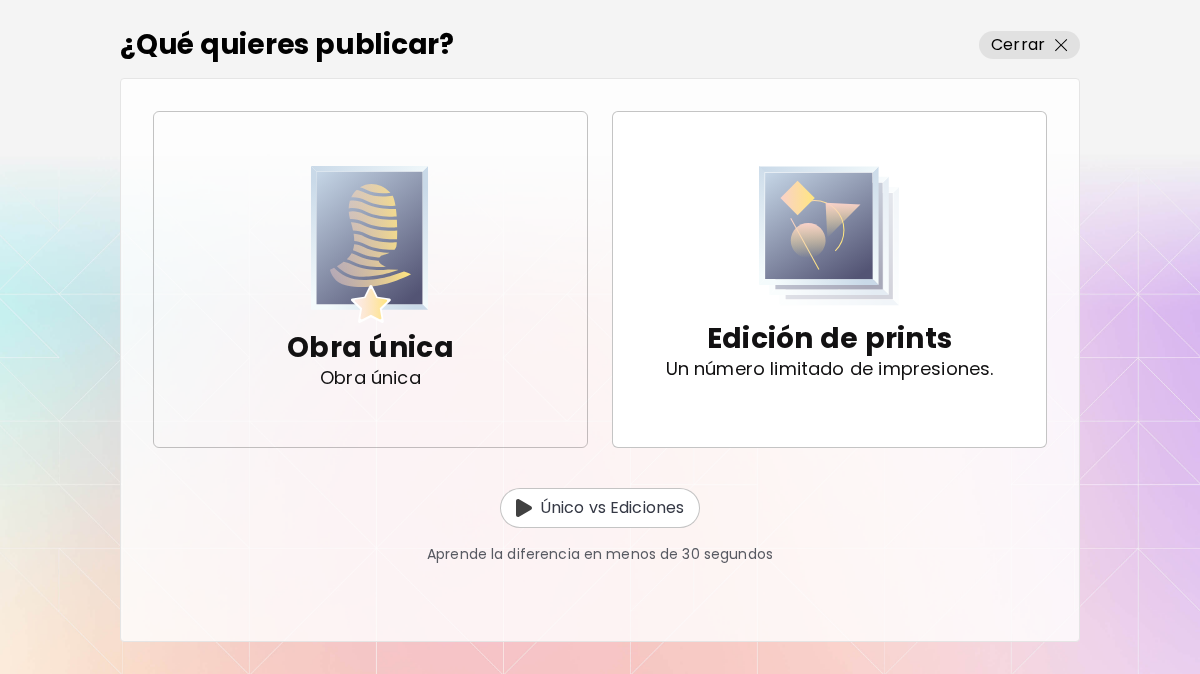 click on "Obra única Obra única" at bounding box center [370, 279] 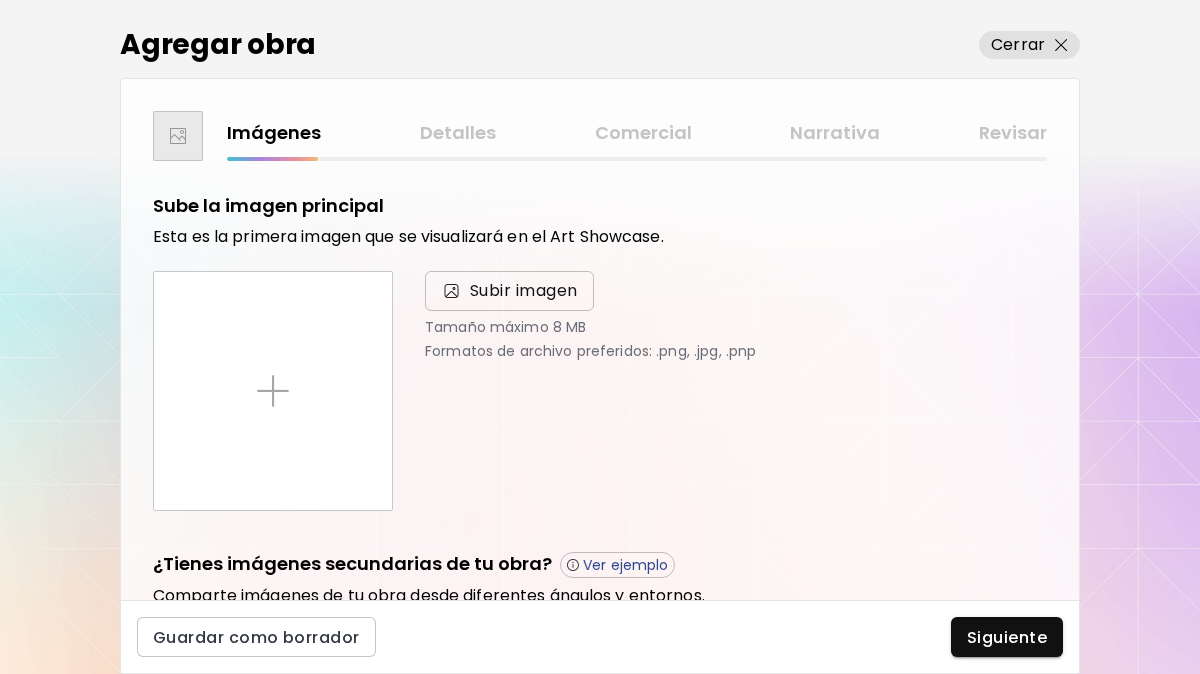 click on "Subir imagen" at bounding box center [509, 291] 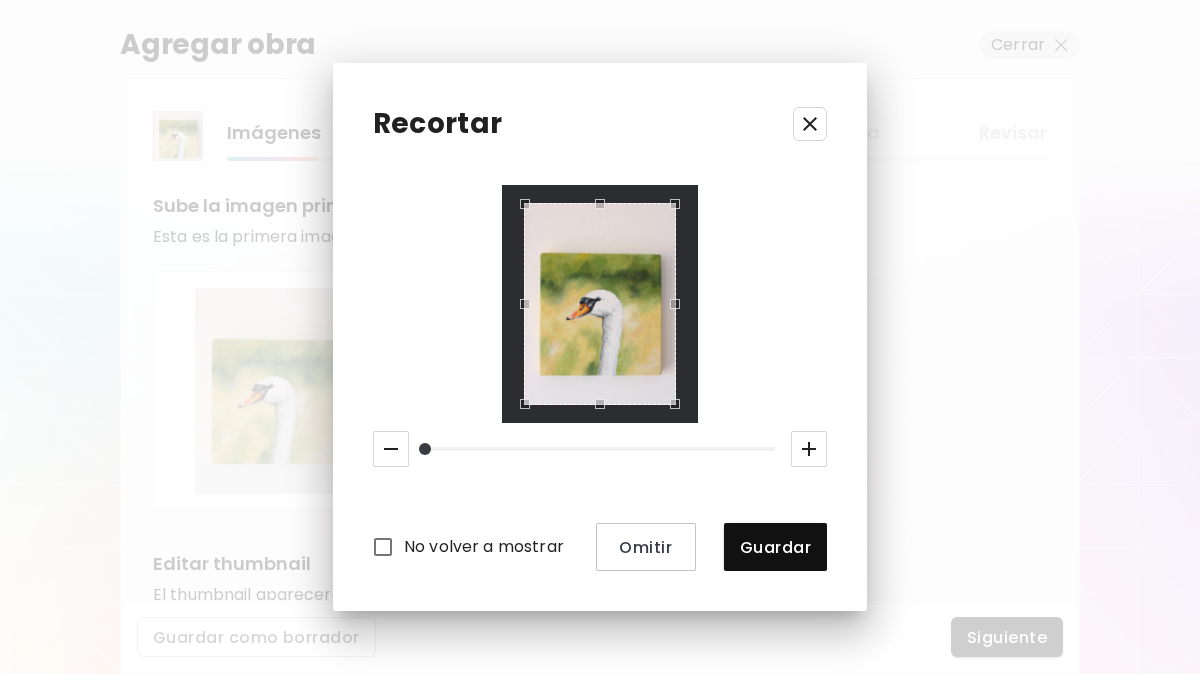 click at bounding box center [809, 449] 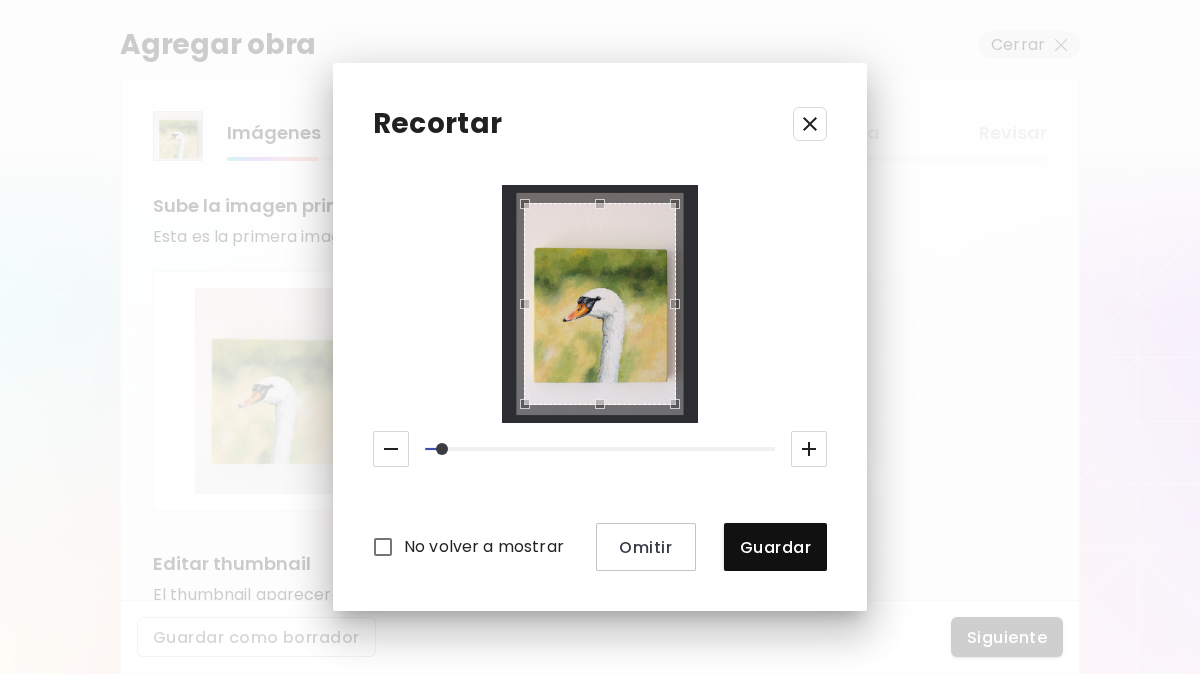 click 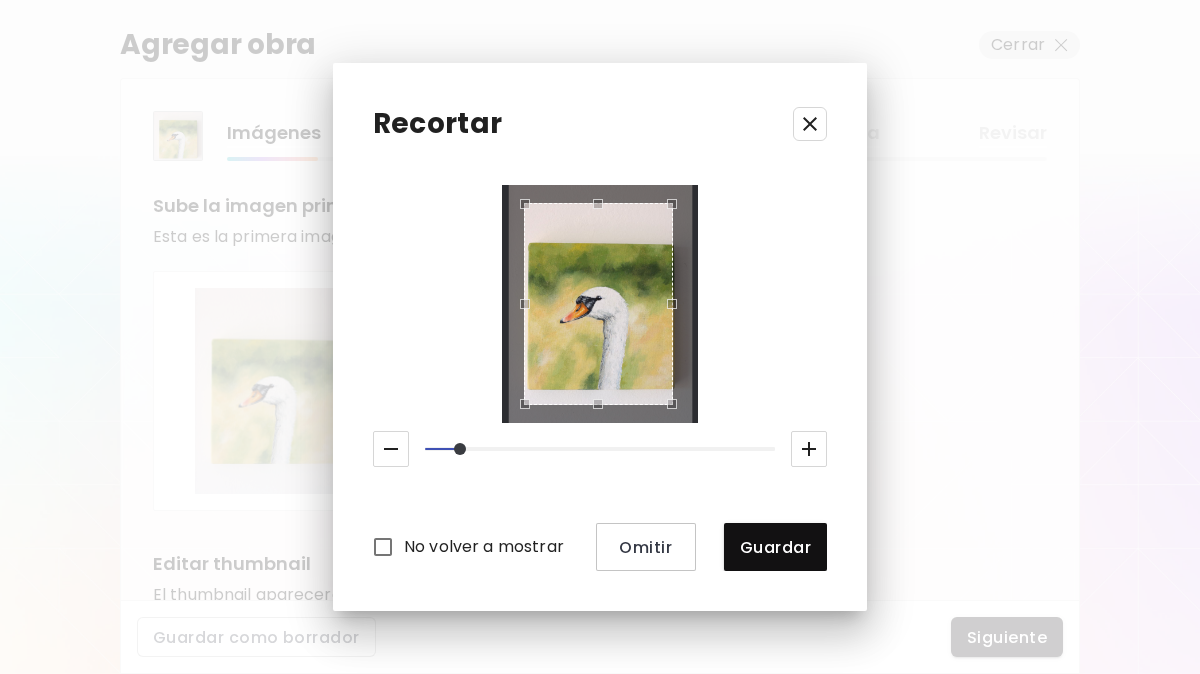 click at bounding box center (677, 299) 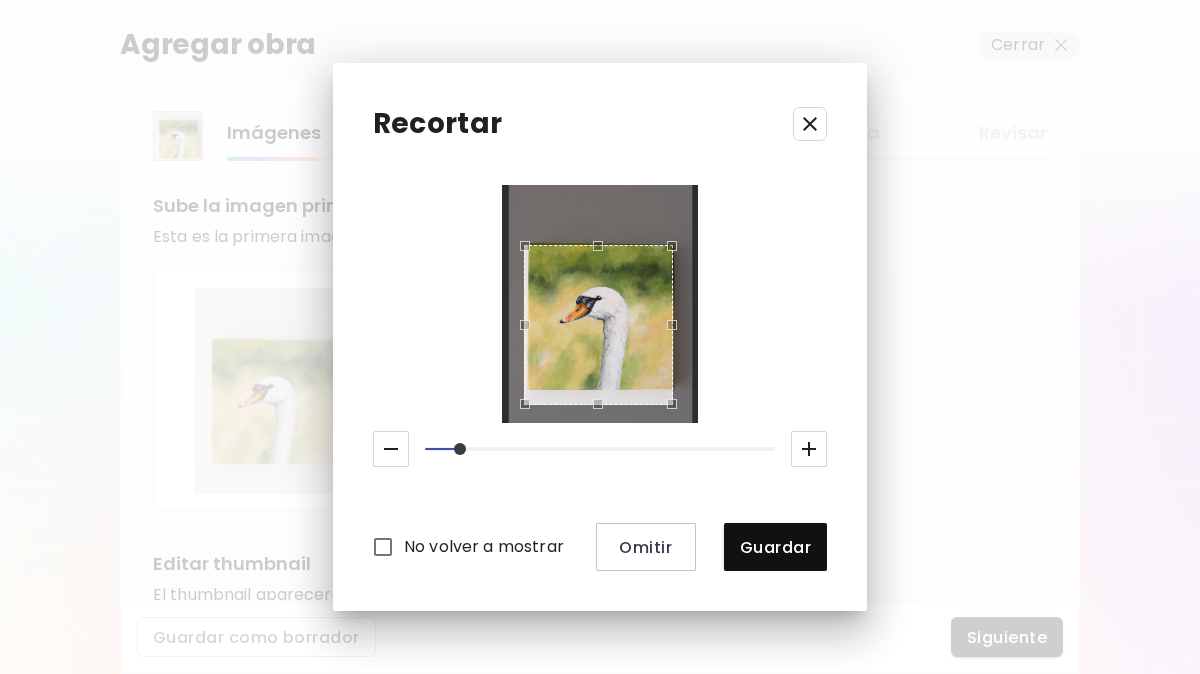 click at bounding box center [598, 246] 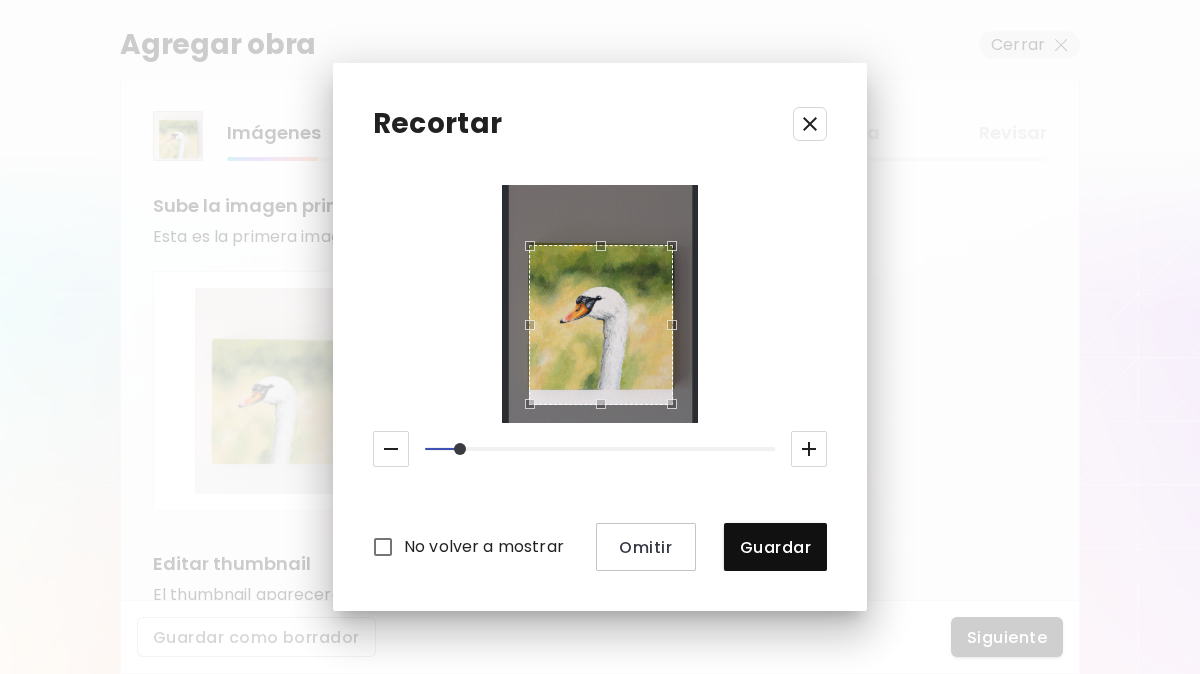 click at bounding box center [525, 320] 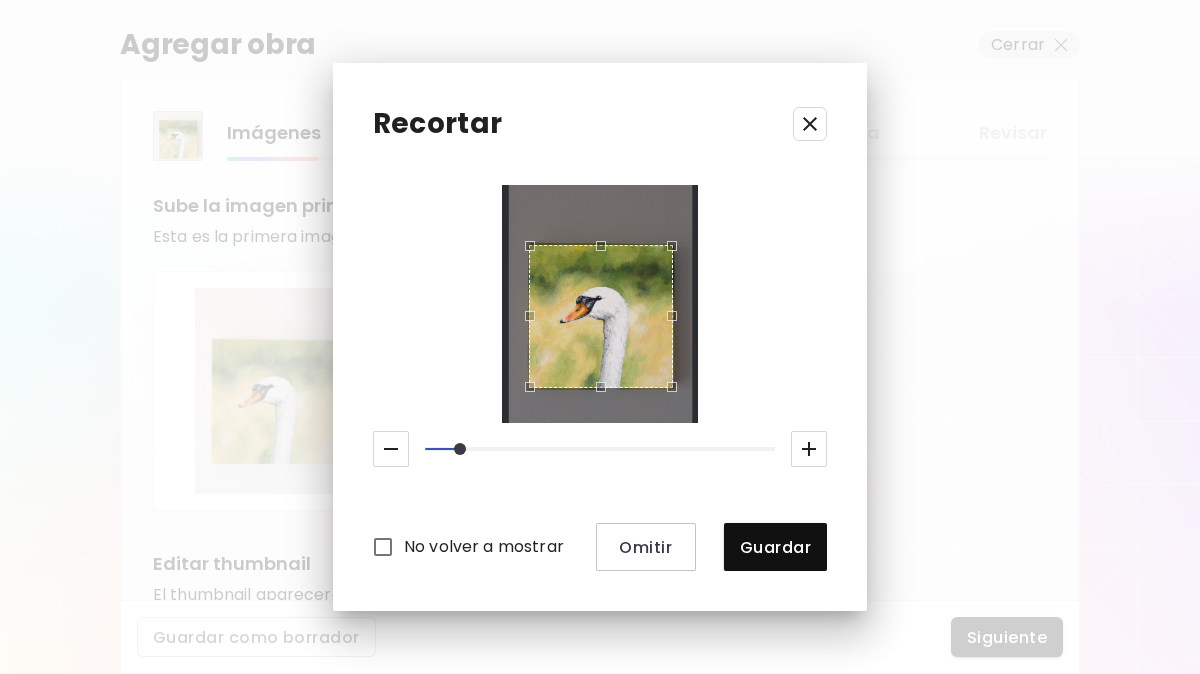 click at bounding box center (596, 392) 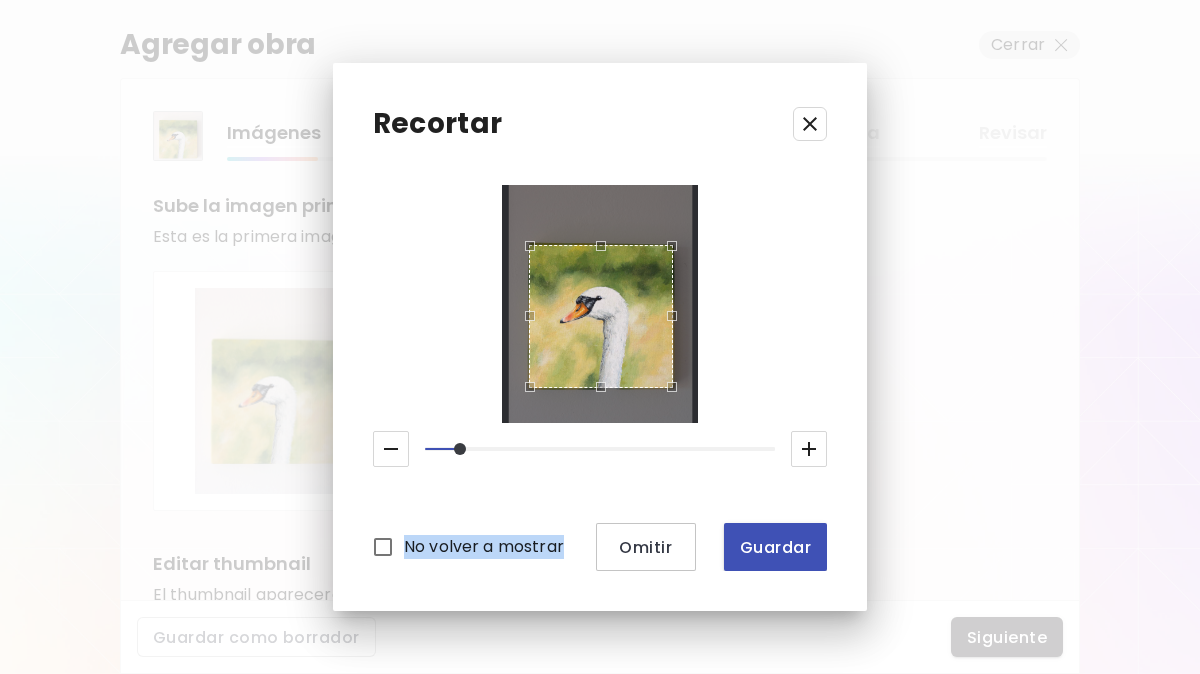 drag, startPoint x: 672, startPoint y: 504, endPoint x: 729, endPoint y: 547, distance: 71.40028 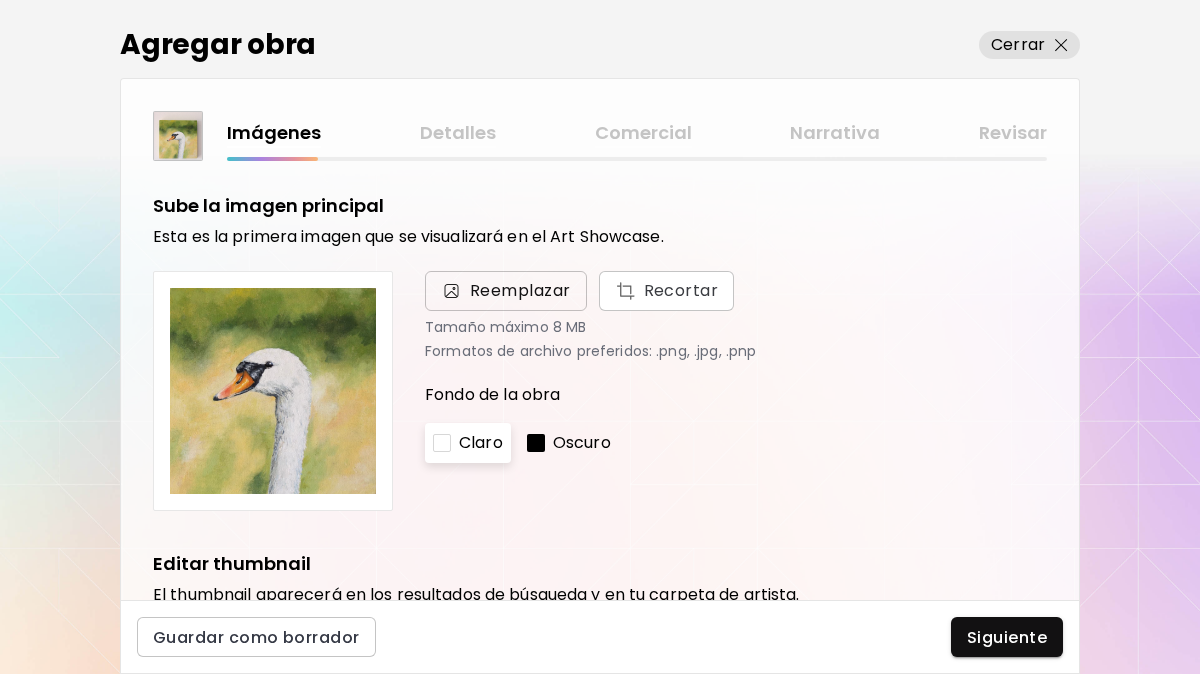 scroll, scrollTop: 100, scrollLeft: 0, axis: vertical 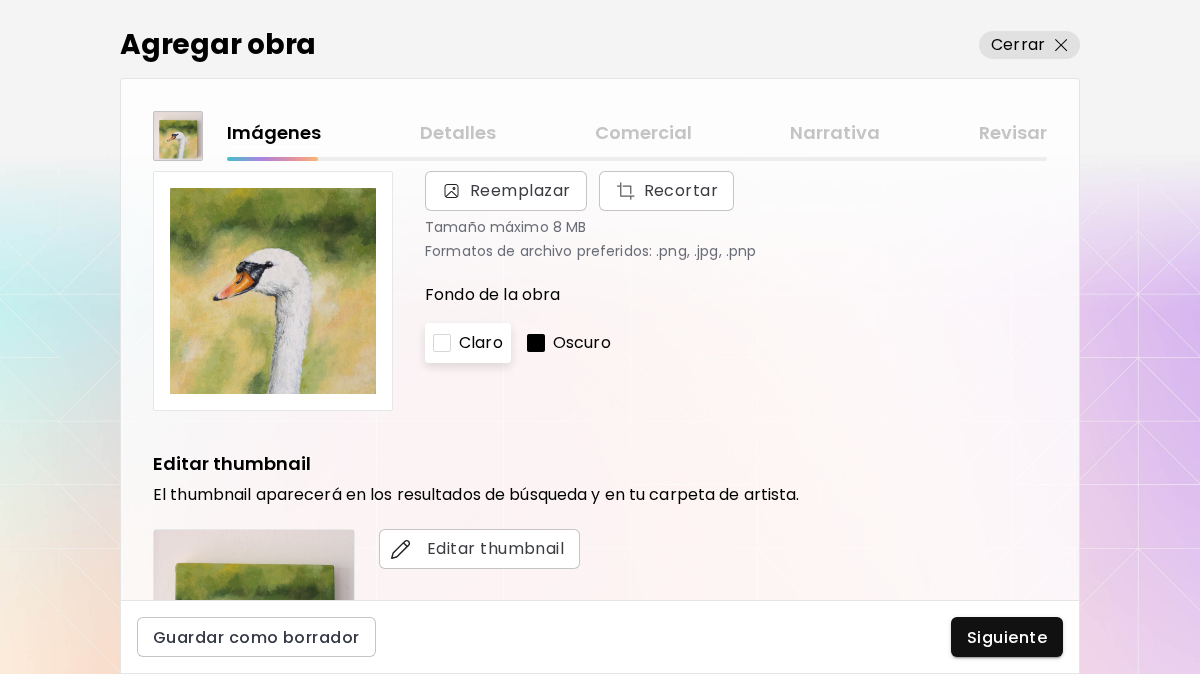 click on "Oscuro" at bounding box center (569, 343) 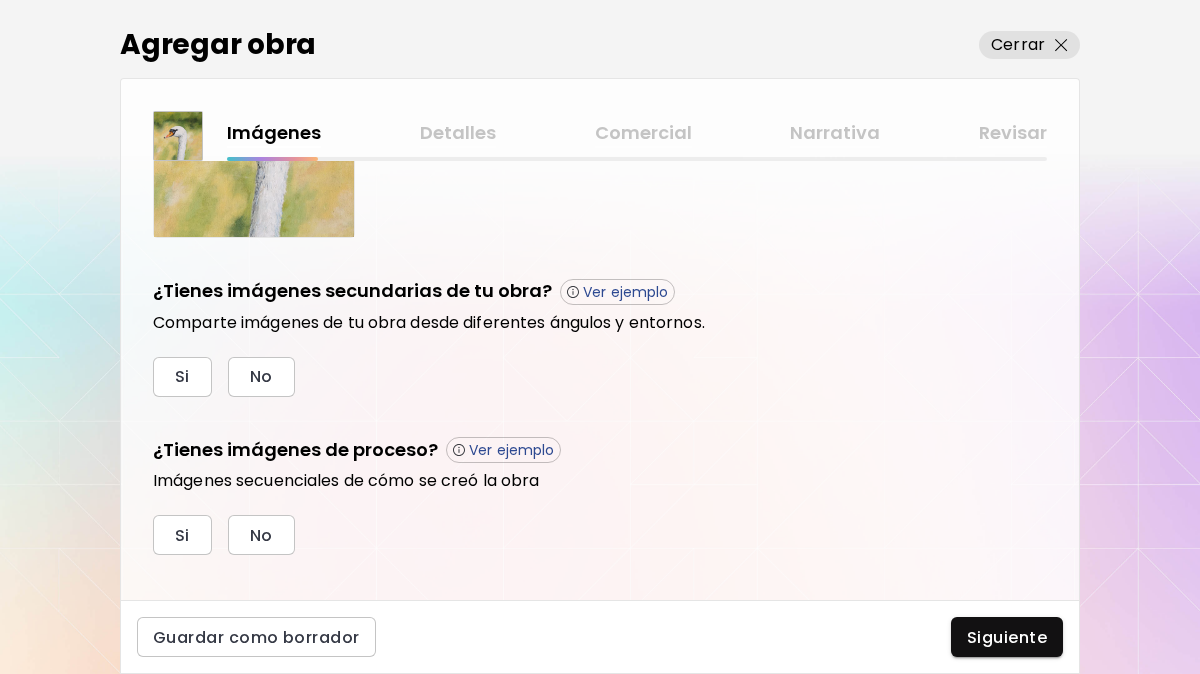 scroll, scrollTop: 600, scrollLeft: 0, axis: vertical 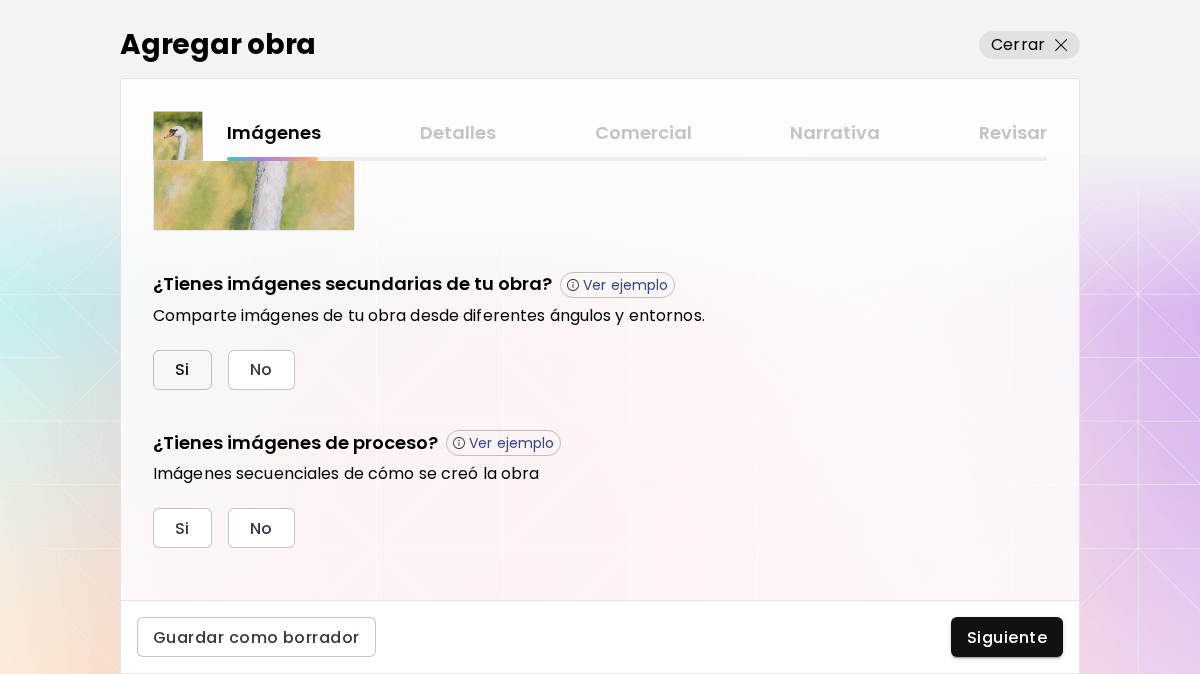 click on "Si" at bounding box center [182, 370] 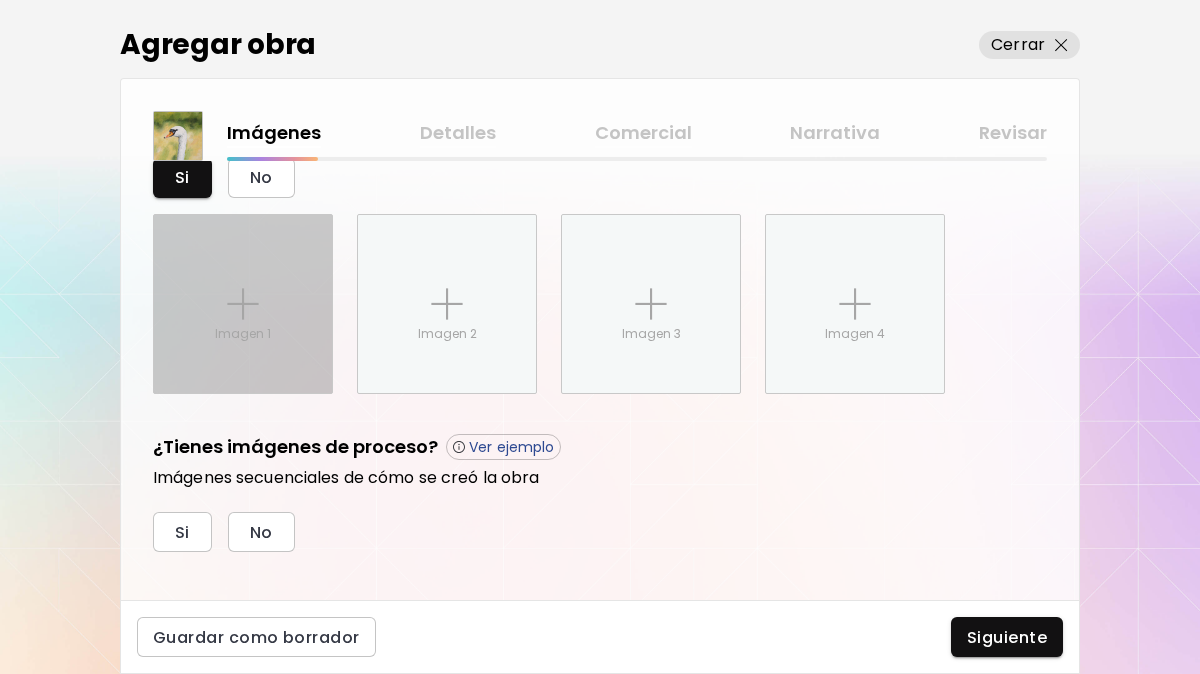 scroll, scrollTop: 814, scrollLeft: 0, axis: vertical 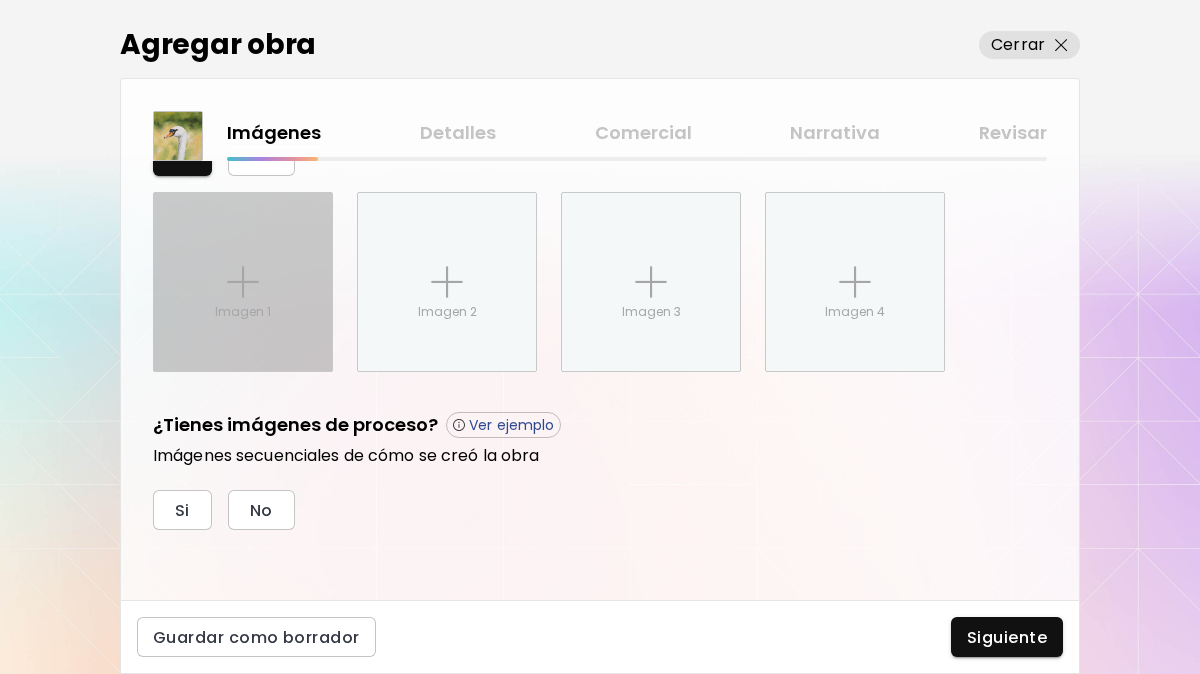 click on "Imagen 1" at bounding box center [243, 282] 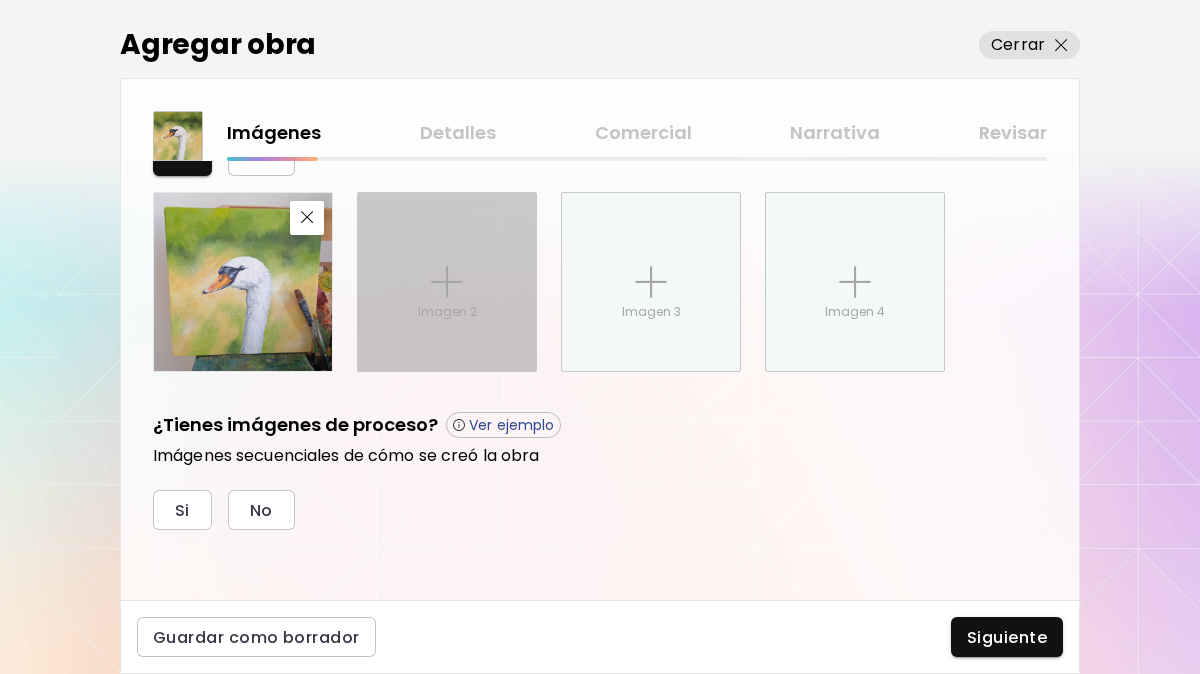 click on "Imagen 2" at bounding box center [447, 282] 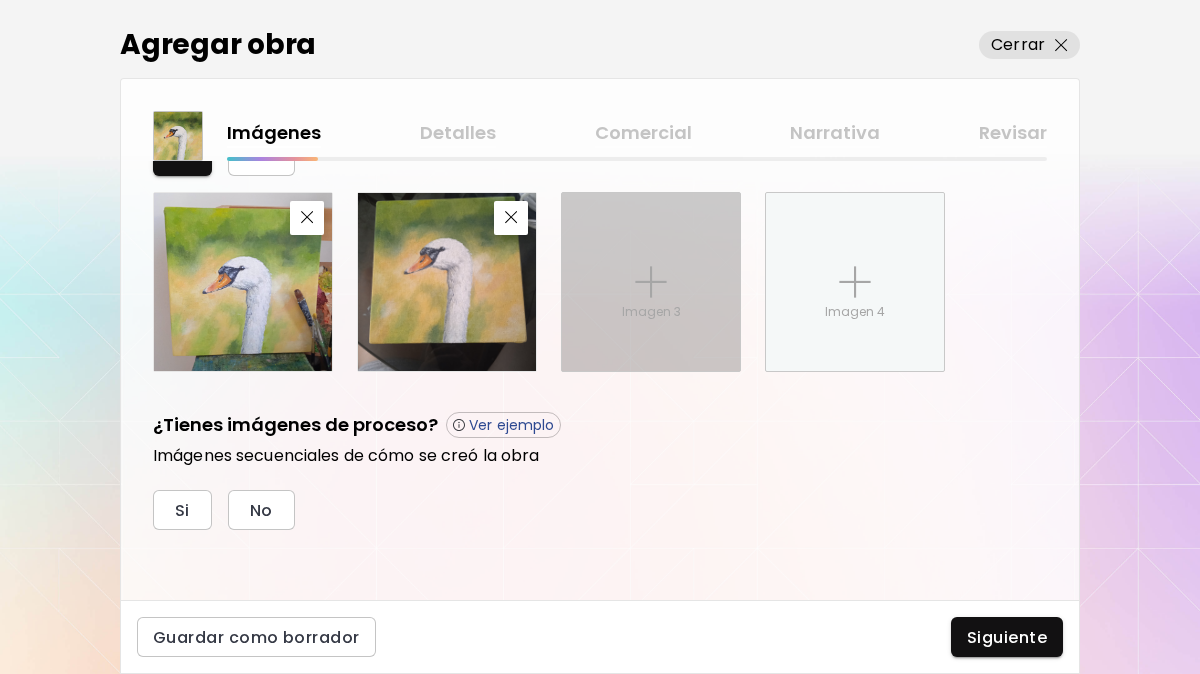 click on "Imagen 3" at bounding box center (651, 282) 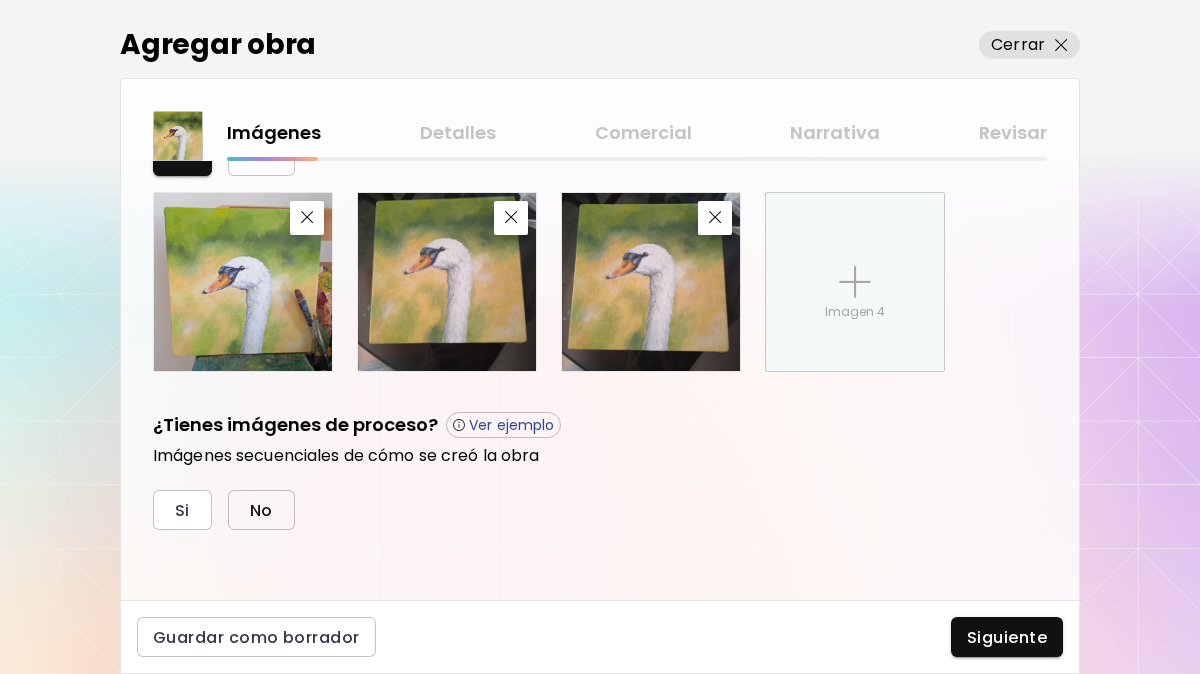 click on "No" at bounding box center (261, 510) 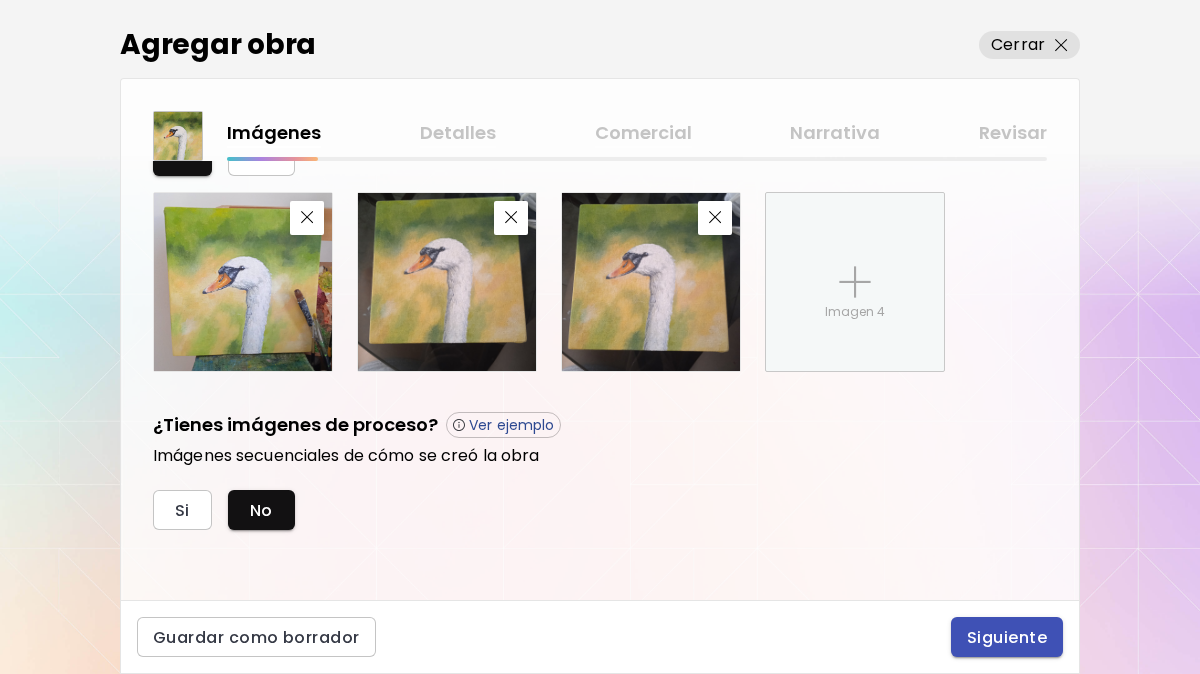 click on "Siguiente" at bounding box center (1007, 637) 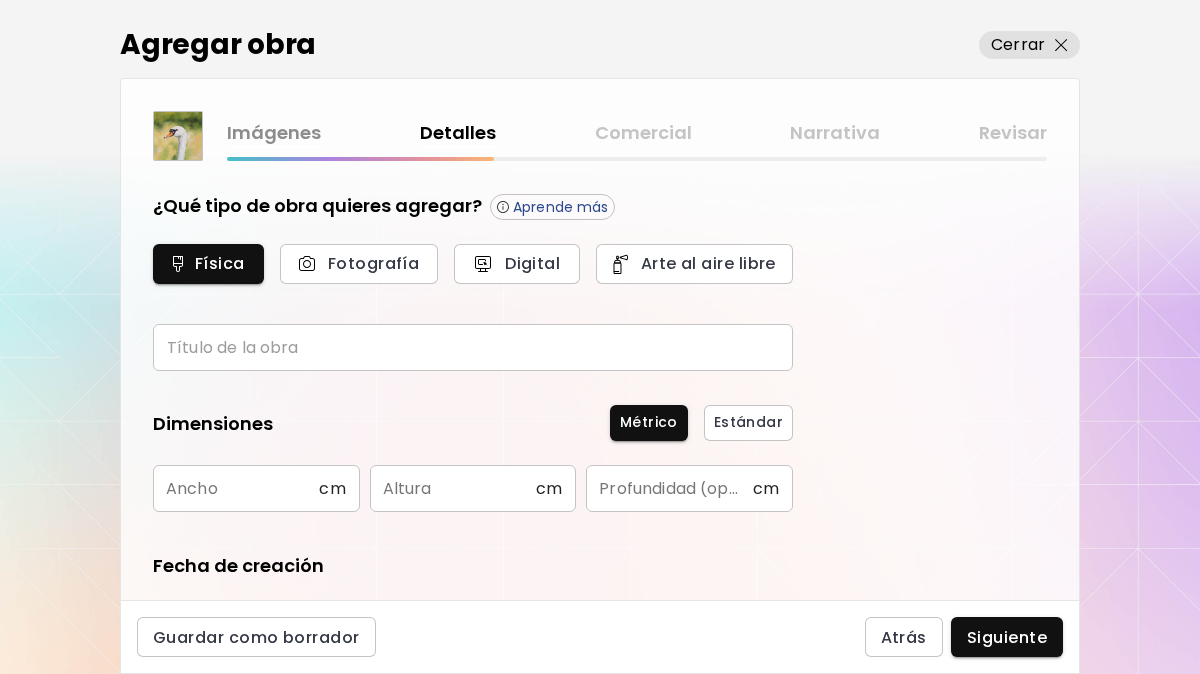 click at bounding box center [473, 347] 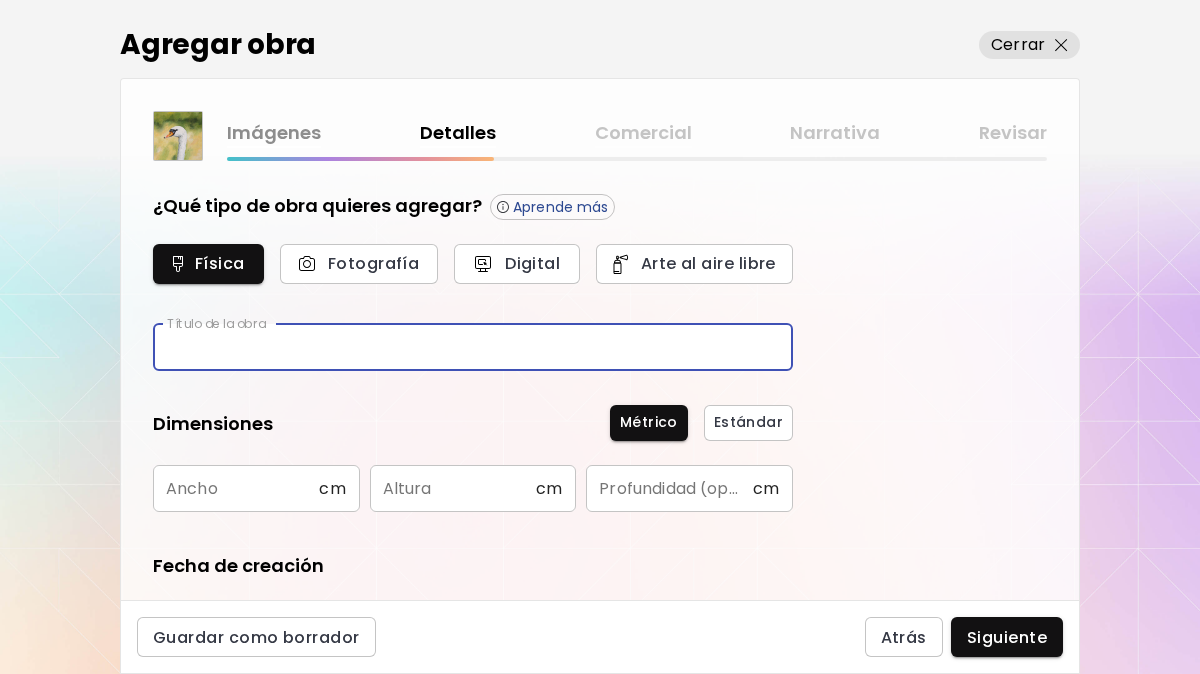 click at bounding box center [236, 488] 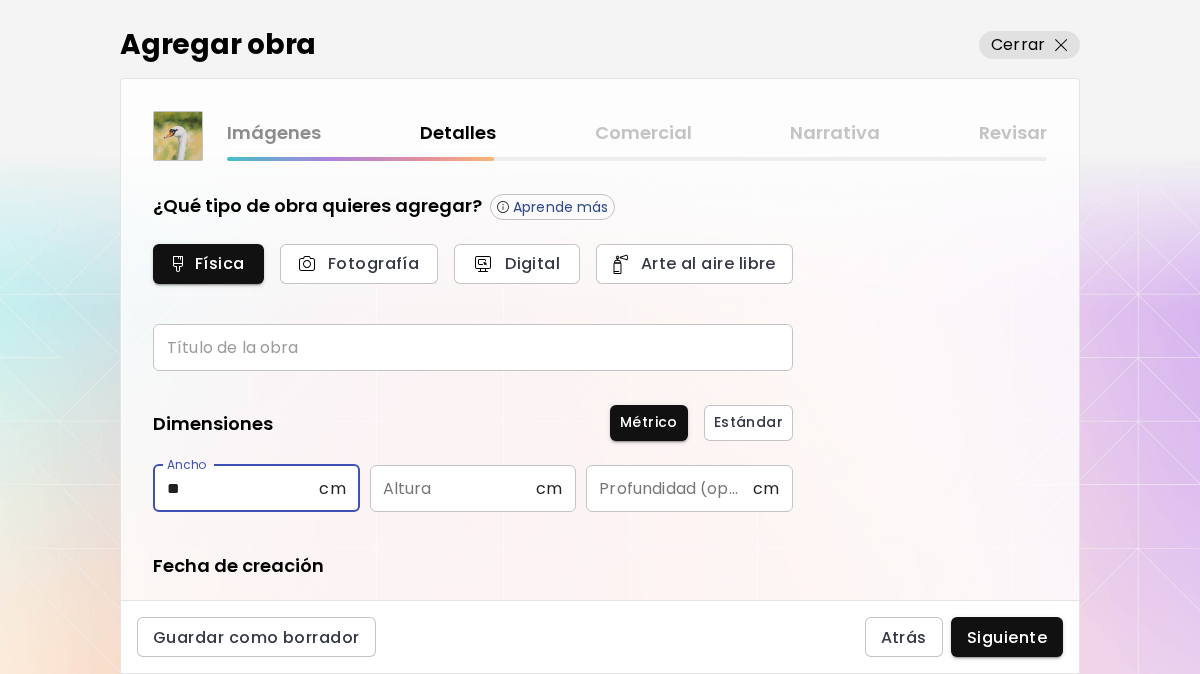 type on "**" 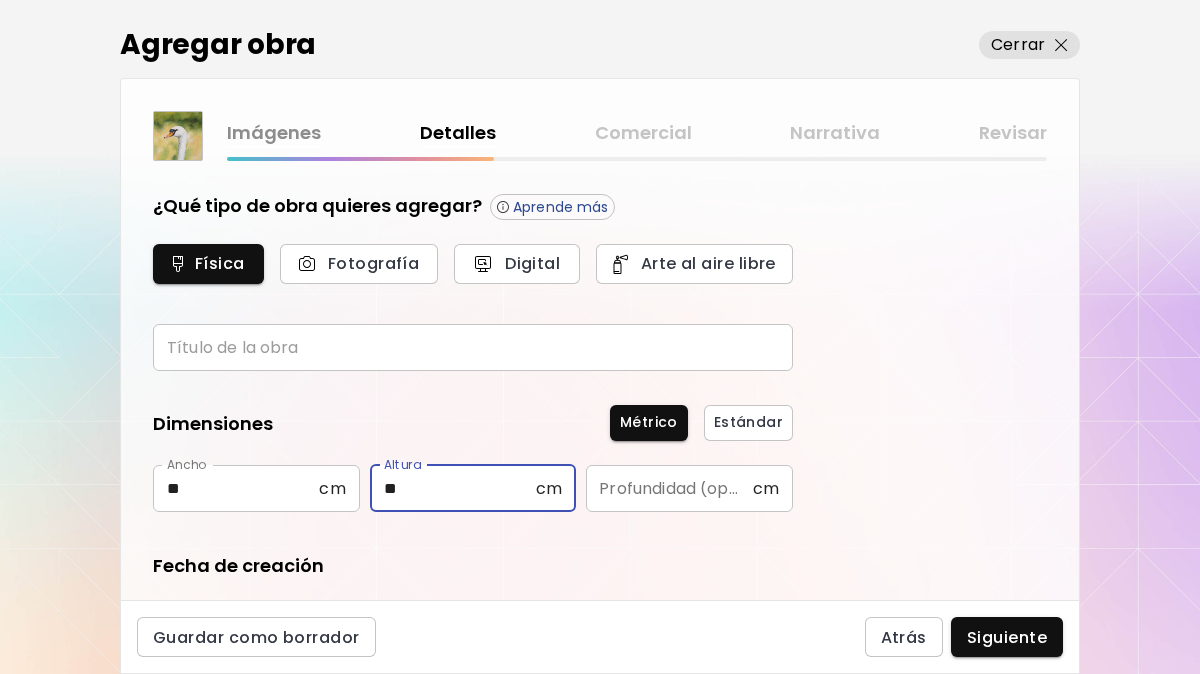type on "**" 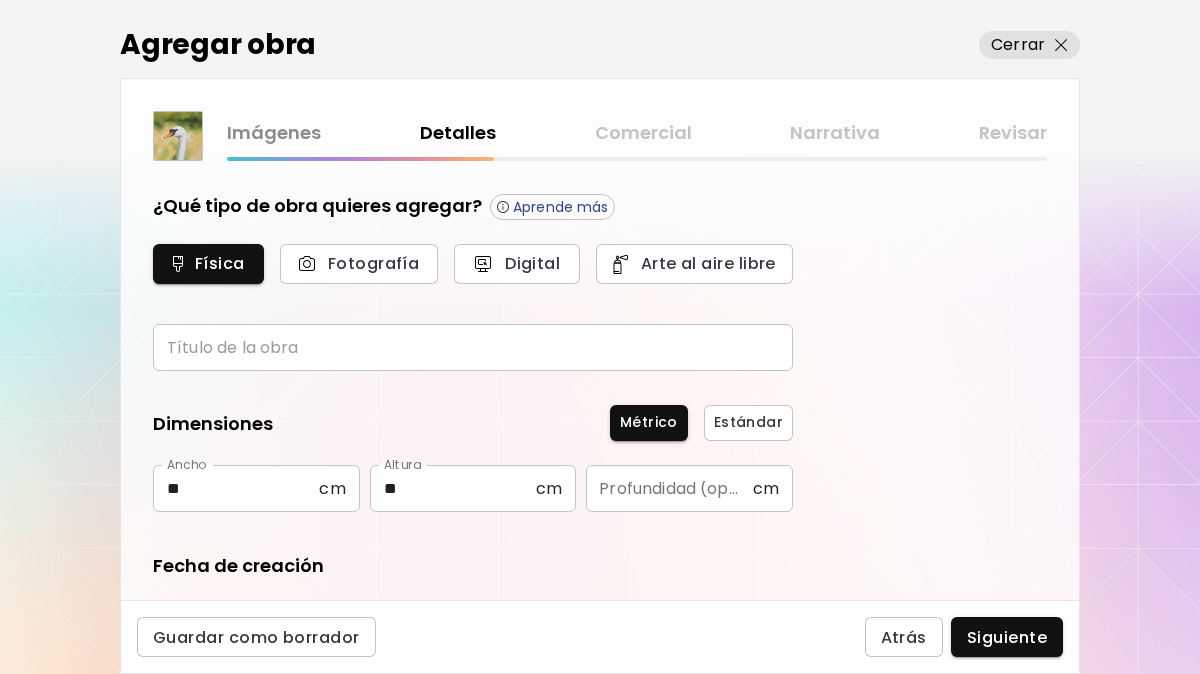 scroll, scrollTop: 200, scrollLeft: 0, axis: vertical 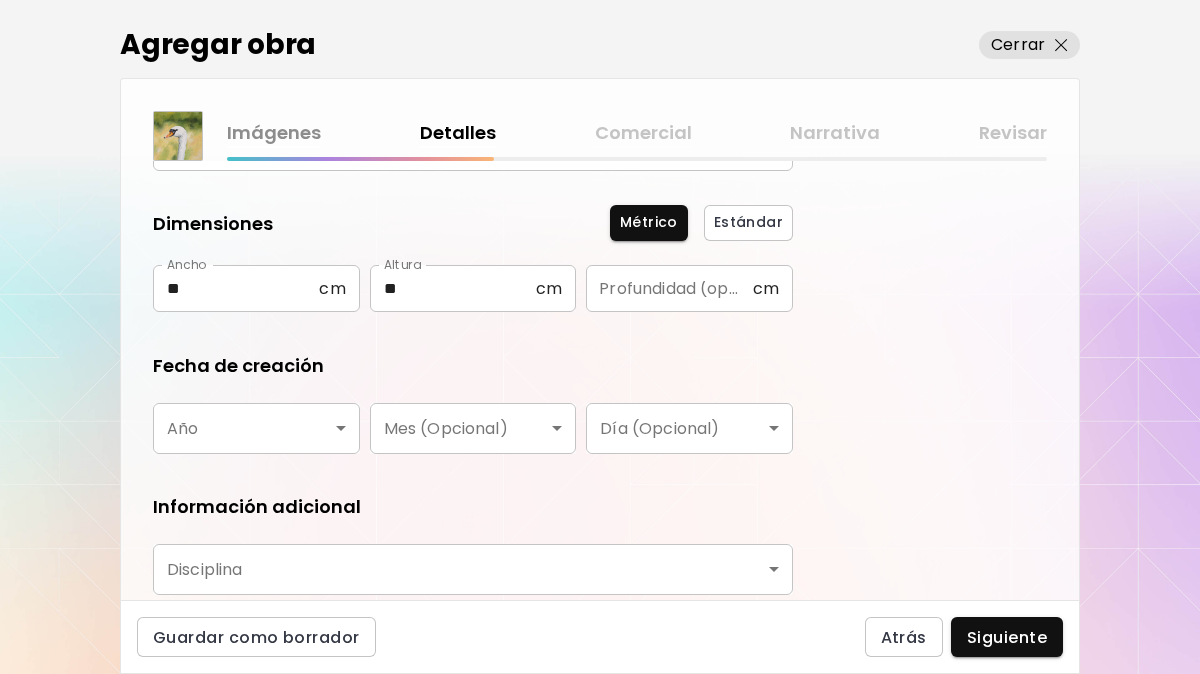 click on "Año ​ Año Mes (Opcional) ​ Mes (Opcional) Día (Opcional) ​ Día (Opcional) [...] Nombre o usuario Nombre o usuario País del artista País del artista [...] Artistas Jóvenes" at bounding box center [600, 337] 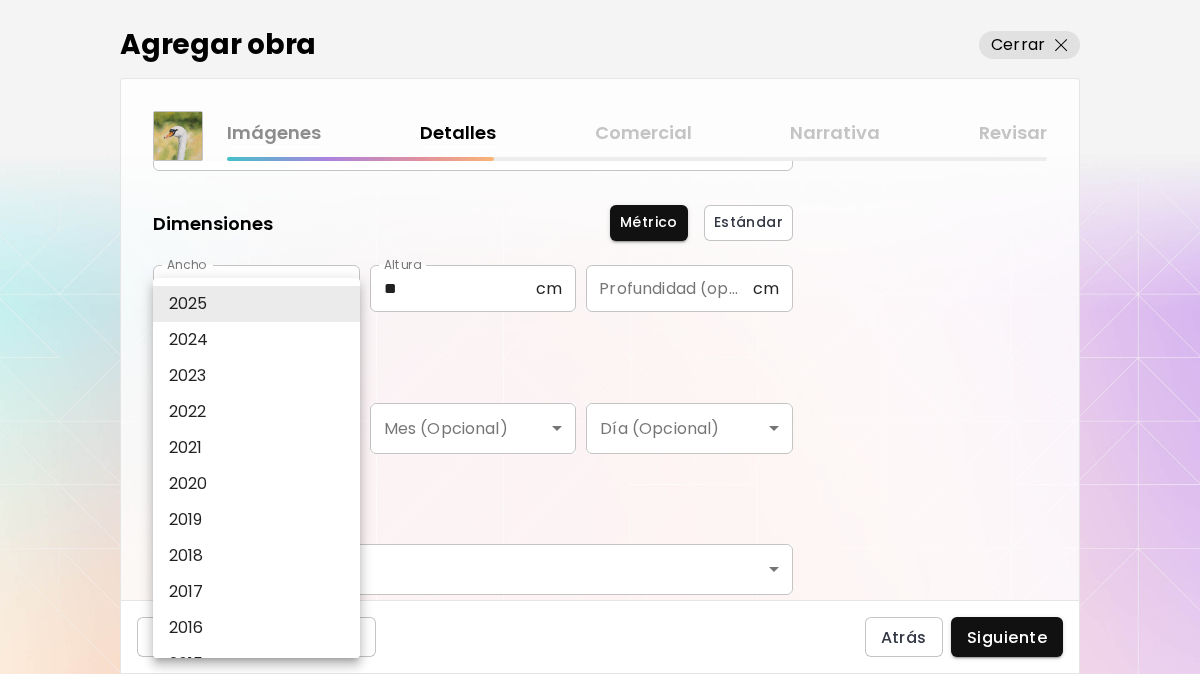 click on "2025" at bounding box center [261, 304] 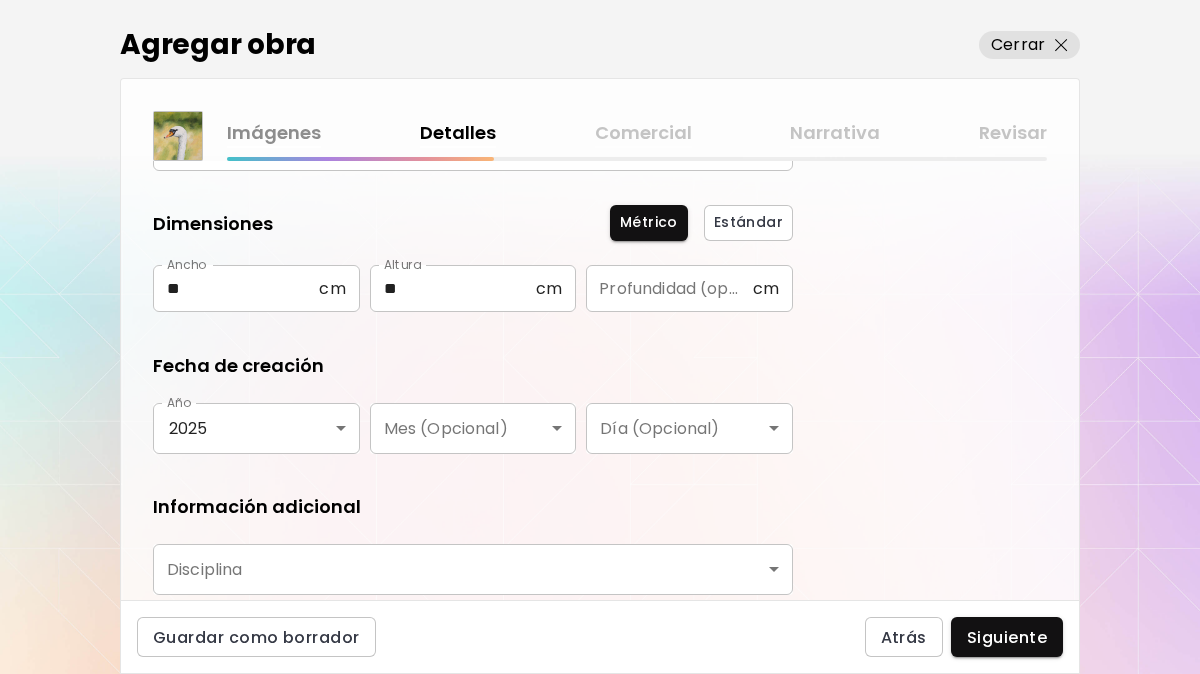 click on "2025 2024 2023 2022 2021 2020 2019 2018 2017 2016 2015 2014 2013 2012 2011 2010 2009 2008 2007 2006 2005 2004 2003 2002 2001 2000 1999 1998 1997 1996 1995 1994 1993 1992 1991 1990 1989 1988 1987 1986 1985 1984 1983 1982 1981 1980 1979 1978 1977 1976 1975 1974 1973 1972 1971 1970 1969 1968 1967 1966 1965 1964 1963 1962 1961 1960 1959 1958 1957 1956 1955 1954 1953 1952 1951 1950 1949 1948 1947 1946 1945 1944 1943 1942 1941 1940 1939 1938 1937 1936 1935 1934 1933 1932 1931 1930 1929 1928 1927 1926 1925 1924 1923 1922 1921 1920 1919 1918 1917 1916 1915 1914 1913 1912 1911 1910 1909 1908 1907 1906 1905 1904 1903 1902 1901 1900 1899 1898 1897 1896 1895 1894 1893 1892 1891 1890 1889 1888 1887 1886 1885 1884 1883 1882 1881 1880 1879 1878 1877 1876 1875 1874 1873 1872 1871 1870 1869 1868 1867 1866 1865 1864 1863 1862 1861 1860 1859 1858 1857 1856 1855 1854 1853 1852 1851 1850 1849 1848 1847 1846 1845 1844 1843 1842 1841 1840 1839 1838 1837 1836 1835 1834 1833 1832 1831 1830 1829 1828 1827 1826 1825 1824 1823 1822 1821" at bounding box center [600, 337] 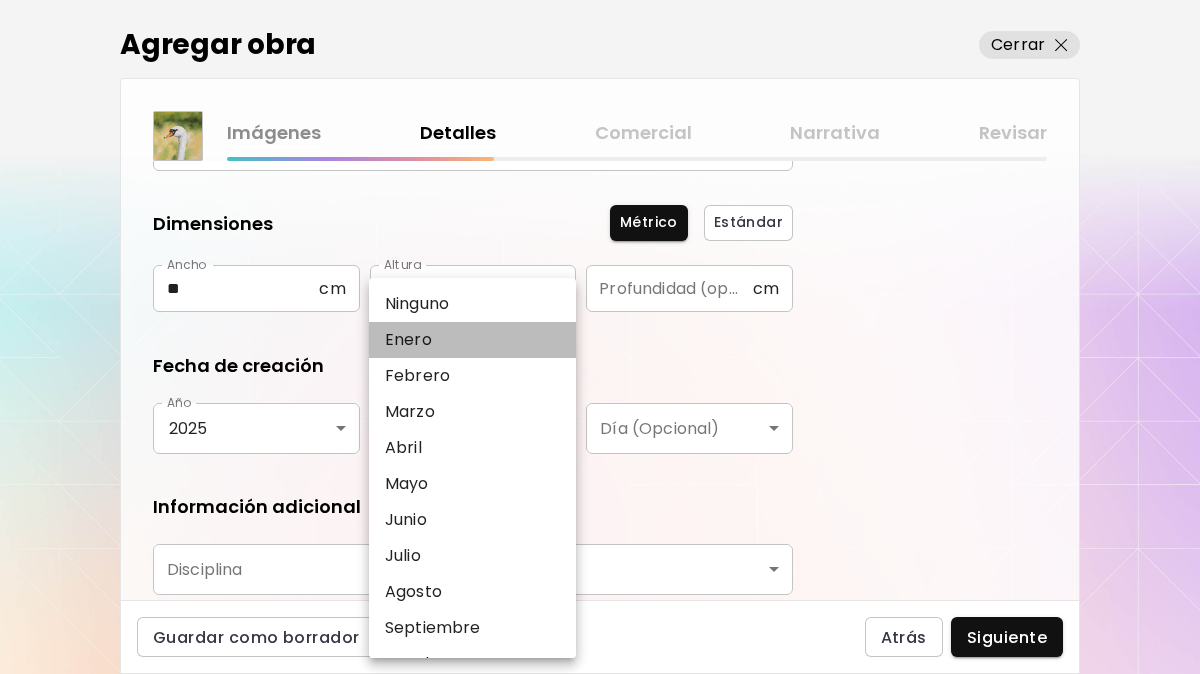 click on "Enero" at bounding box center (477, 340) 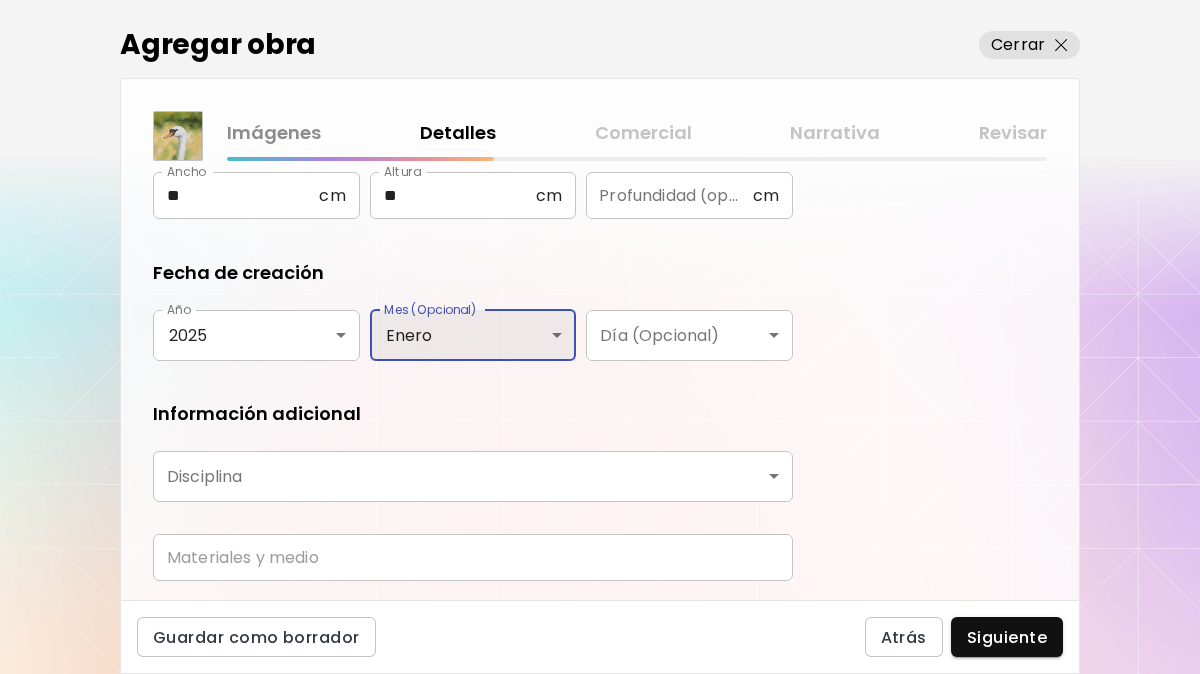 scroll, scrollTop: 300, scrollLeft: 0, axis: vertical 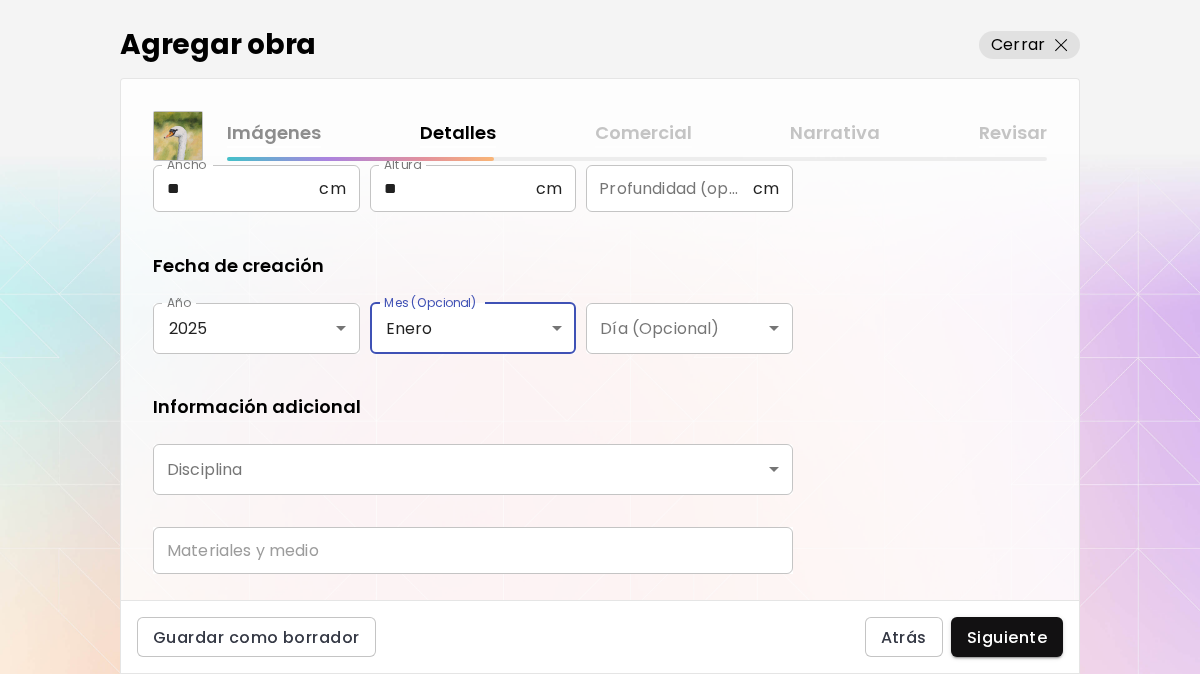 click on "0 0 Agregar obra Cerrar Imágenes Detalles Comercial Narrativa Revisar ¿Qué tipo de obra quieres agregar? Aprende más Física Fotografía Digital Arte al aire libre Título de la obra Título de la obra Dimensiones Métrico Estándar Ancho ** cm Ancho Altura ** cm Altura Profundidad (opcional) cm Profundidad (opcional) Fecha de creación Año 2025 **** Año Mes (Opcional) Enero ***** Mes (Opcional) Día (Opcional) ​ Día (Opcional) Información adicional Disciplina ​ Disciplina Materiales y medio Materiales y medio Guardar como borrador Atrás Siguiente Búsqueda de artista Nombre o usuario Nombre o usuario País del artista País del artista Disciplinas Todos Pintura Contemporánea Dibujo e ilustración Collage Escultura e instalación Fotografía Arte AR/VR Arte Digital y NFT Arte Urbano Géneros Todos Abstracto Arte Pop Surrealismo Impresionismo Retrato y arte figurativo Minimalismo Hiper contemporáneo Realismo Cómic e Ilustración Arte de naturaleza Erótico Urban Basado en Identidad Todos LGBTQ+" at bounding box center (600, 337) 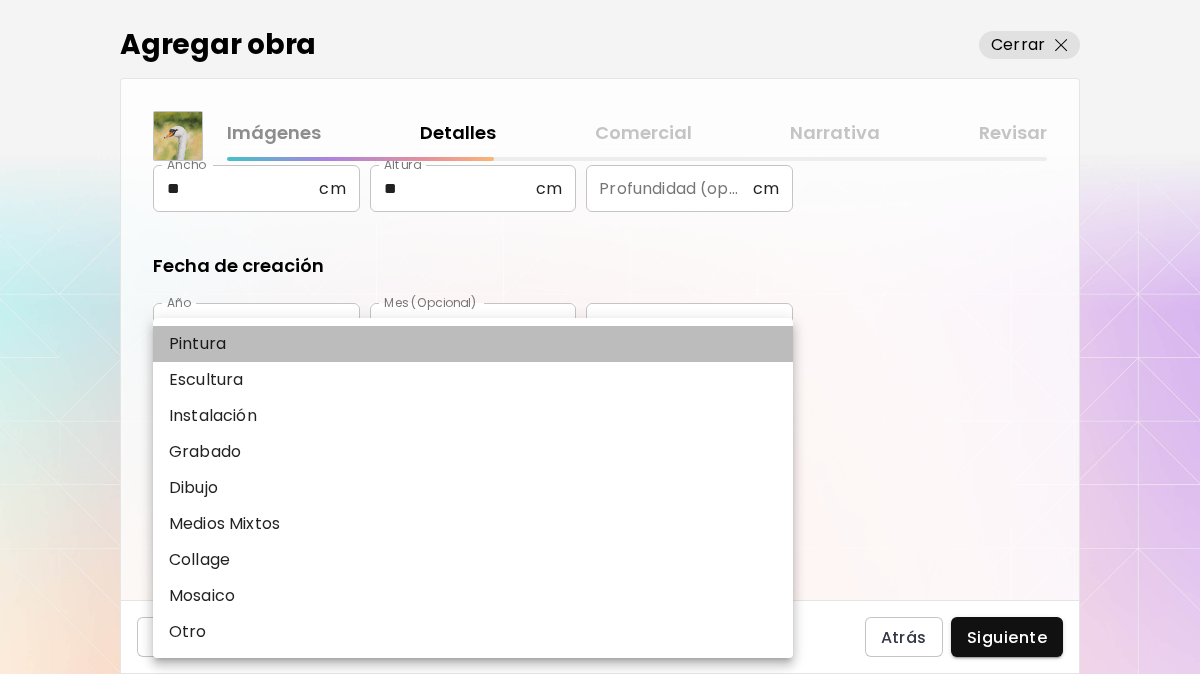 click on "Pintura" at bounding box center [473, 344] 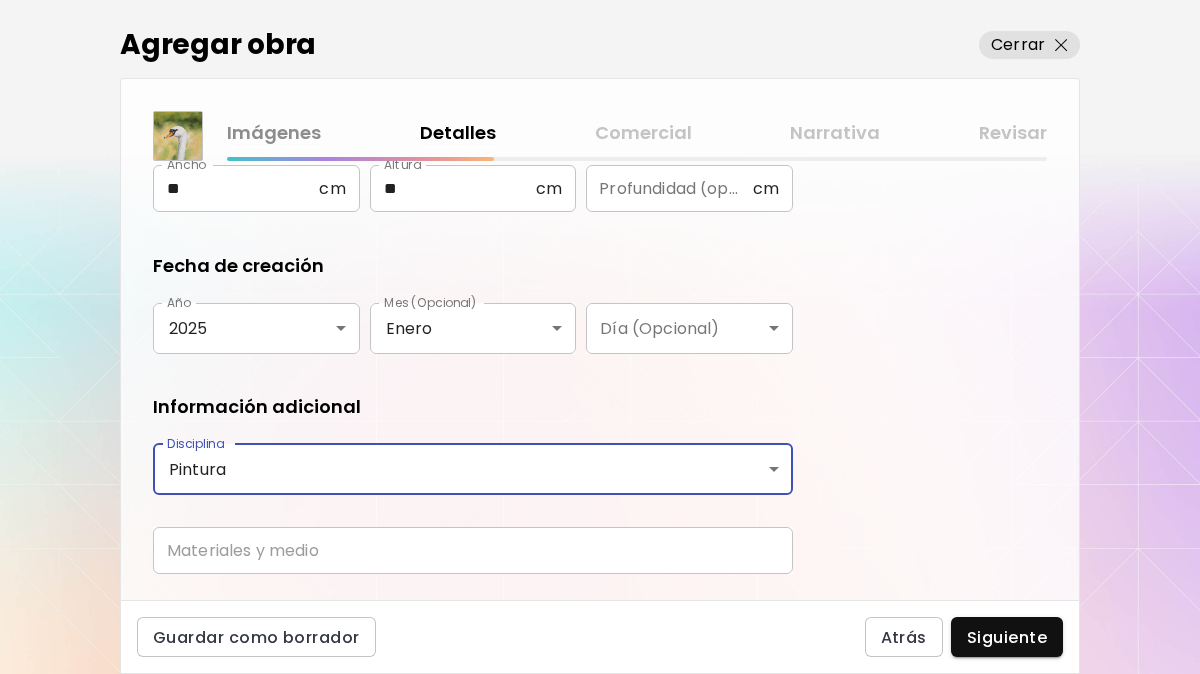 click at bounding box center [473, 550] 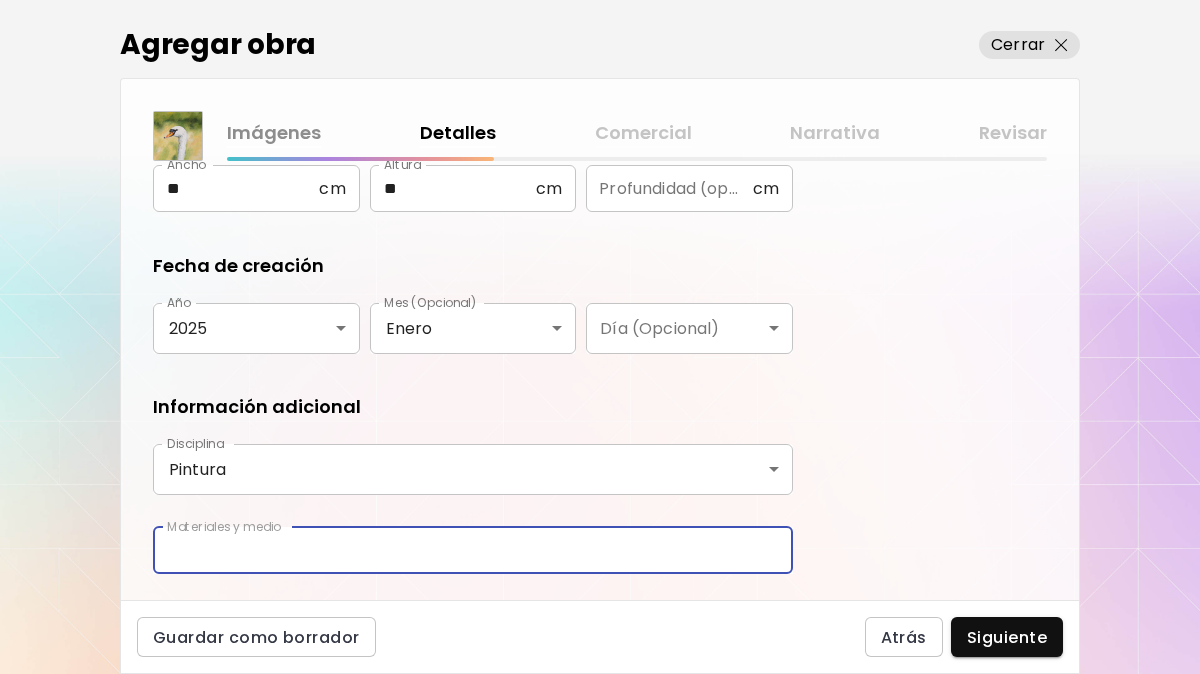 type on "**********" 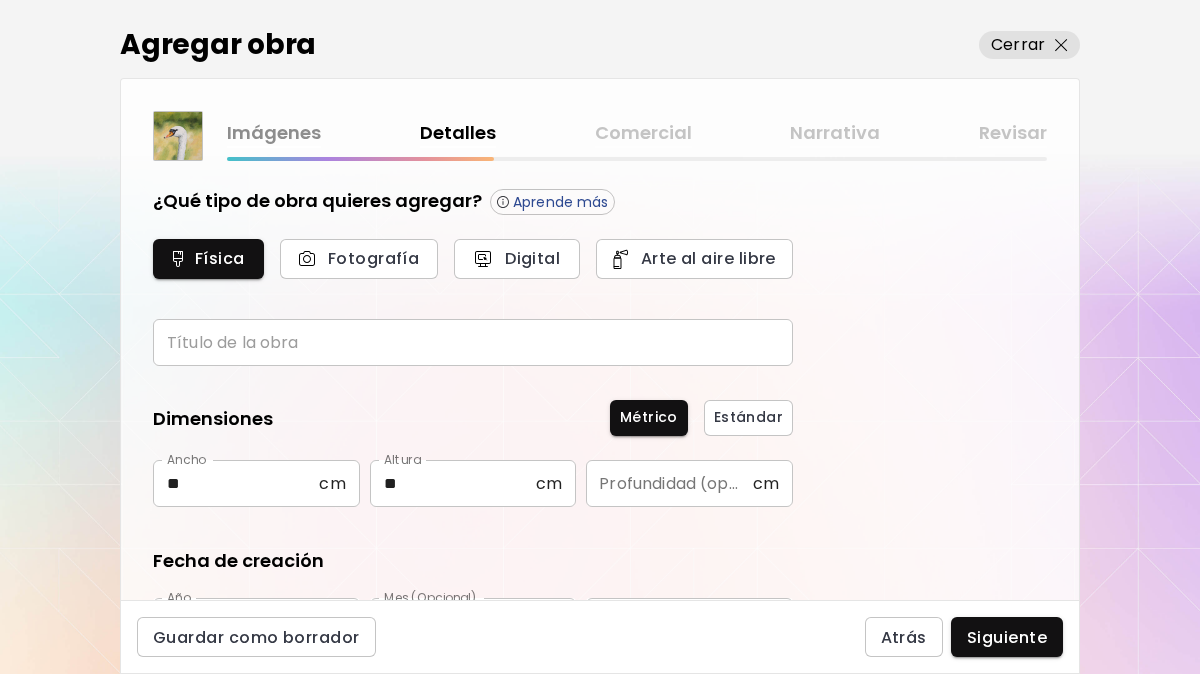 scroll, scrollTop: 0, scrollLeft: 0, axis: both 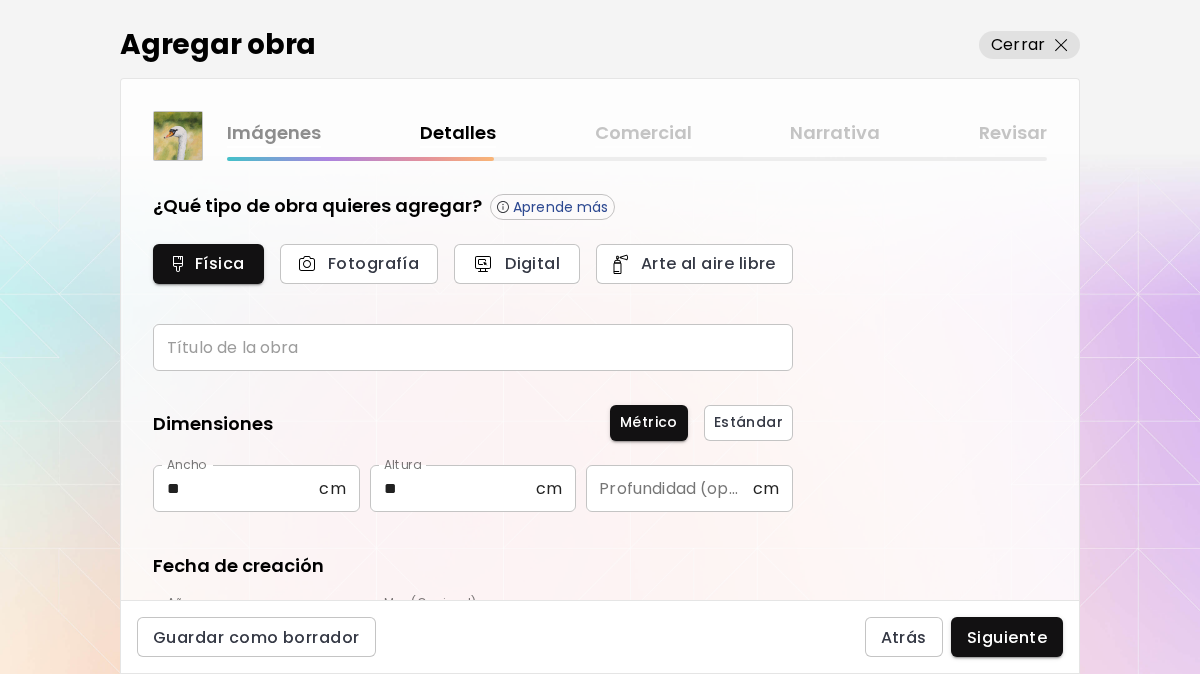 click at bounding box center [473, 347] 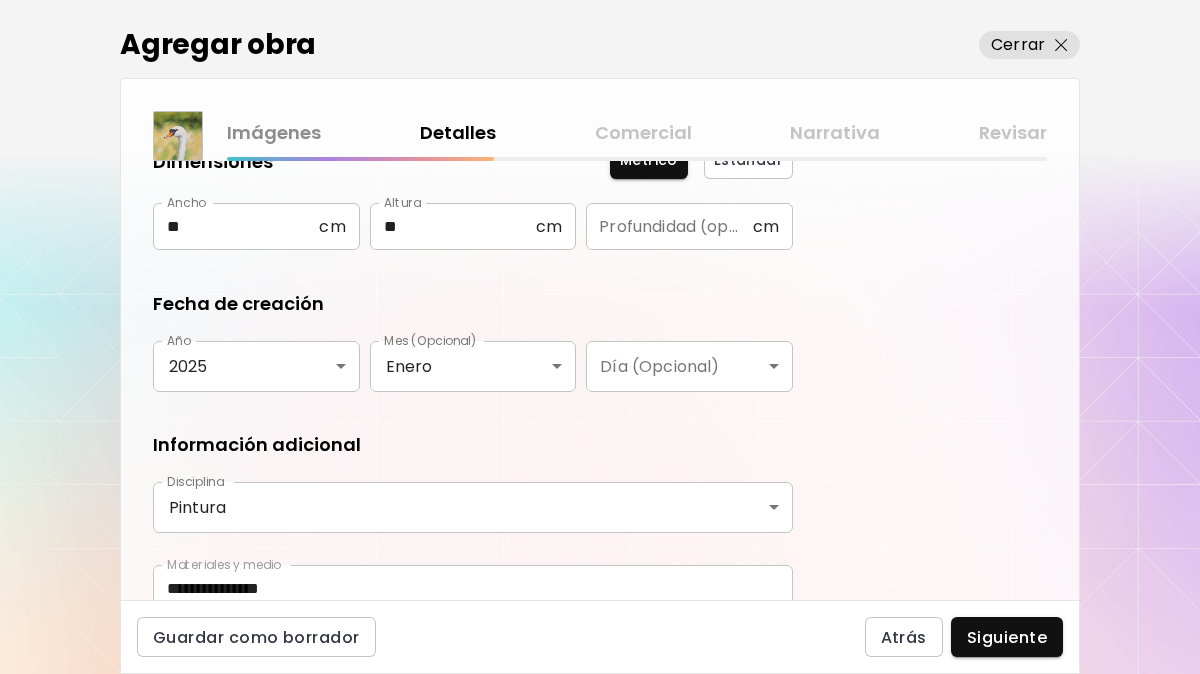 scroll, scrollTop: 352, scrollLeft: 0, axis: vertical 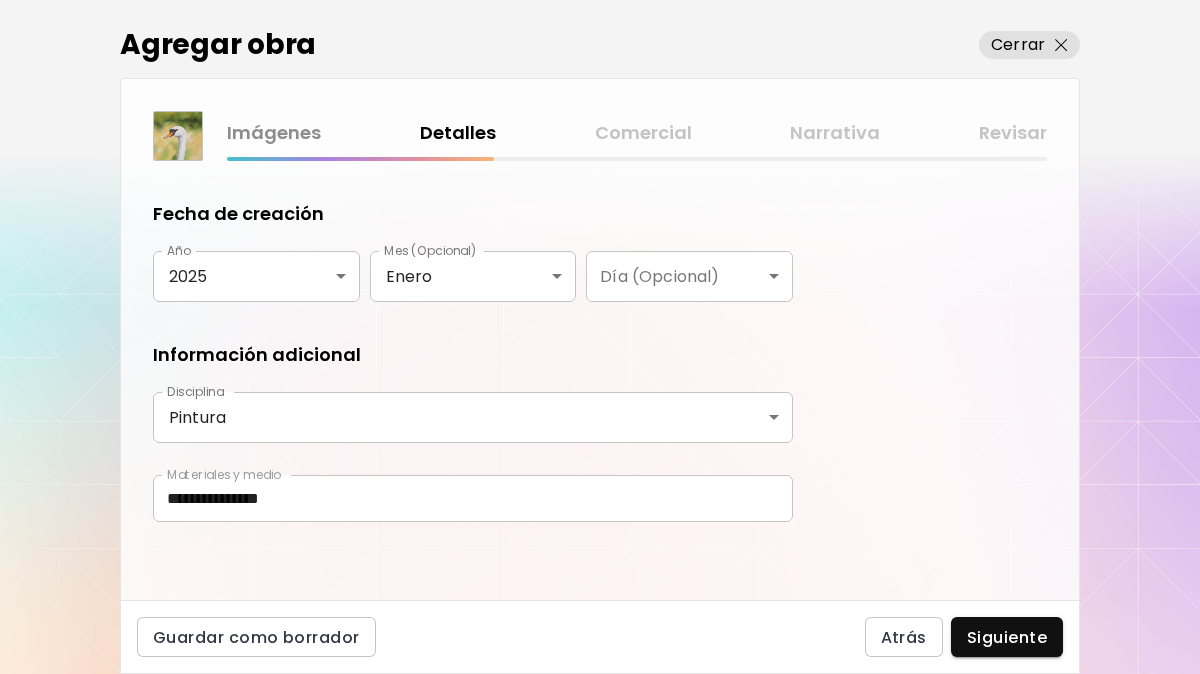 type on "**********" 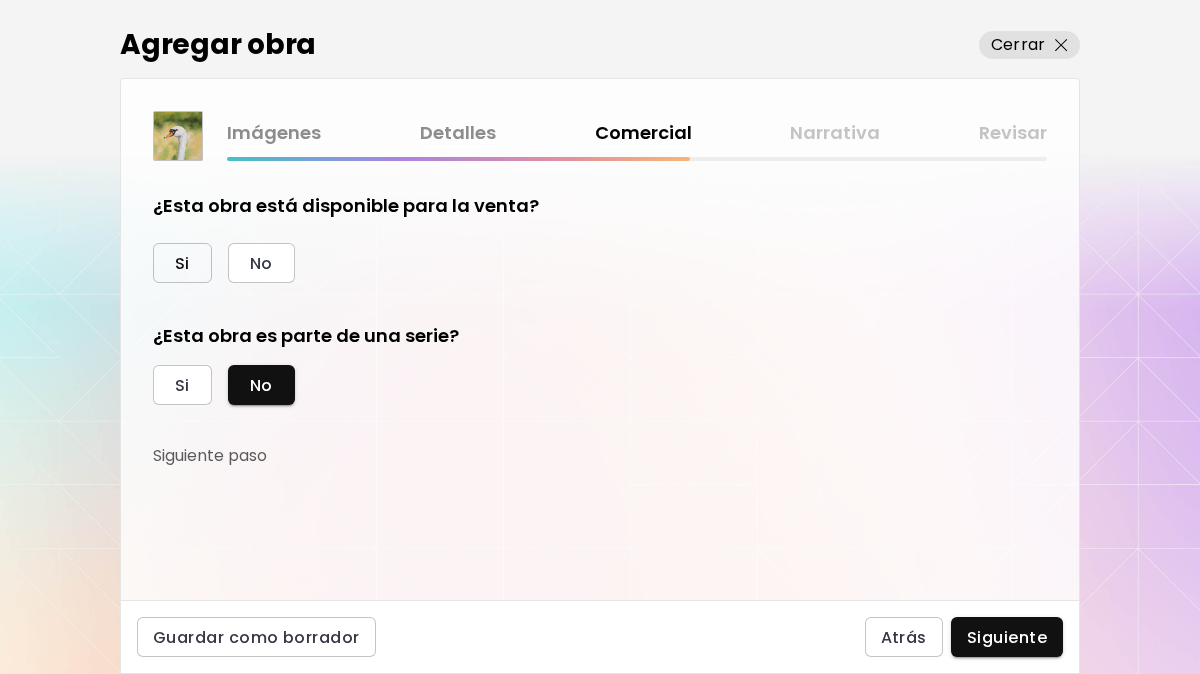 click on "Si" at bounding box center (182, 263) 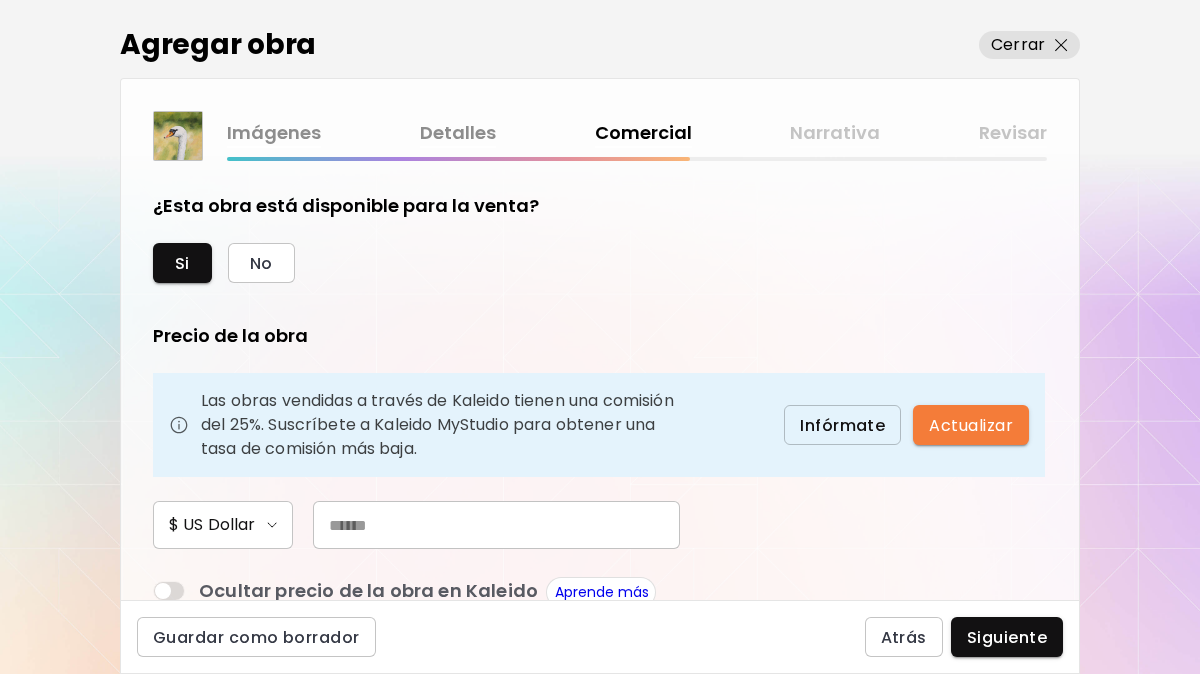 click at bounding box center [496, 525] 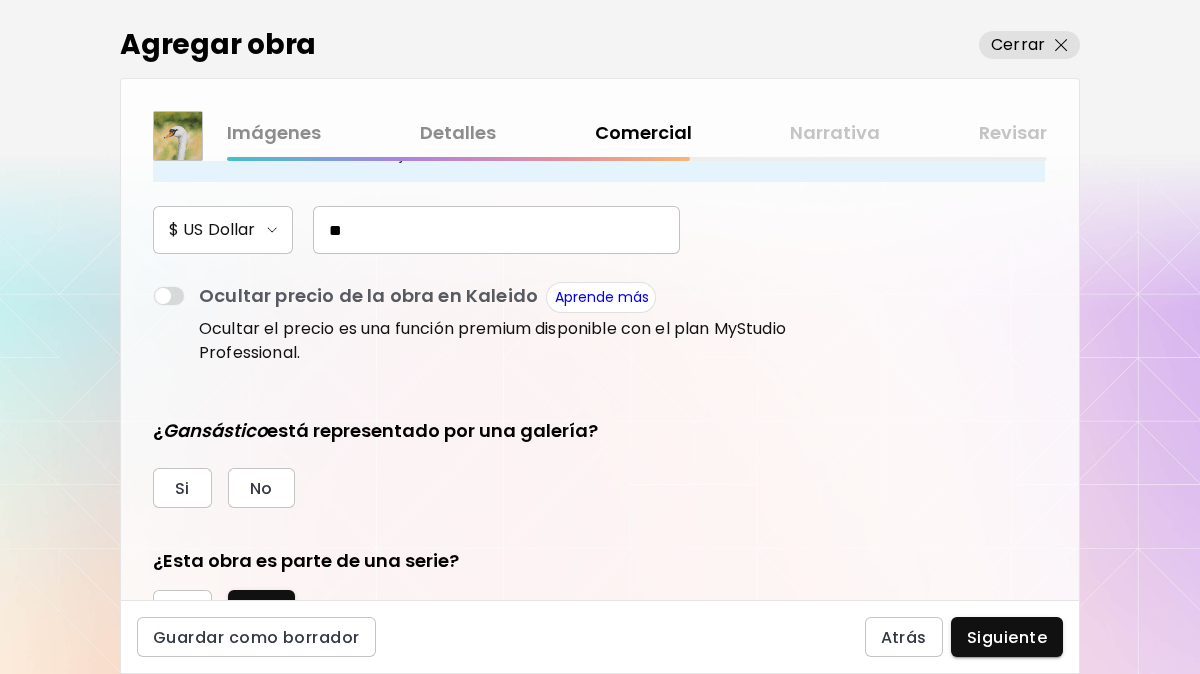 scroll, scrollTop: 300, scrollLeft: 0, axis: vertical 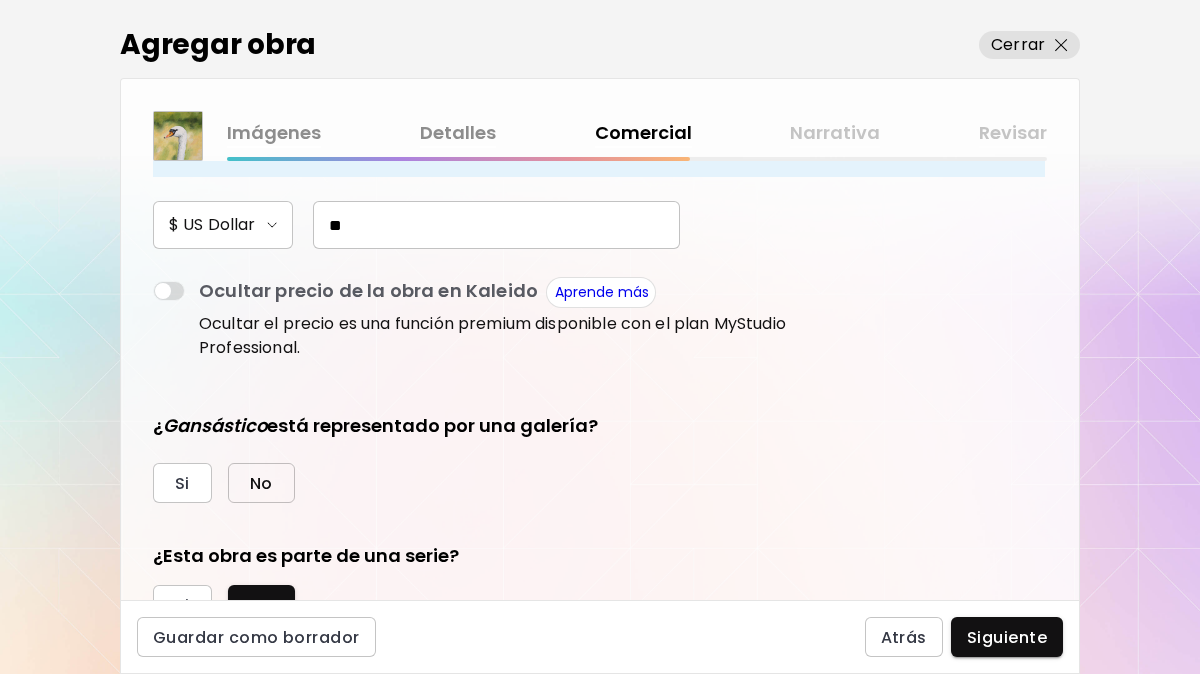 click on "No" at bounding box center (261, 483) 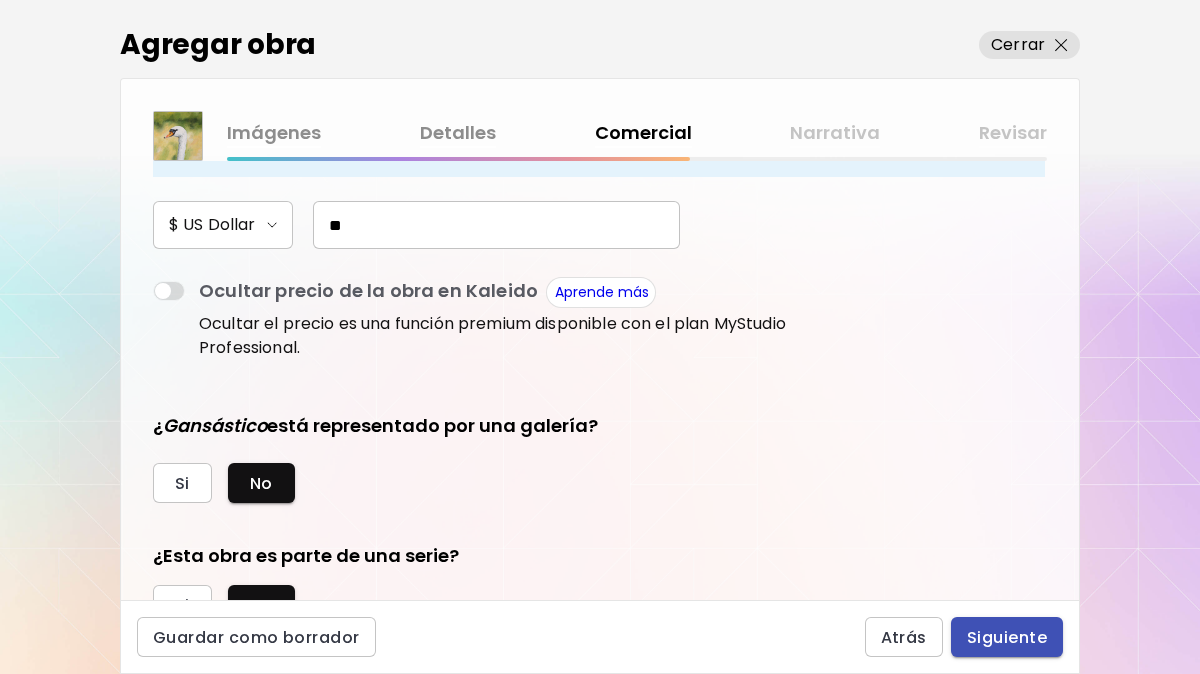 click on "Siguiente" at bounding box center (1007, 637) 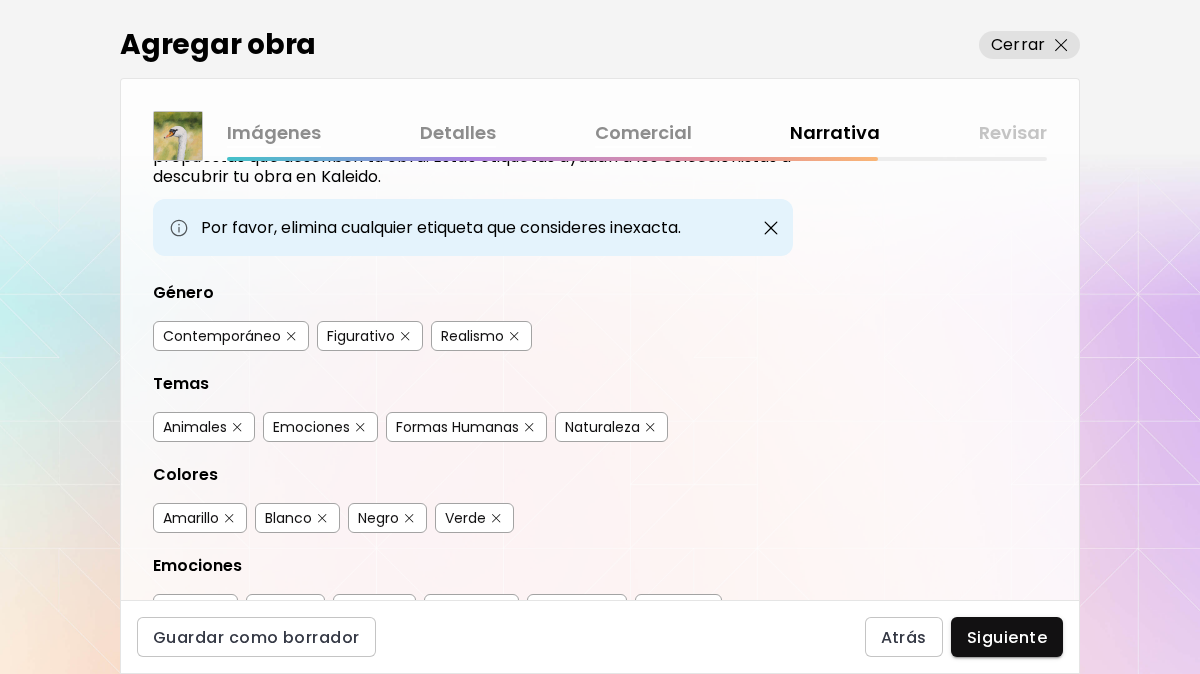 scroll, scrollTop: 200, scrollLeft: 0, axis: vertical 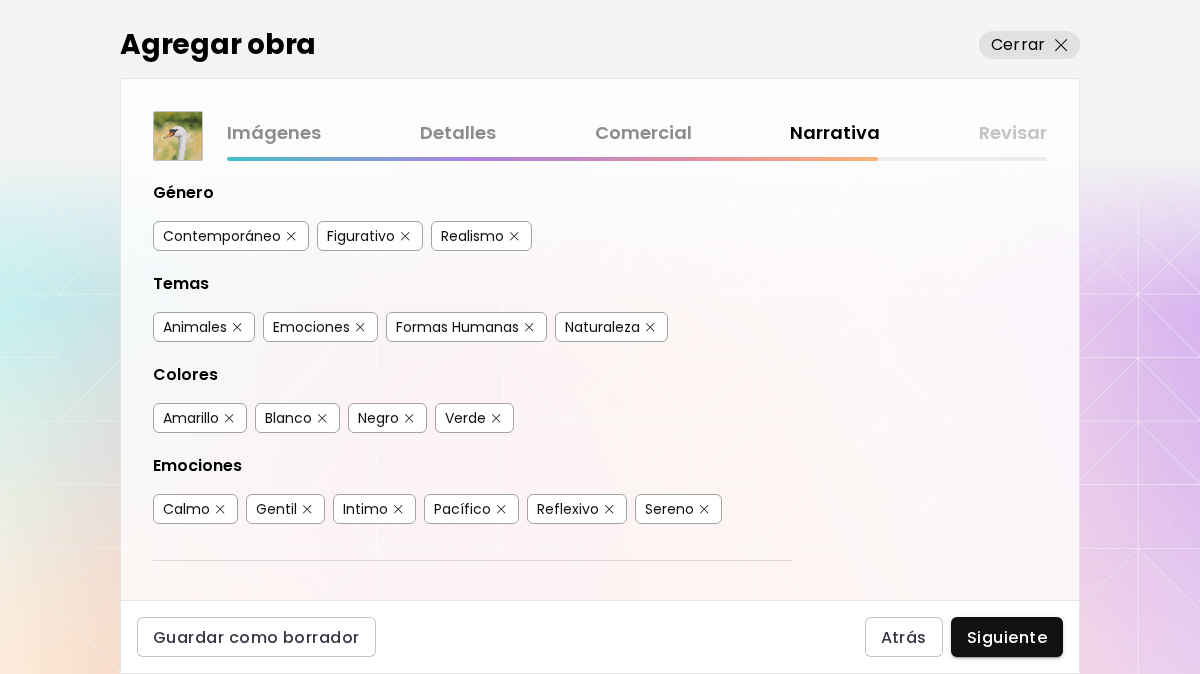 click at bounding box center [529, 327] 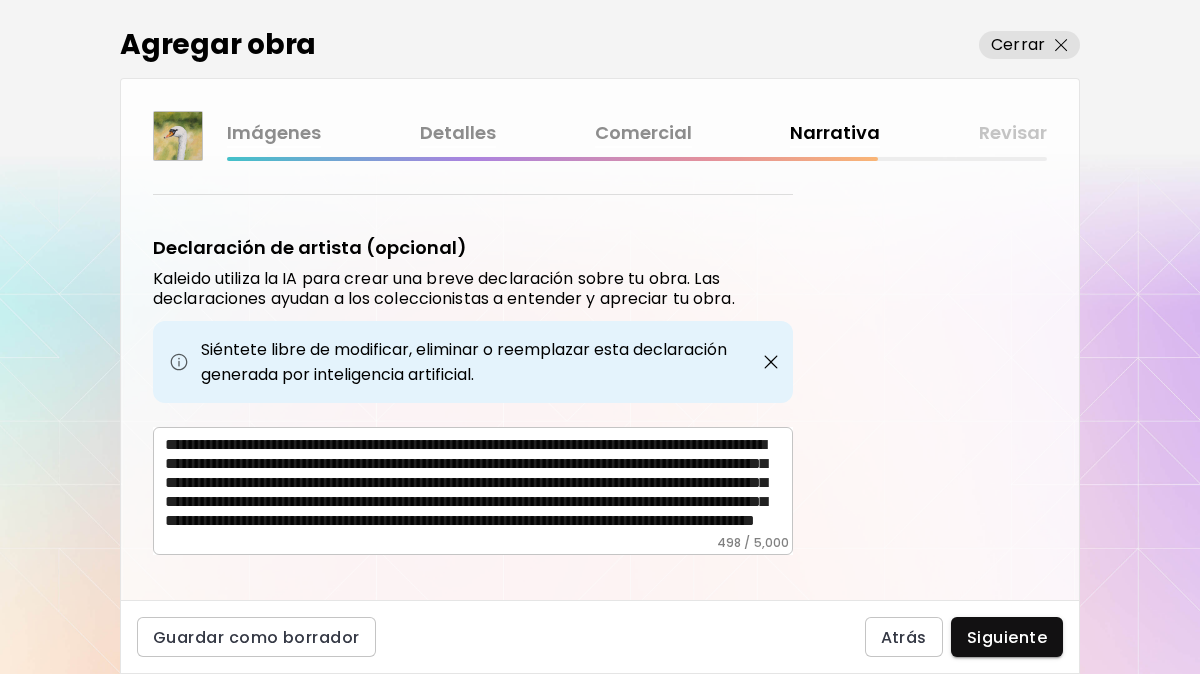 scroll, scrollTop: 583, scrollLeft: 0, axis: vertical 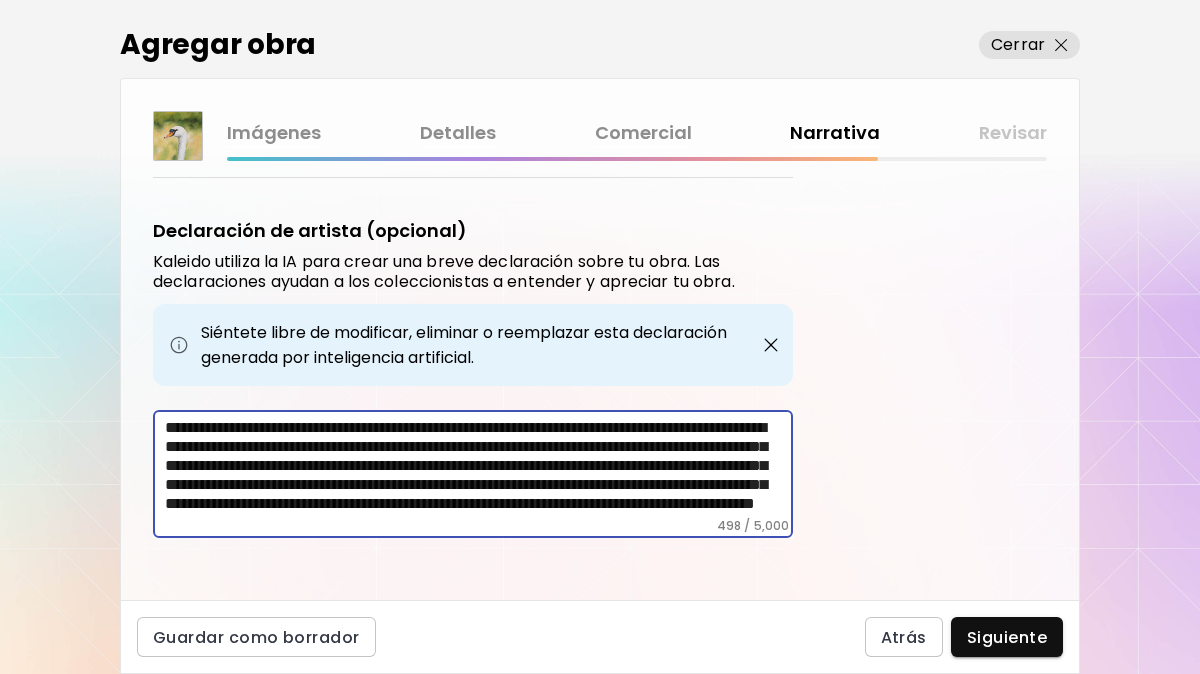 drag, startPoint x: 558, startPoint y: 460, endPoint x: 722, endPoint y: 499, distance: 168.57343 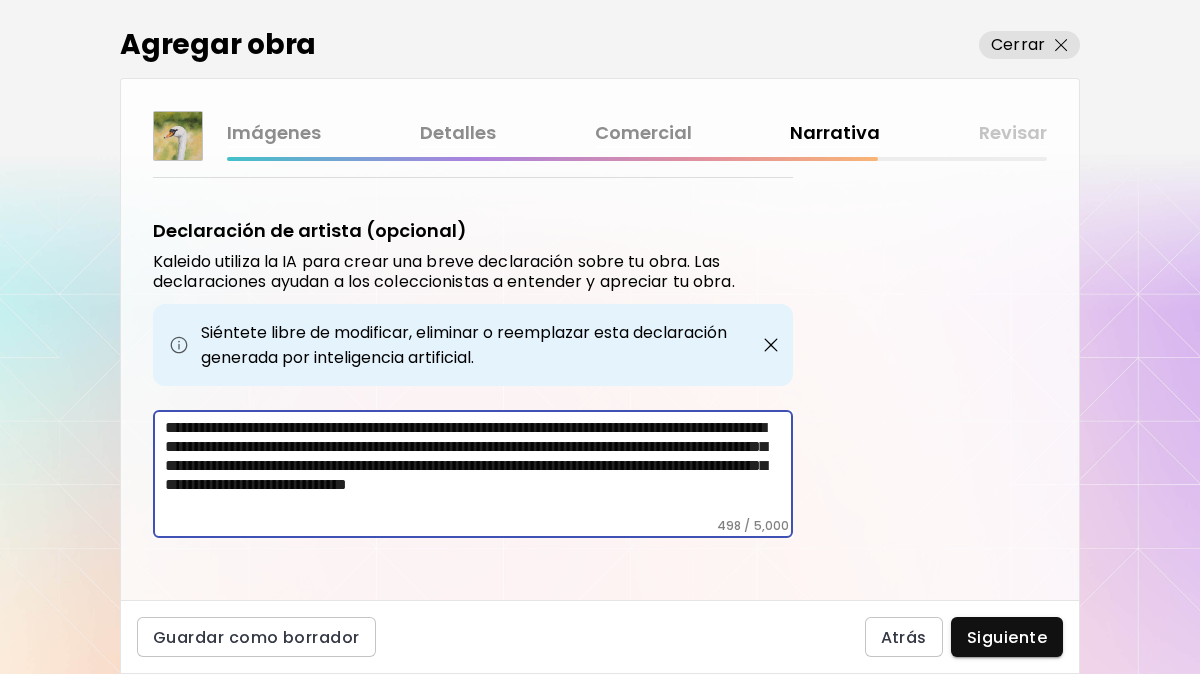 scroll, scrollTop: 0, scrollLeft: 0, axis: both 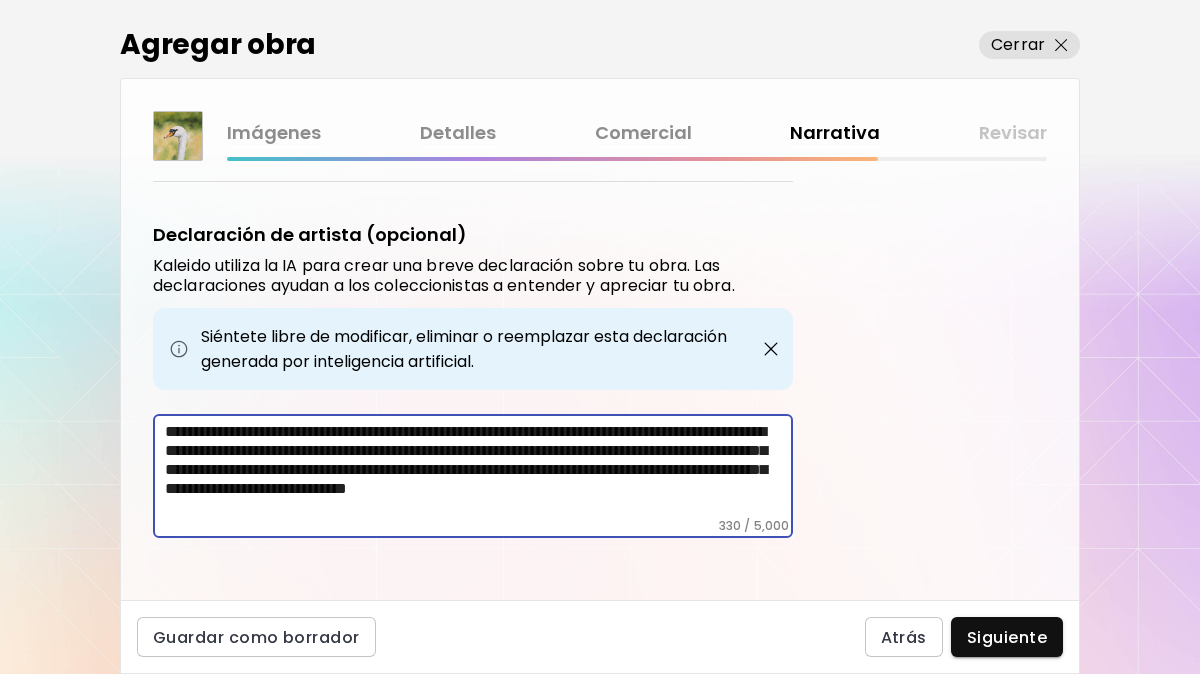 drag, startPoint x: 707, startPoint y: 417, endPoint x: 576, endPoint y: 443, distance: 133.55524 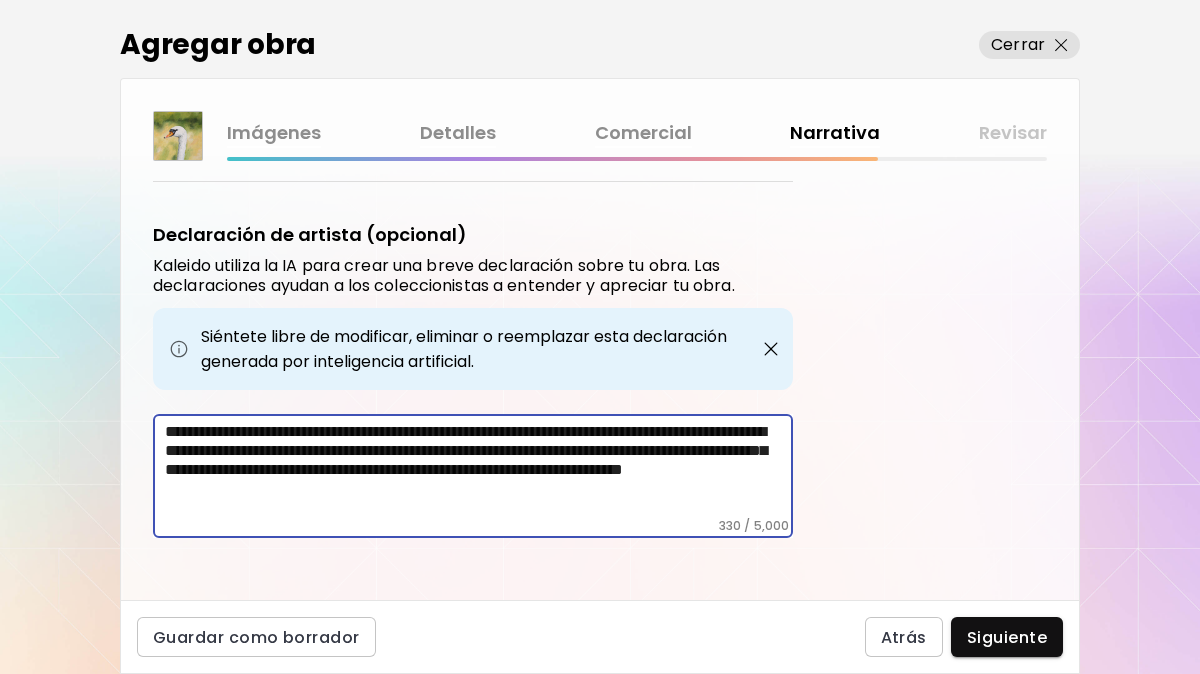scroll, scrollTop: 0, scrollLeft: 0, axis: both 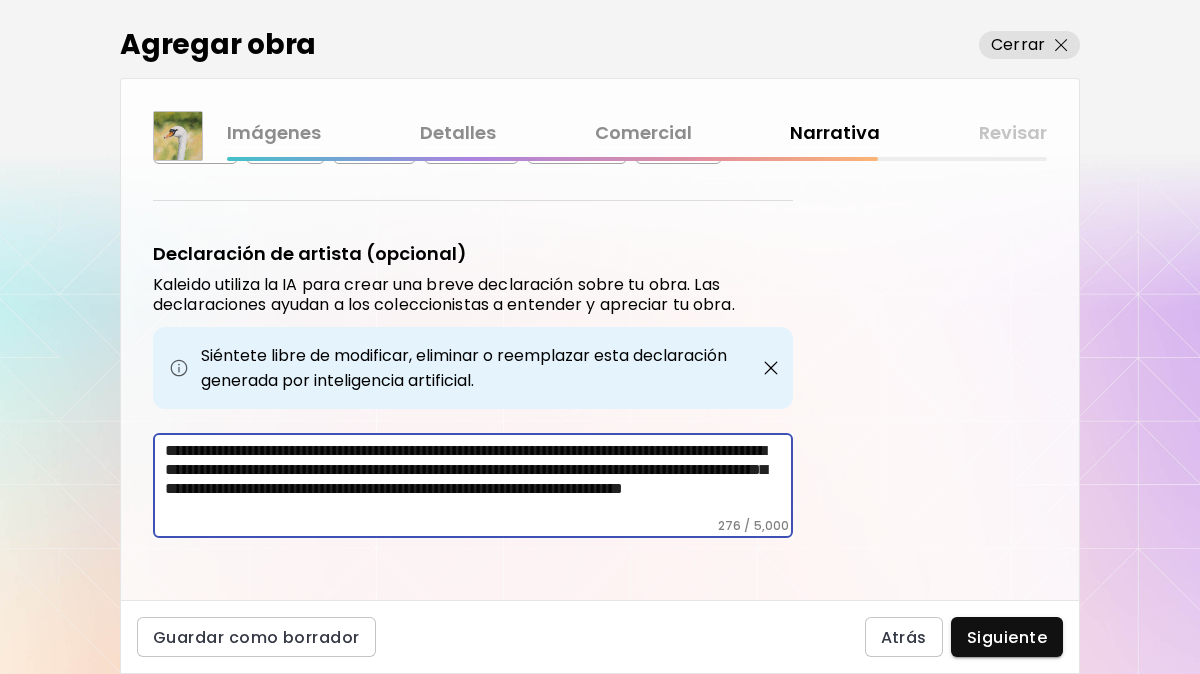 type on "**********" 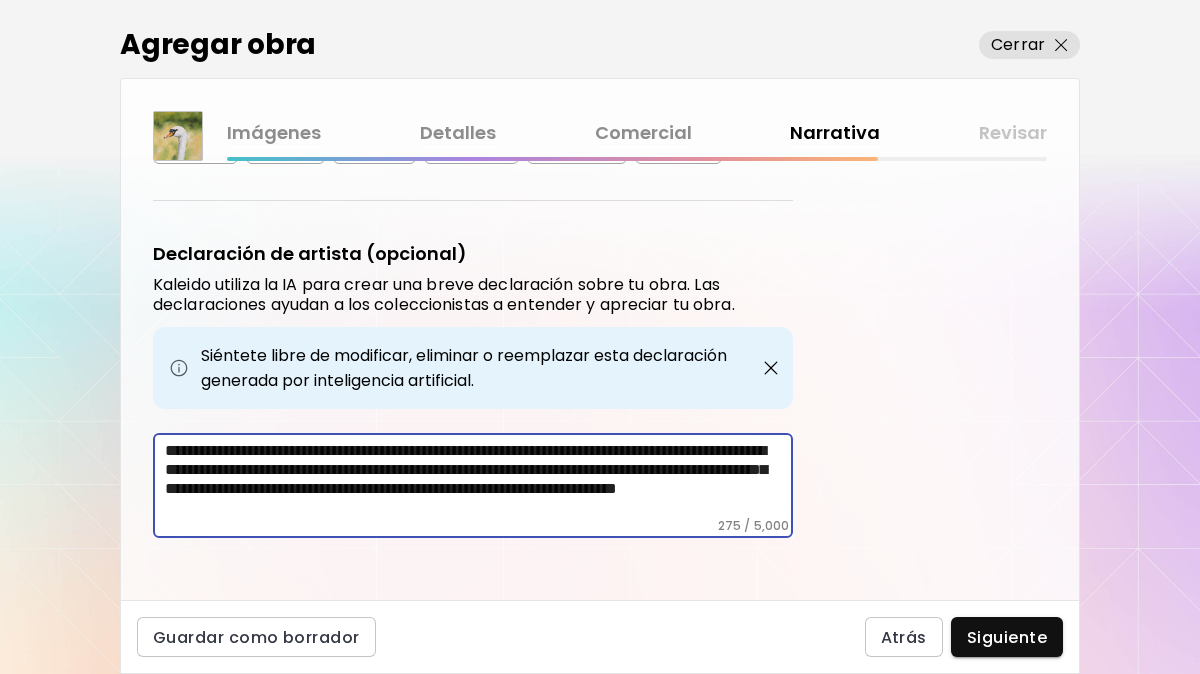 click on "Imágenes" at bounding box center [274, 133] 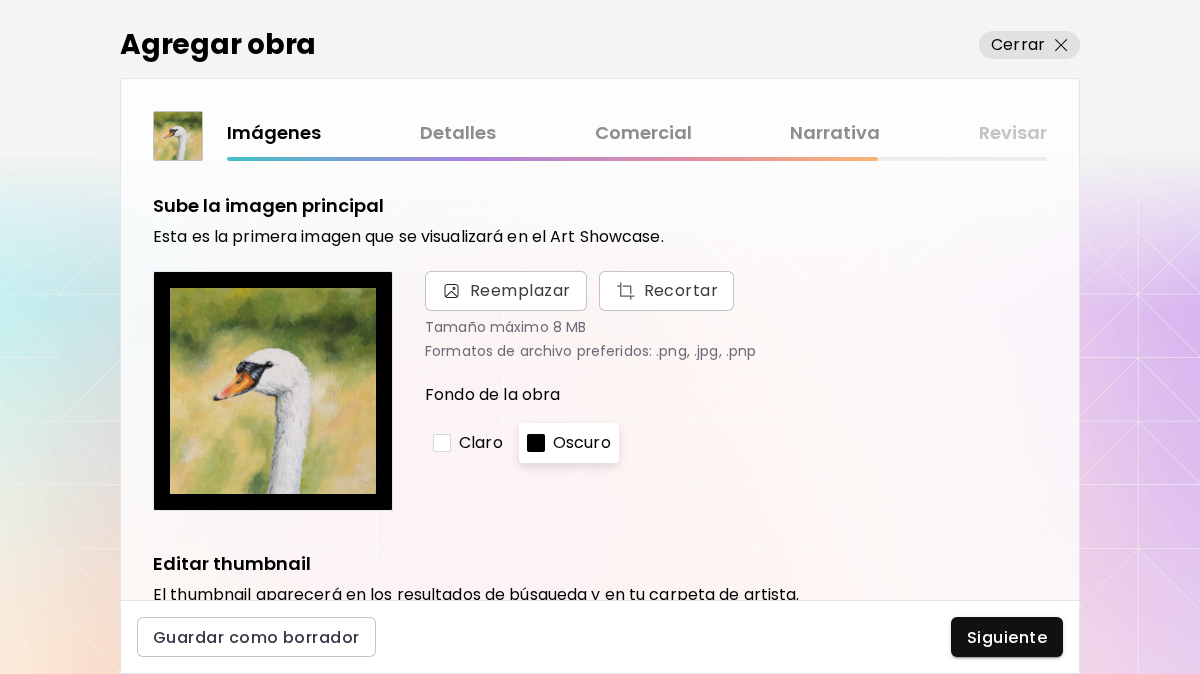 click on "Detalles" at bounding box center [458, 133] 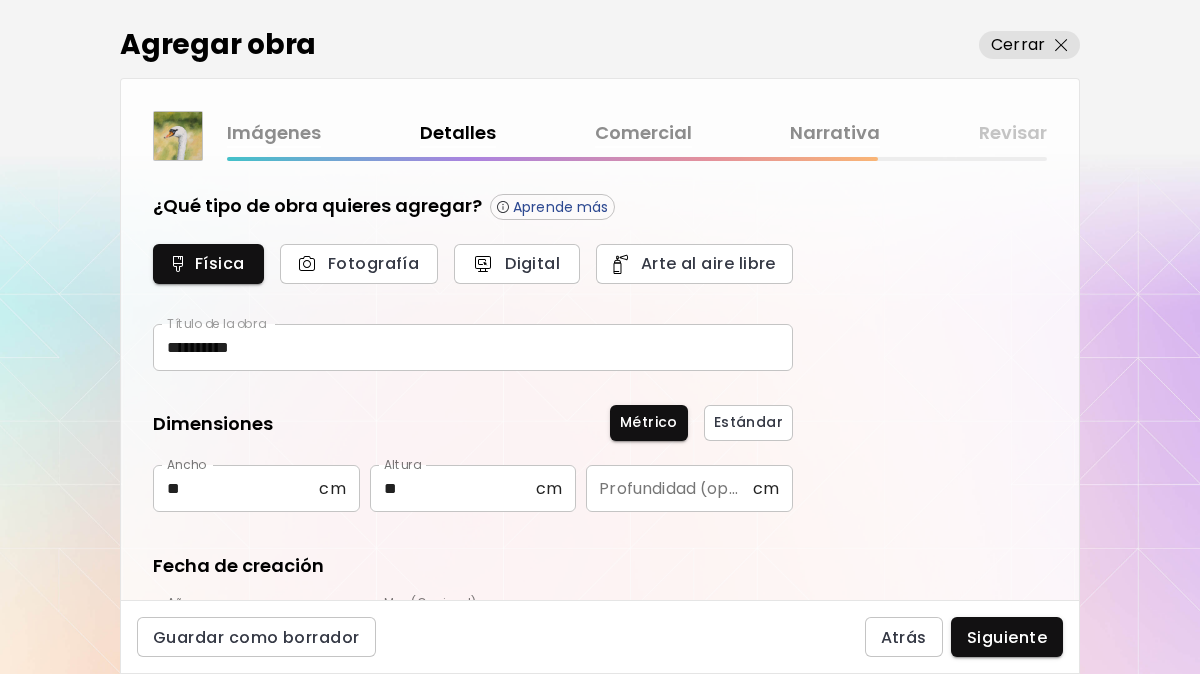 type on "********" 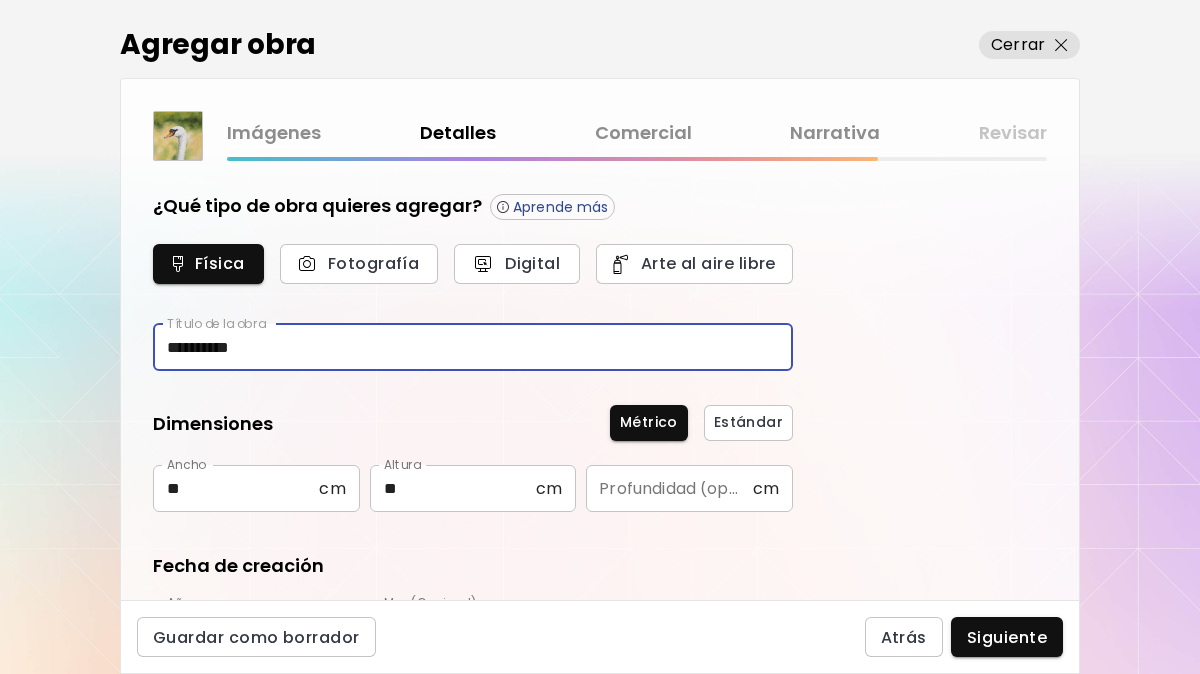 drag, startPoint x: 312, startPoint y: 344, endPoint x: 123, endPoint y: 385, distance: 193.39597 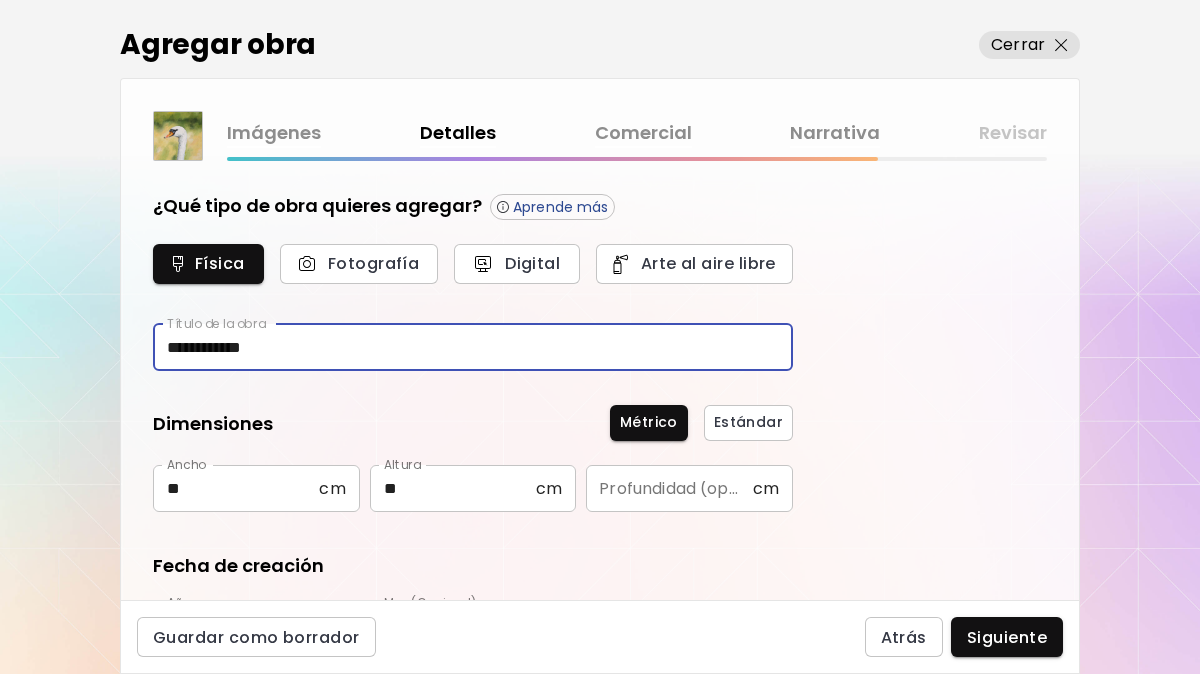 type on "**********" 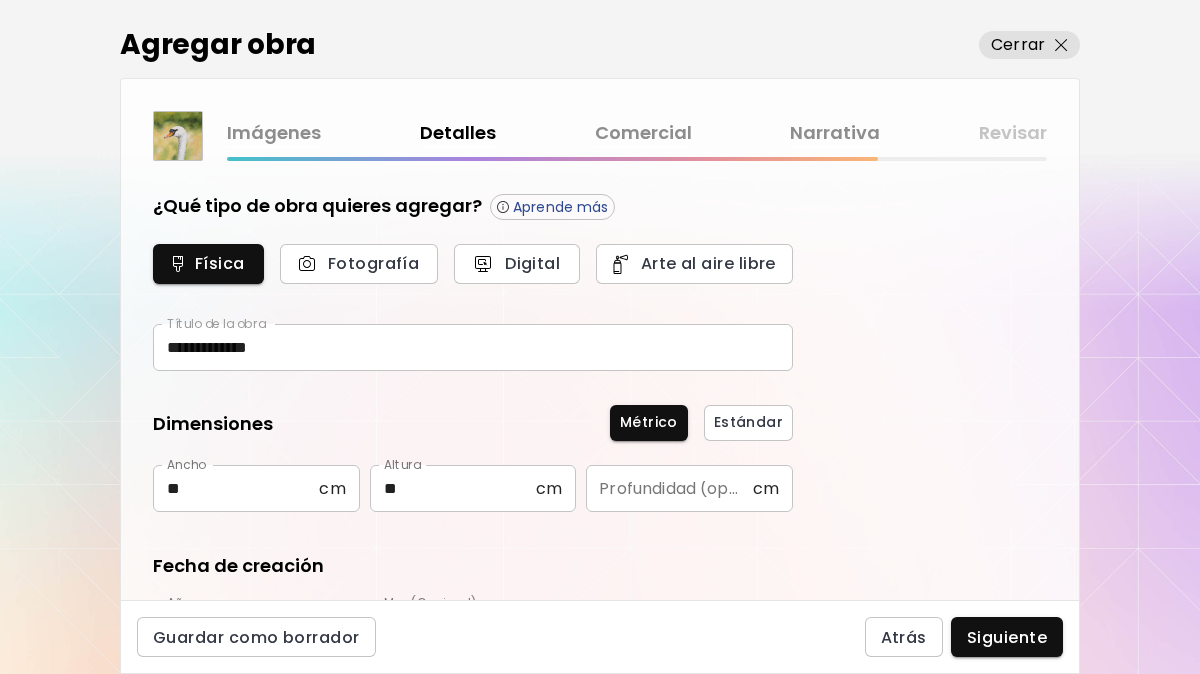 click on "Narrativa" at bounding box center [835, 133] 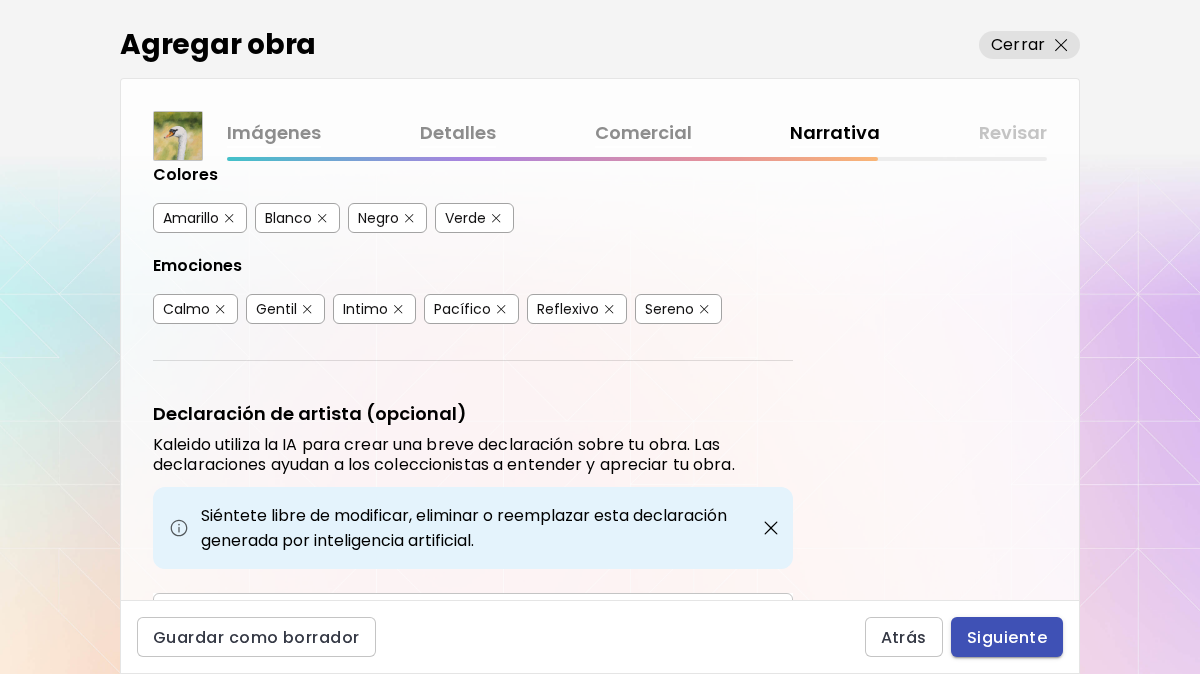 scroll, scrollTop: 500, scrollLeft: 0, axis: vertical 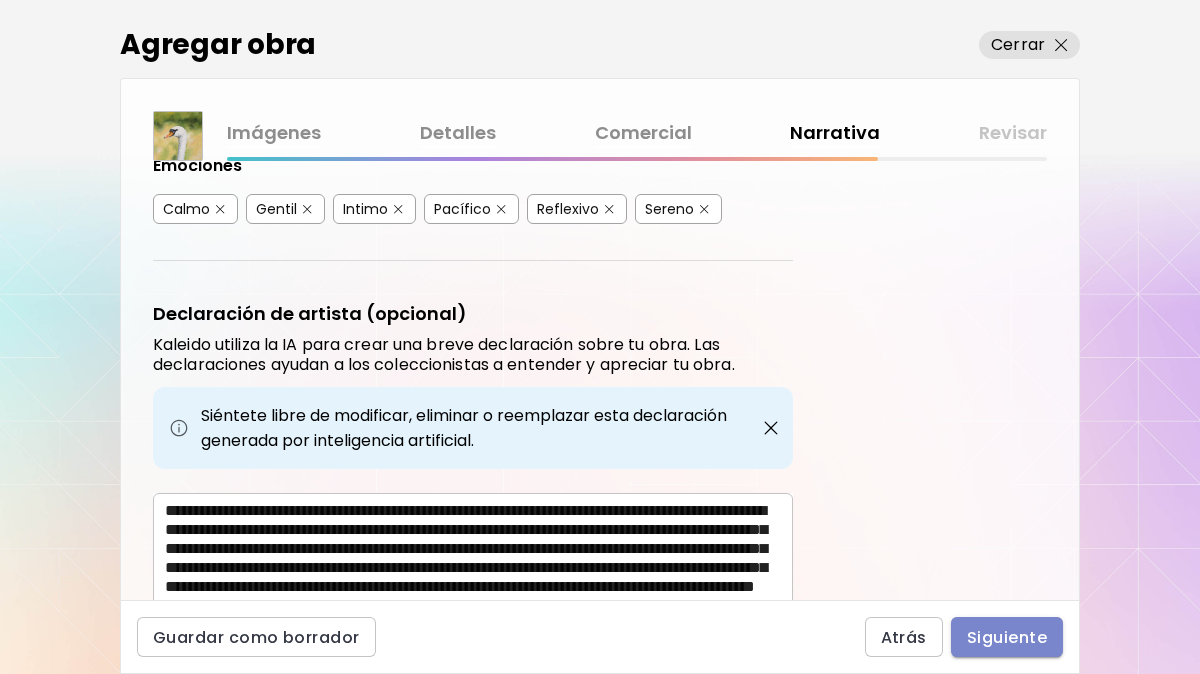 click on "Siguiente" at bounding box center (1007, 637) 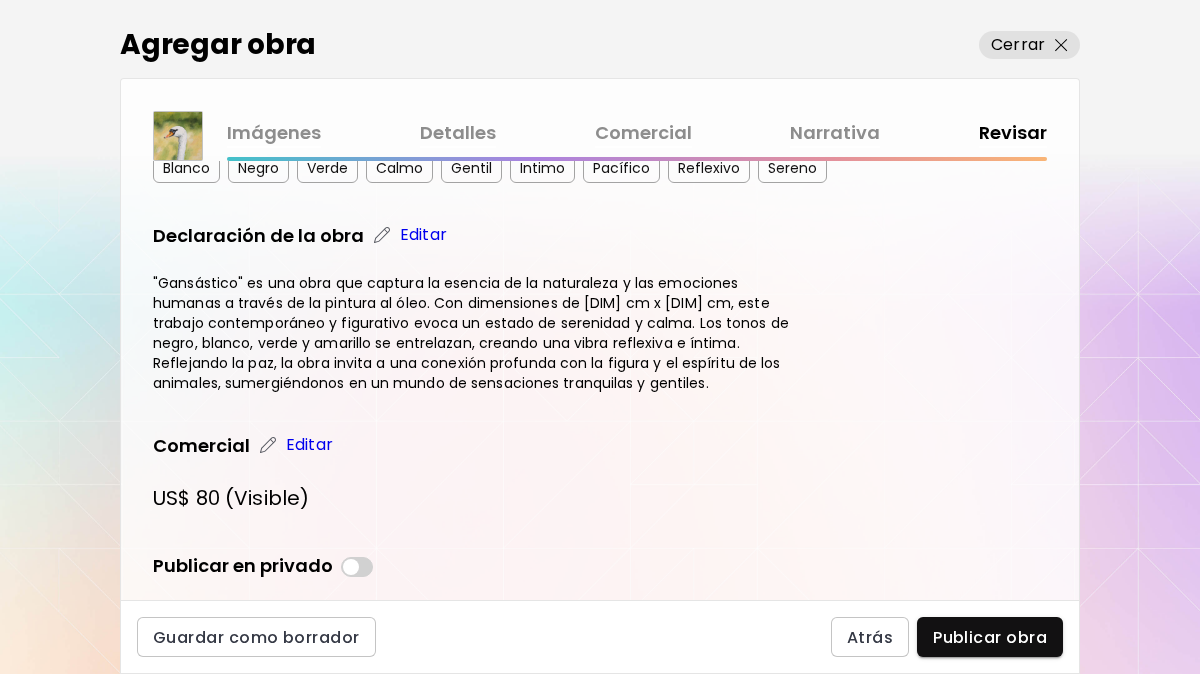 scroll, scrollTop: 756, scrollLeft: 0, axis: vertical 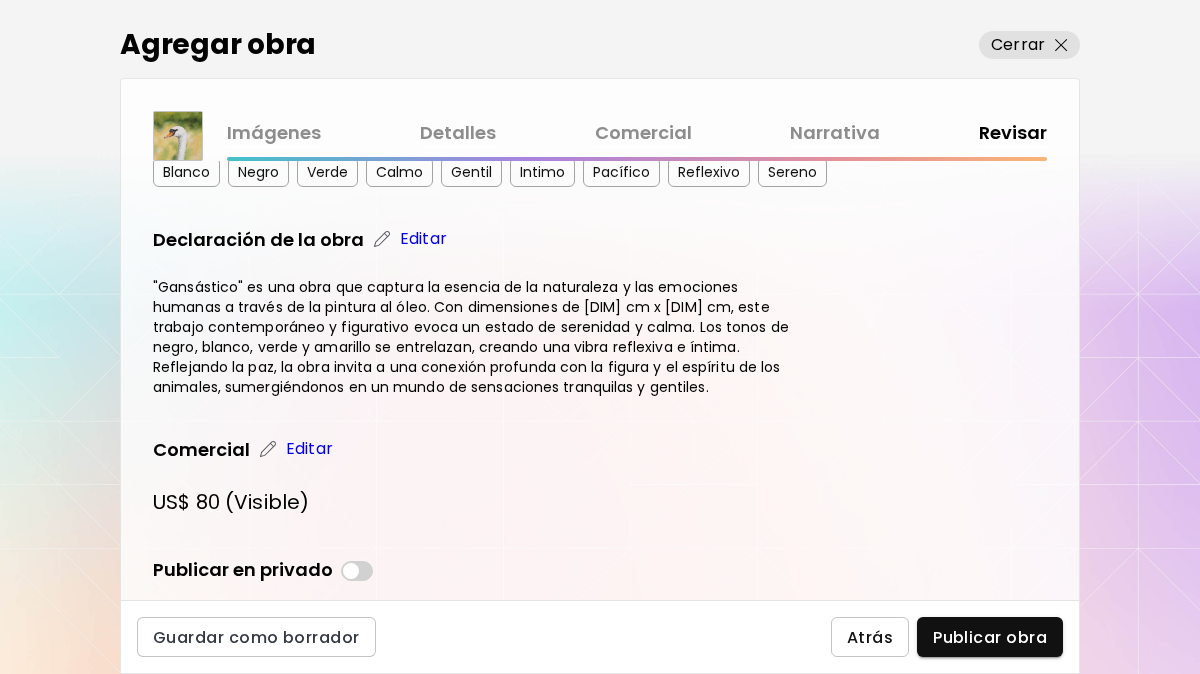click on "Atrás" at bounding box center (870, 637) 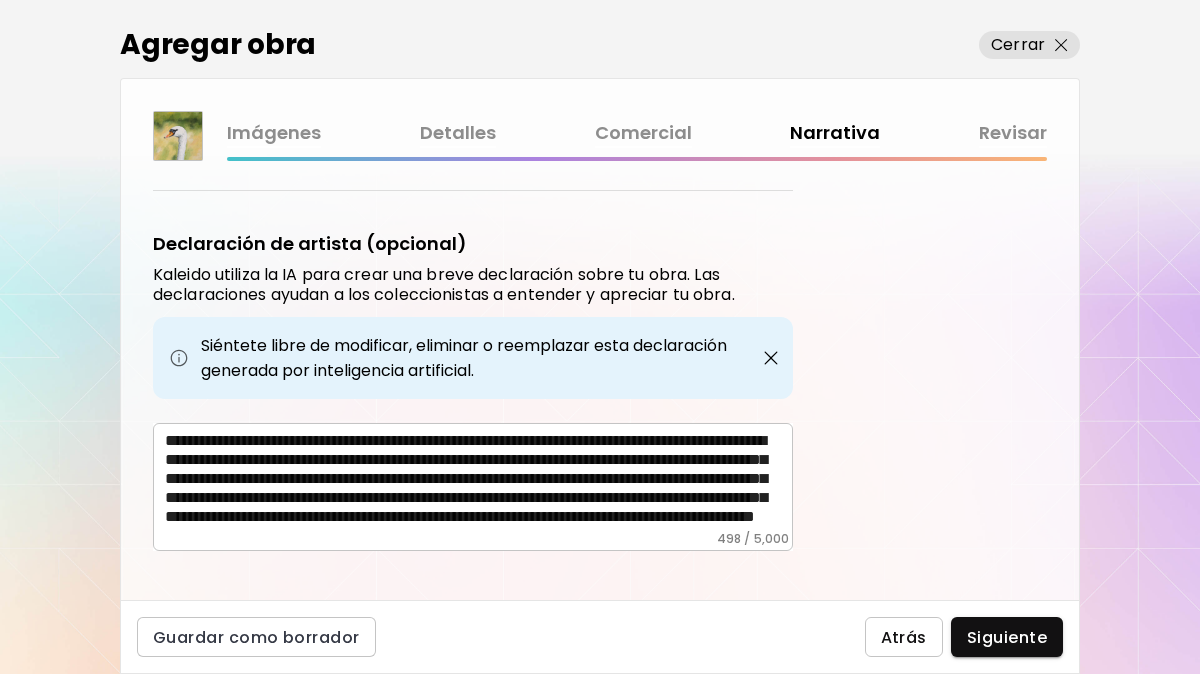 scroll, scrollTop: 583, scrollLeft: 0, axis: vertical 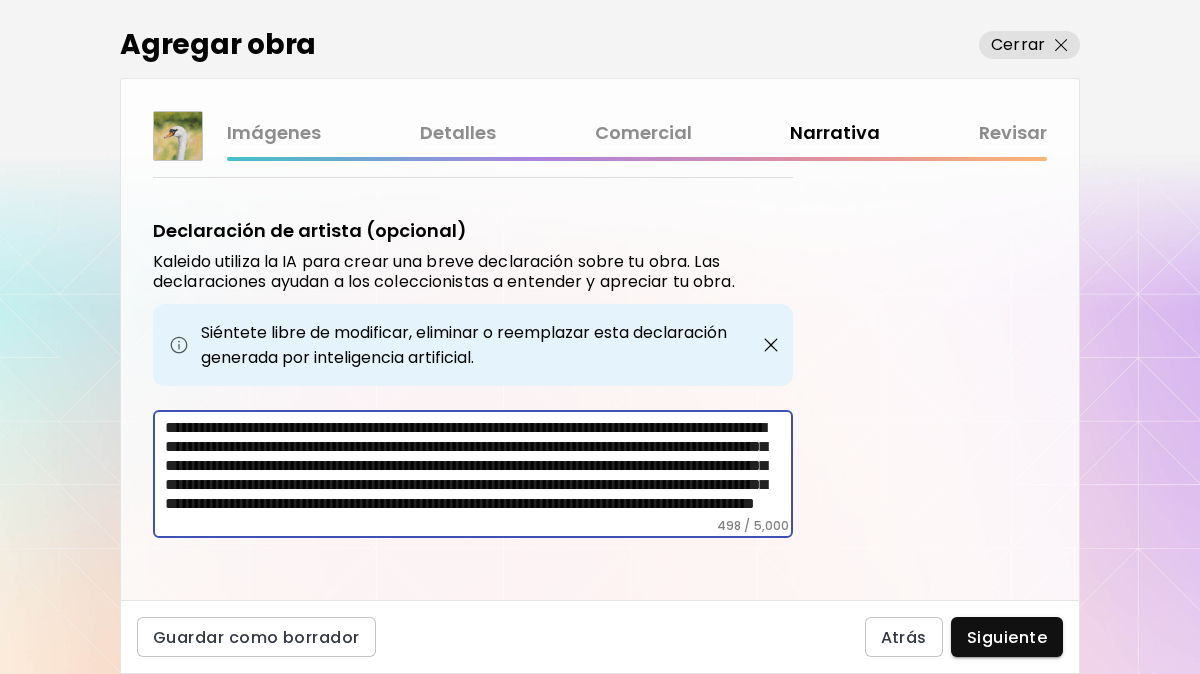 drag, startPoint x: 702, startPoint y: 417, endPoint x: 574, endPoint y: 431, distance: 128.76335 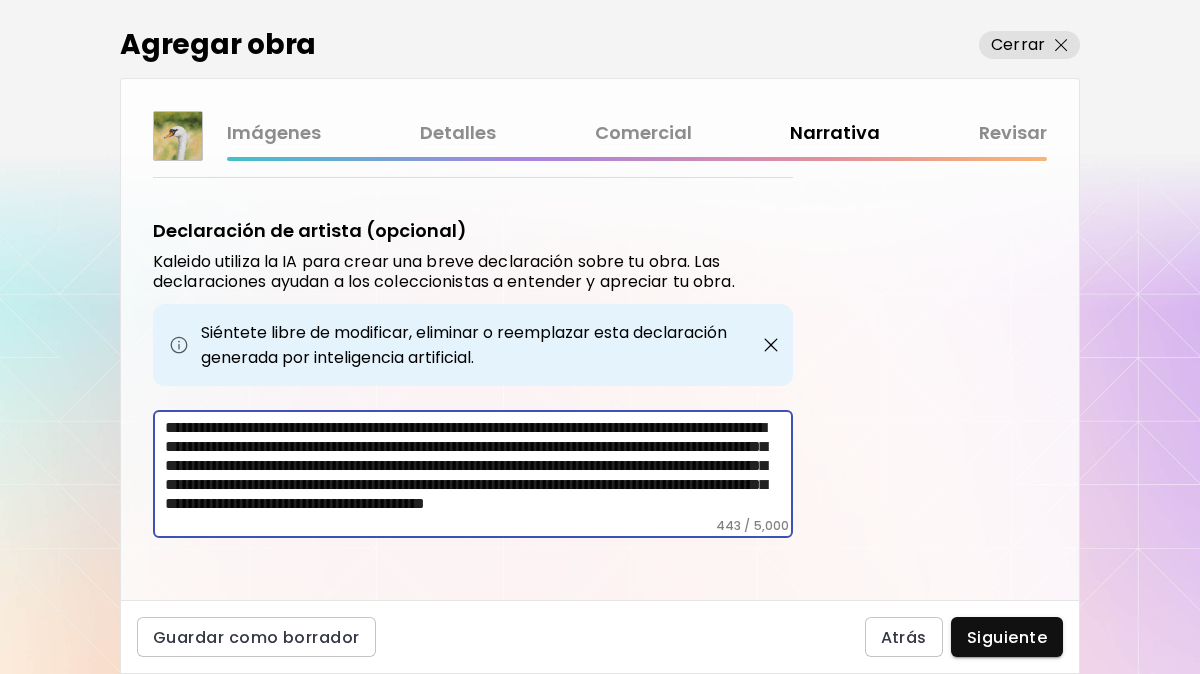 scroll, scrollTop: 34, scrollLeft: 0, axis: vertical 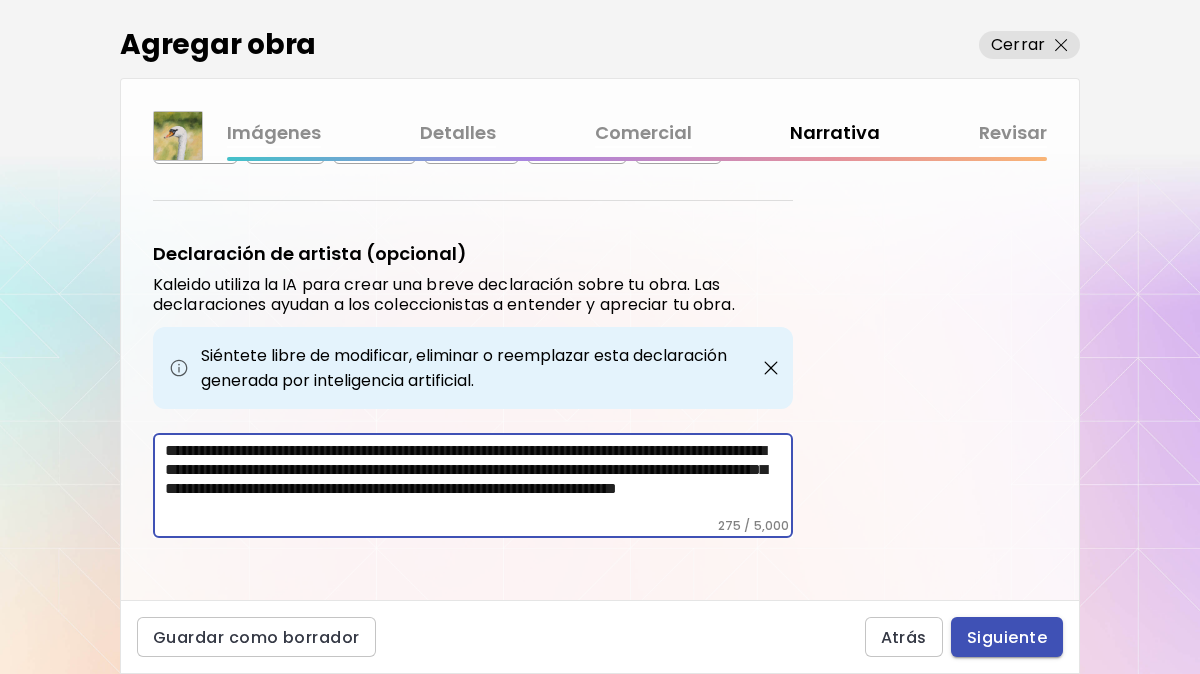 type on "**********" 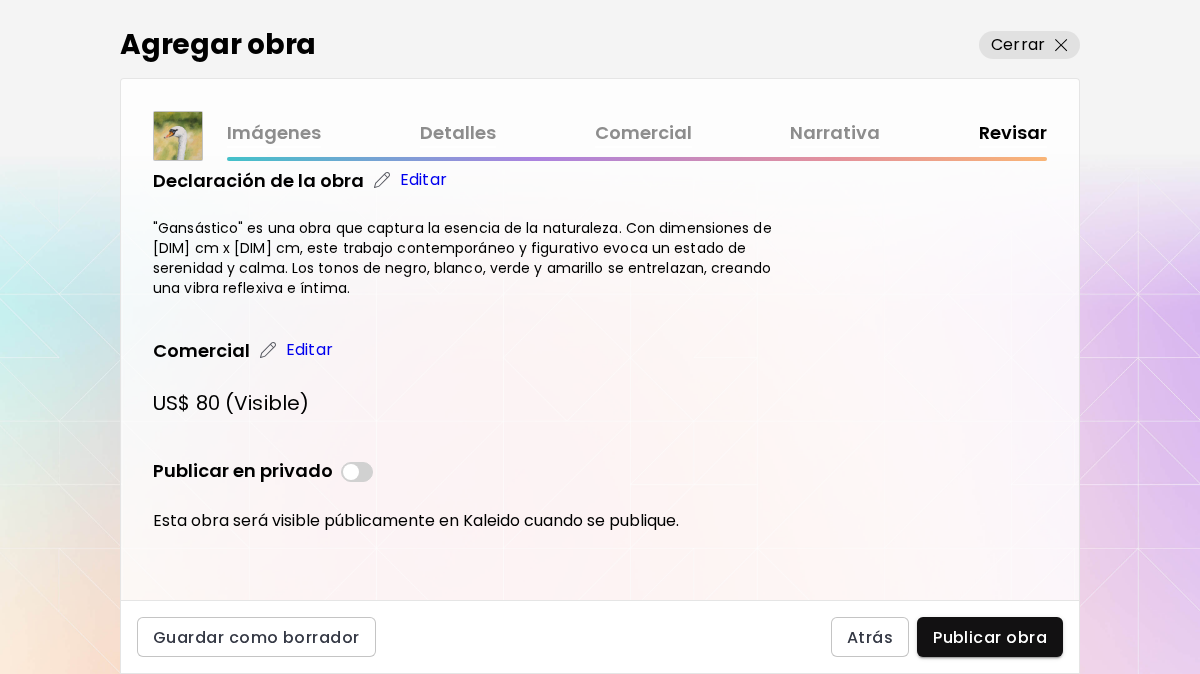 scroll, scrollTop: 816, scrollLeft: 0, axis: vertical 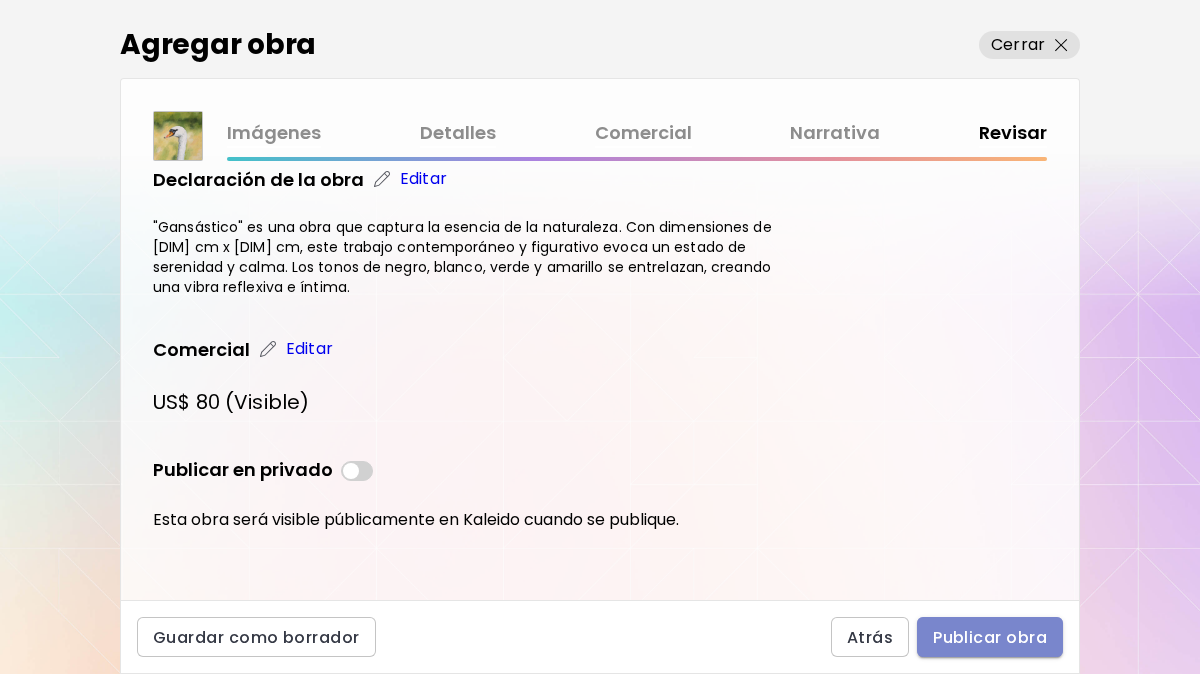 click on "Publicar obra" at bounding box center [990, 637] 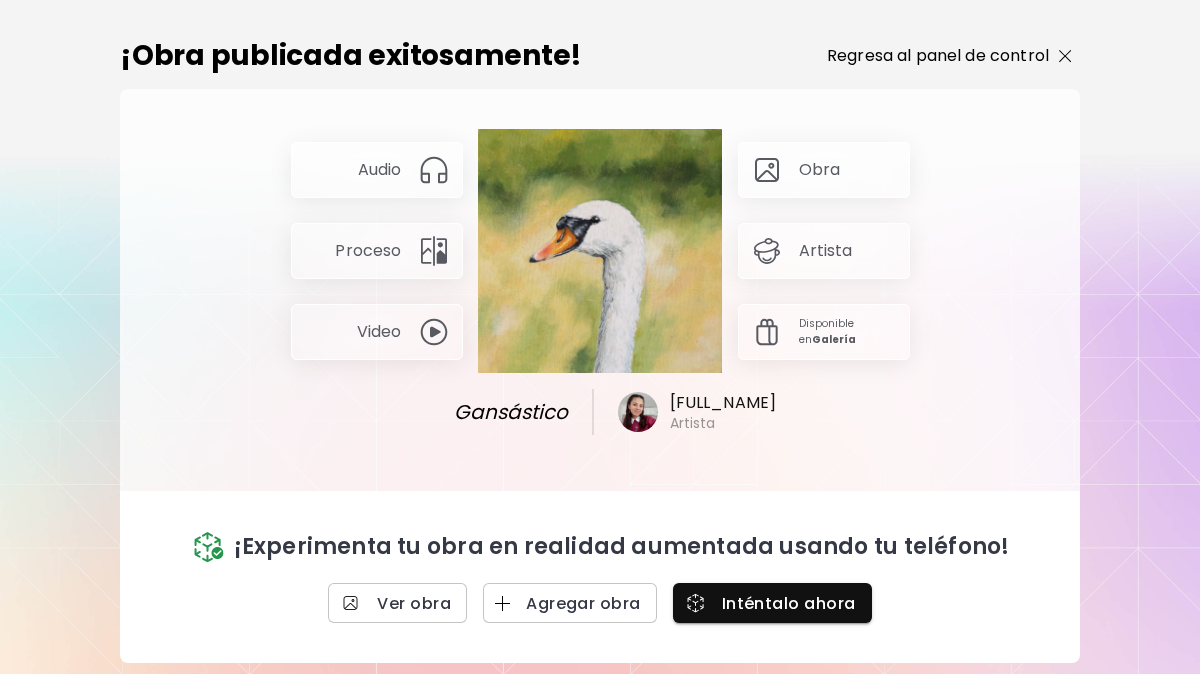click on "Regresa al panel de control" at bounding box center [949, 56] 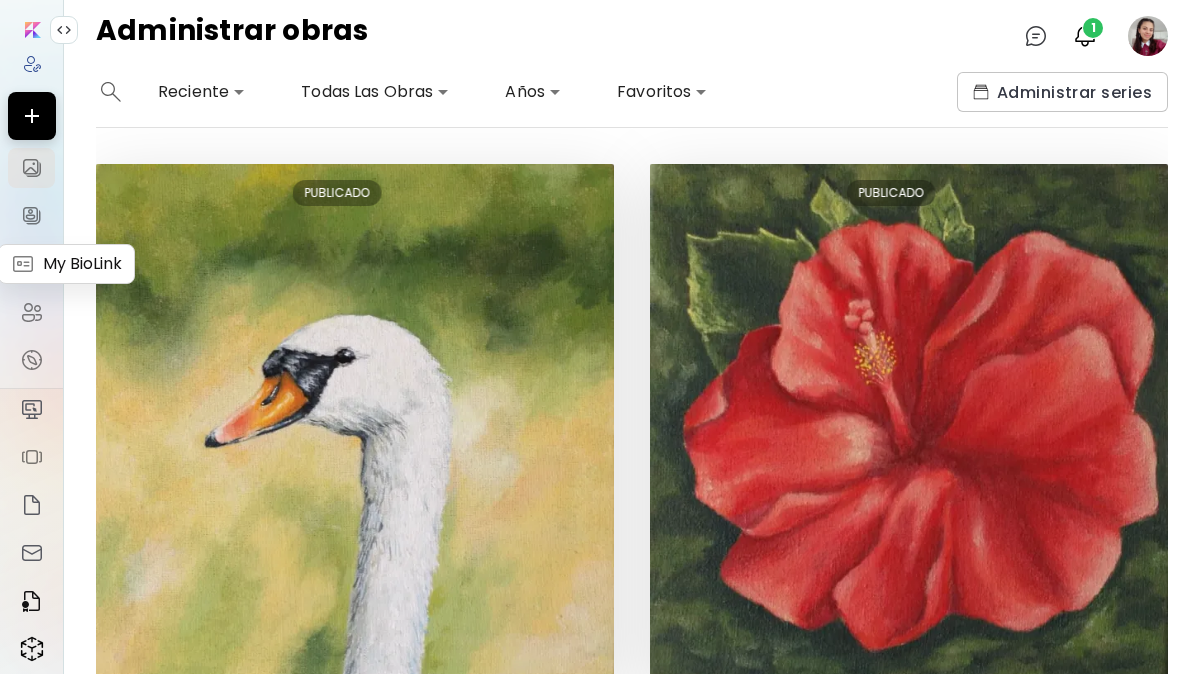 click at bounding box center (32, 264) 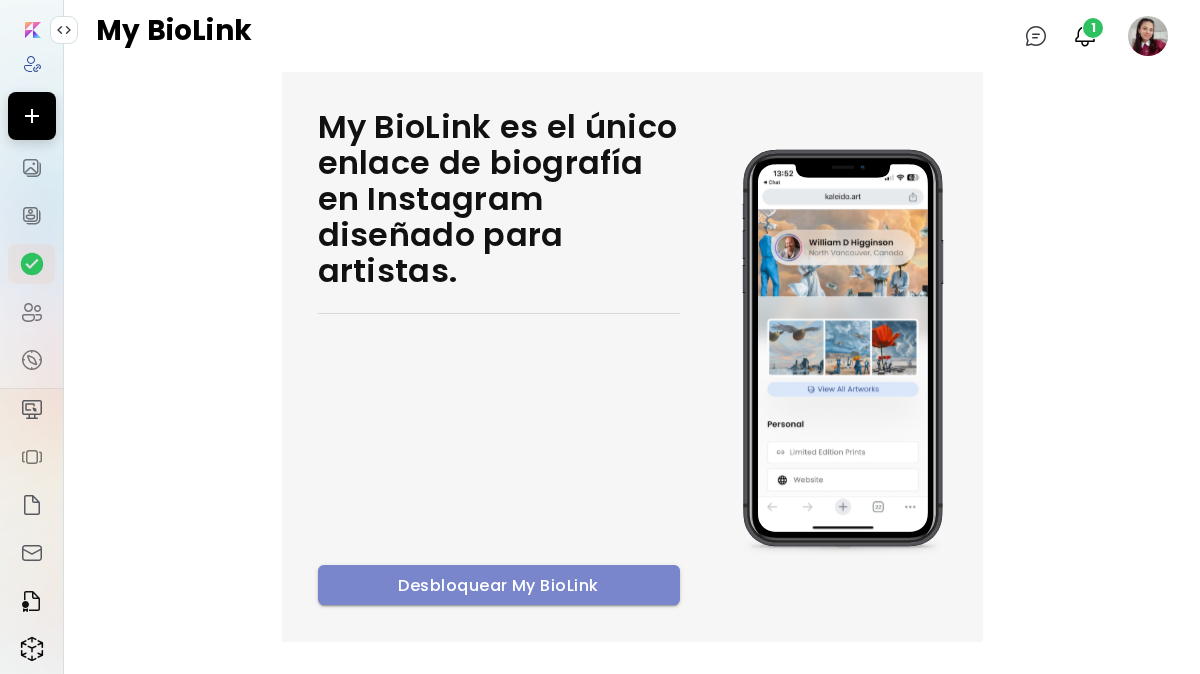 click on "Desbloquear My BioLink" at bounding box center (499, 585) 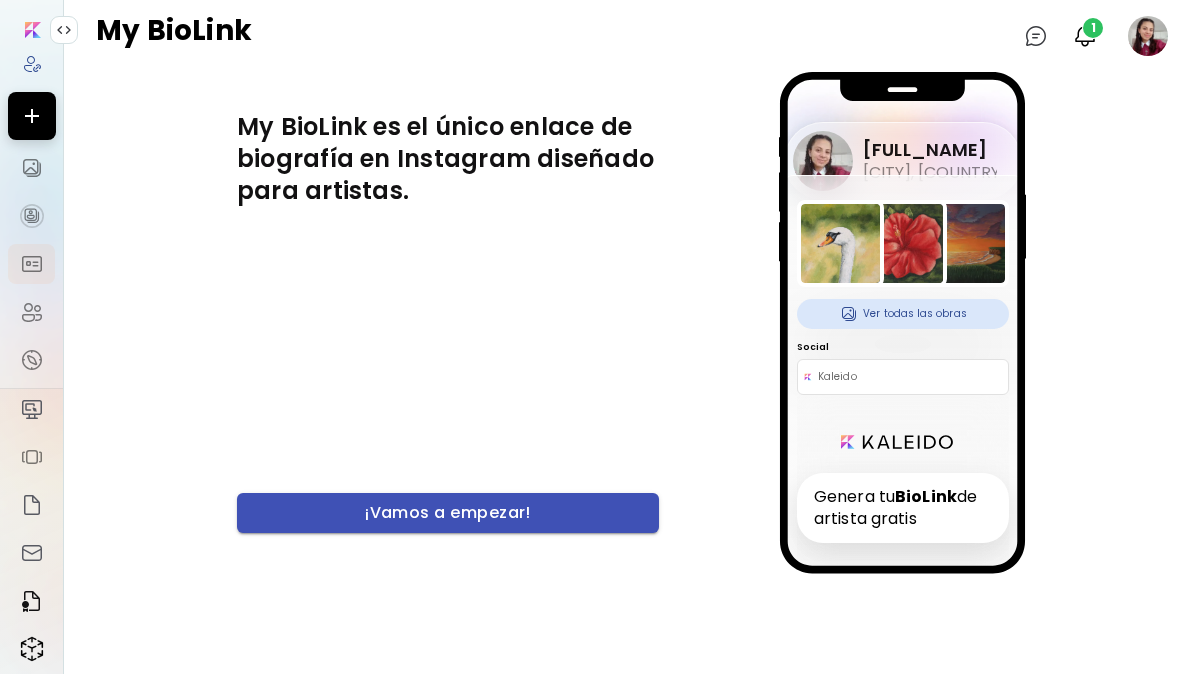 click on "¡Vamos a empezar!" at bounding box center [448, 512] 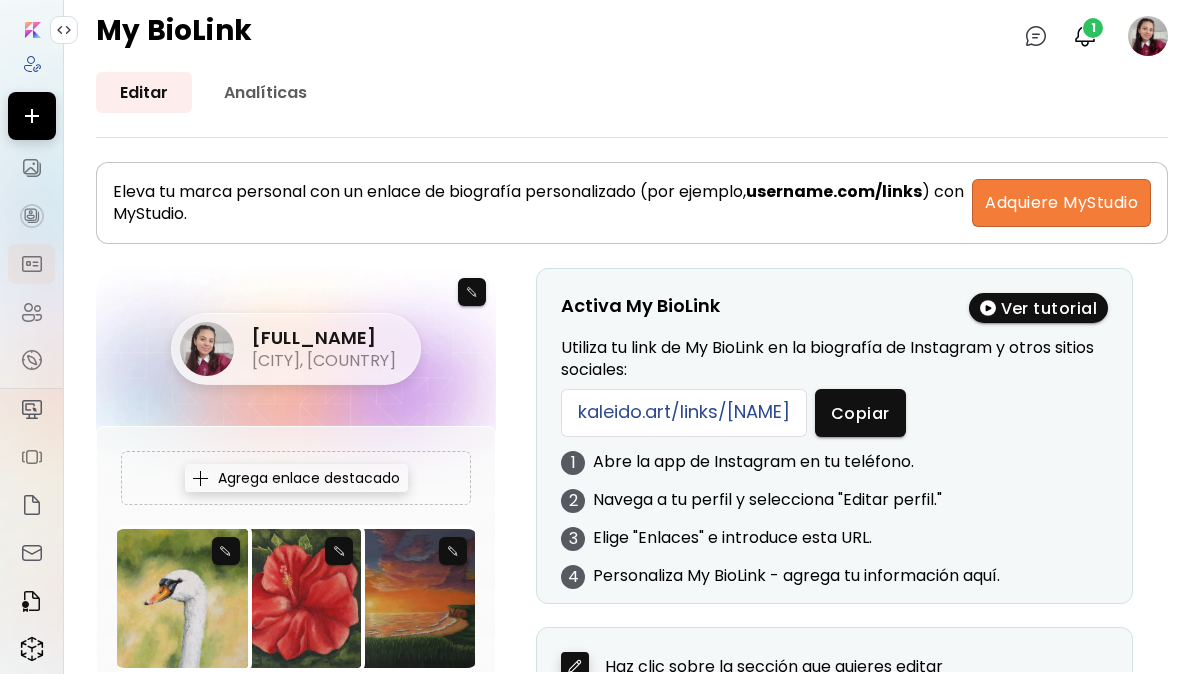scroll, scrollTop: 100, scrollLeft: 0, axis: vertical 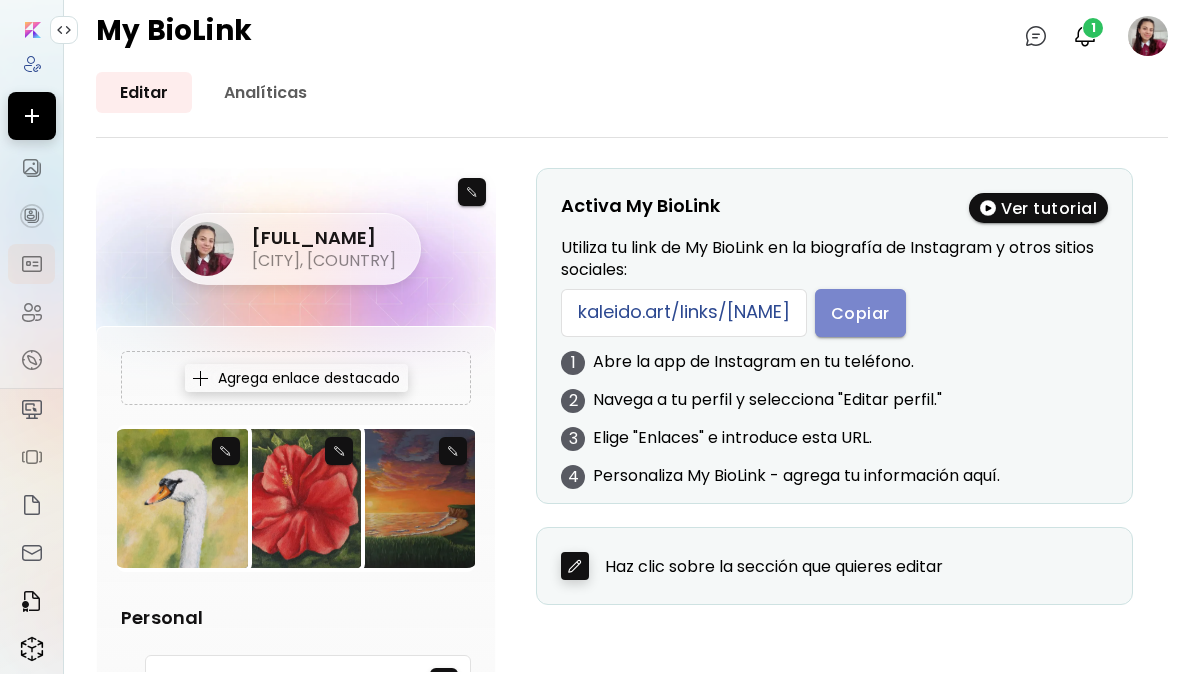 click on "Copiar" at bounding box center [860, 313] 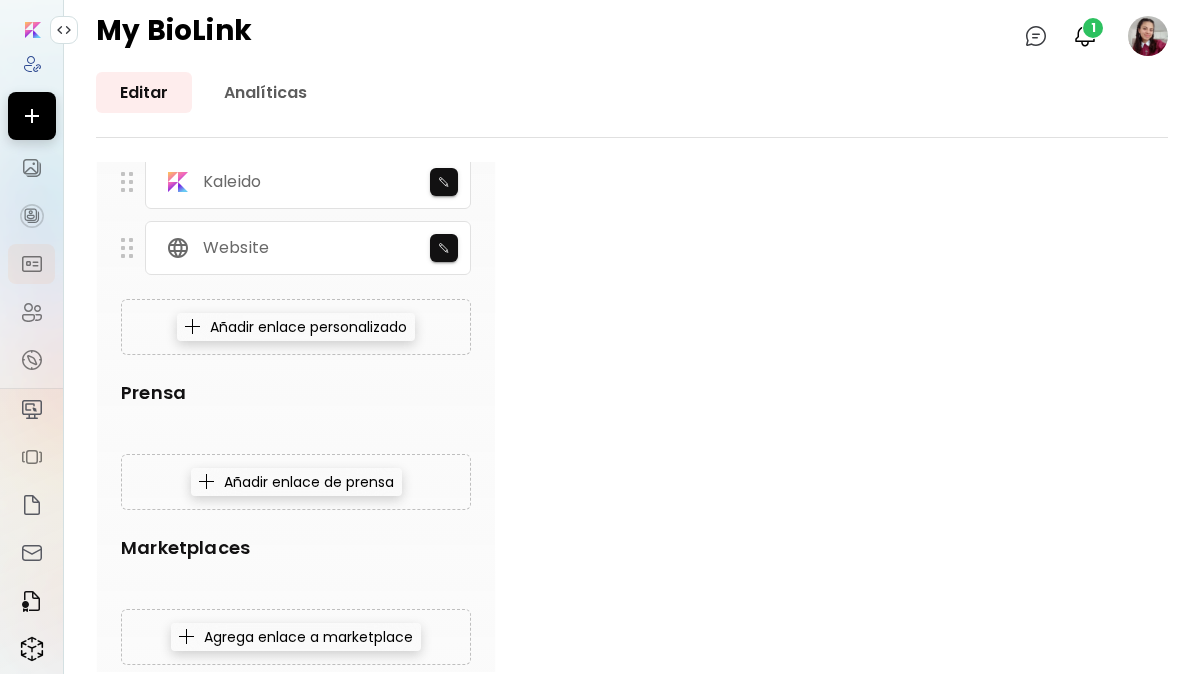 scroll, scrollTop: 0, scrollLeft: 0, axis: both 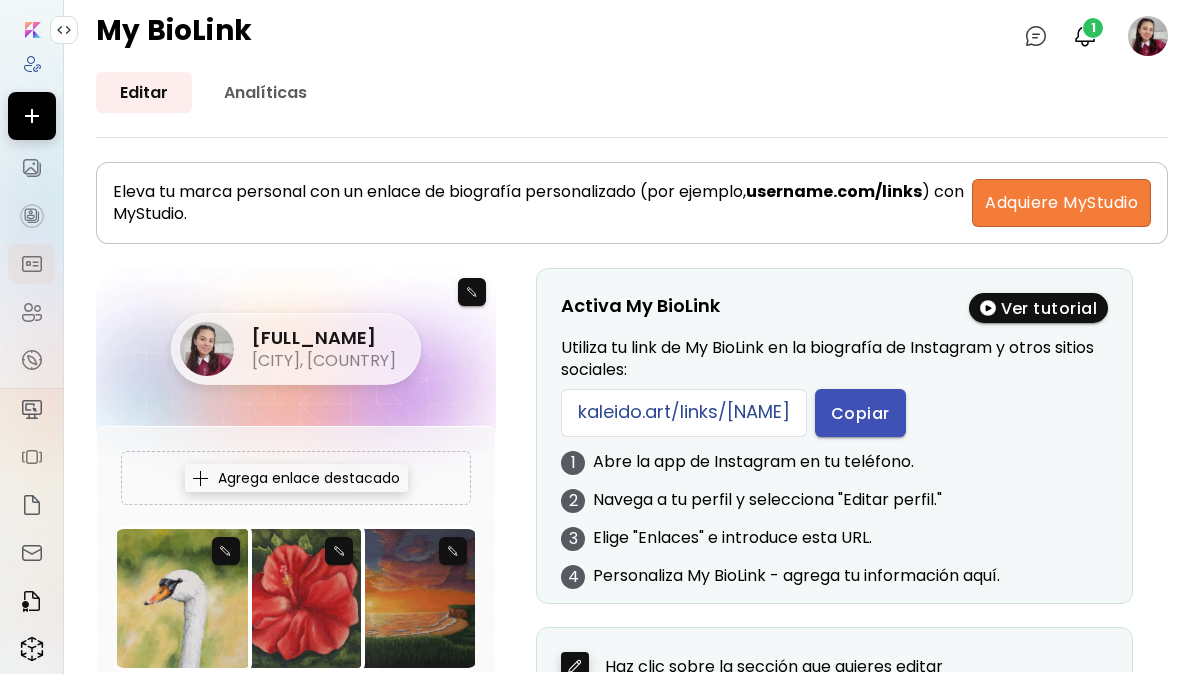 click on "Copiar" at bounding box center (860, 413) 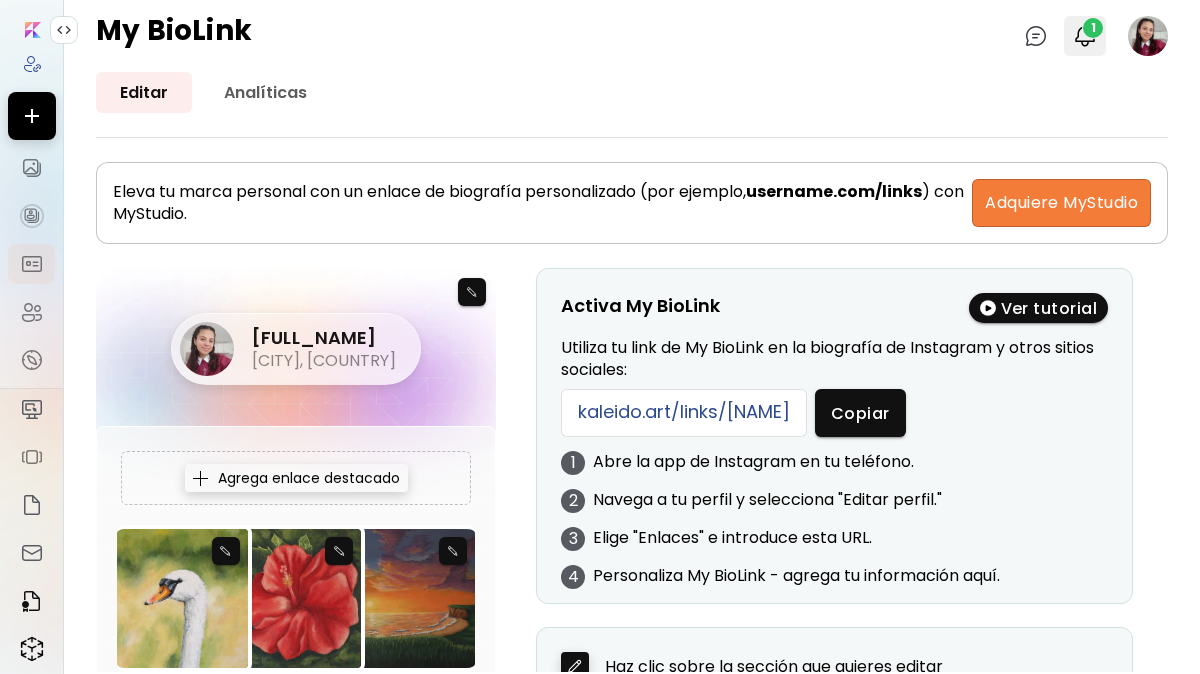 click on "1" at bounding box center [1085, 36] 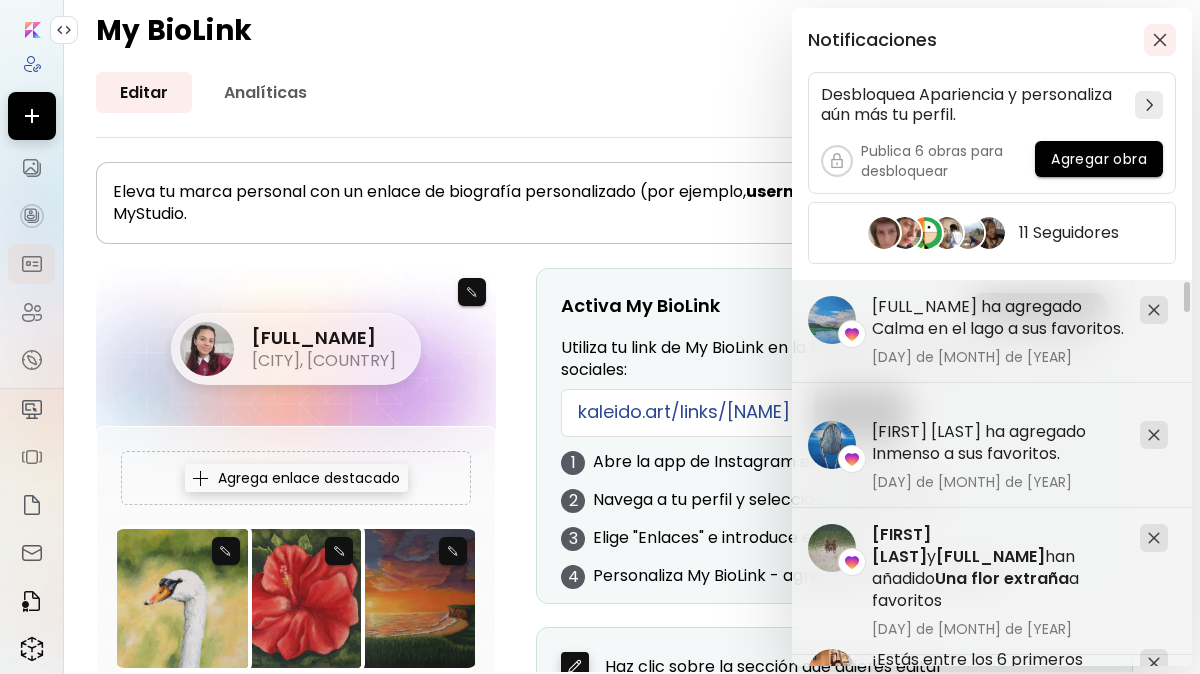 click at bounding box center (1160, 40) 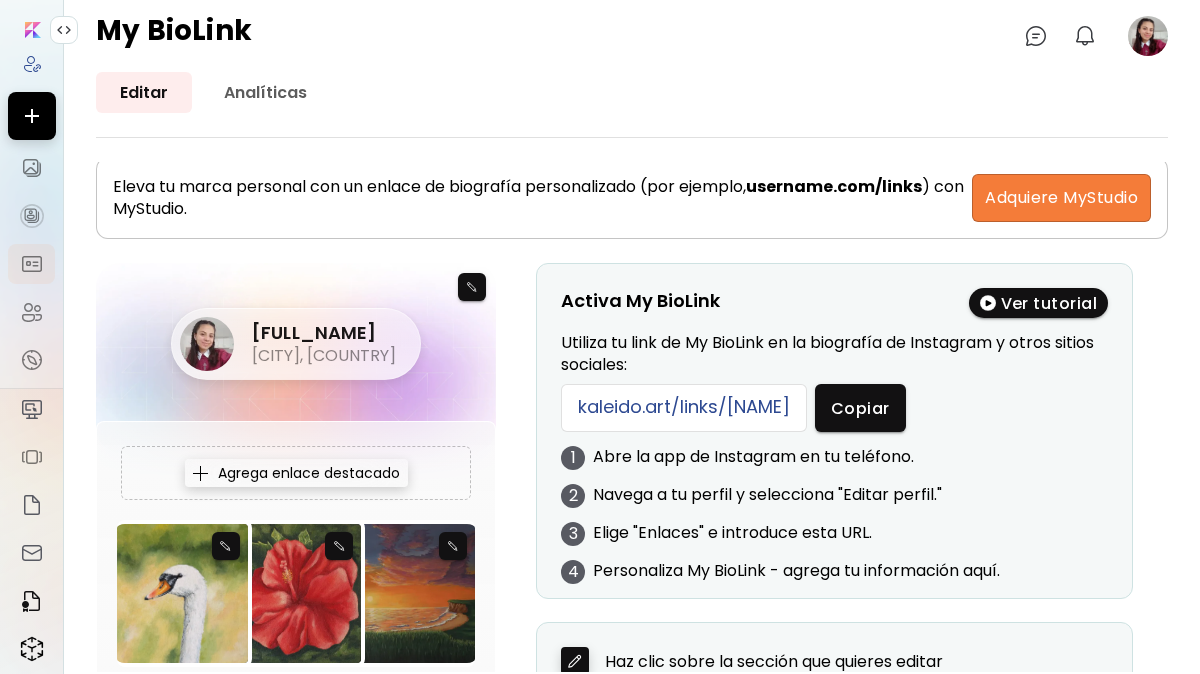 scroll, scrollTop: 0, scrollLeft: 0, axis: both 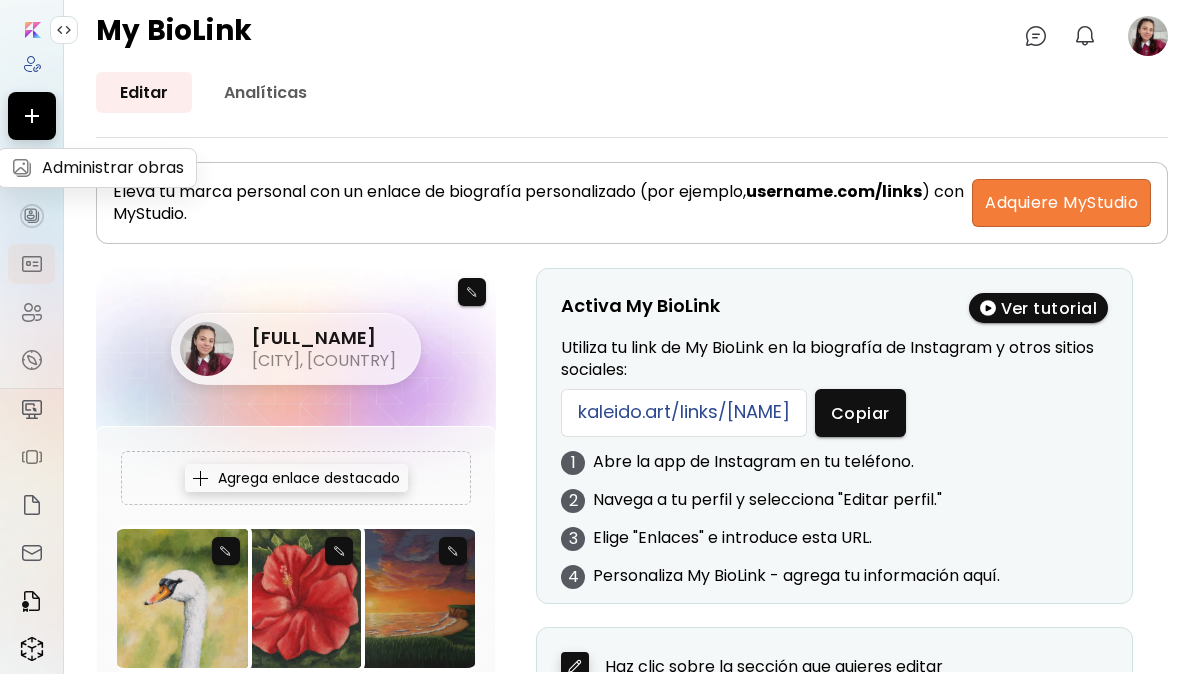 click at bounding box center (32, 168) 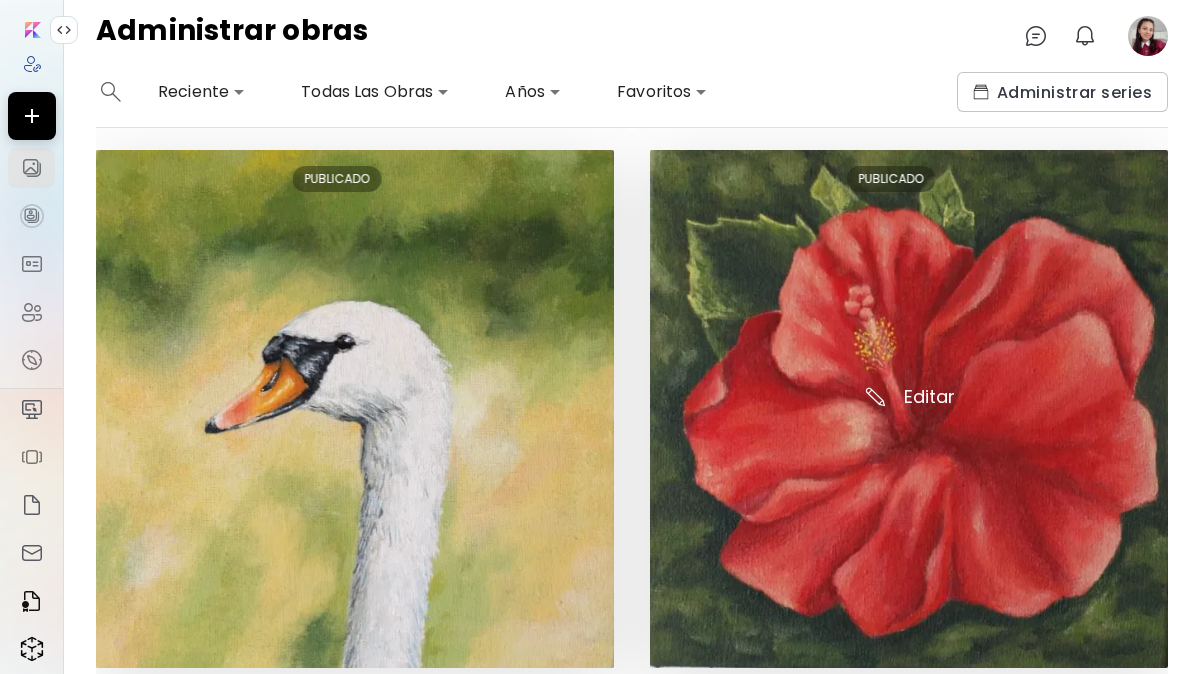 scroll, scrollTop: 0, scrollLeft: 0, axis: both 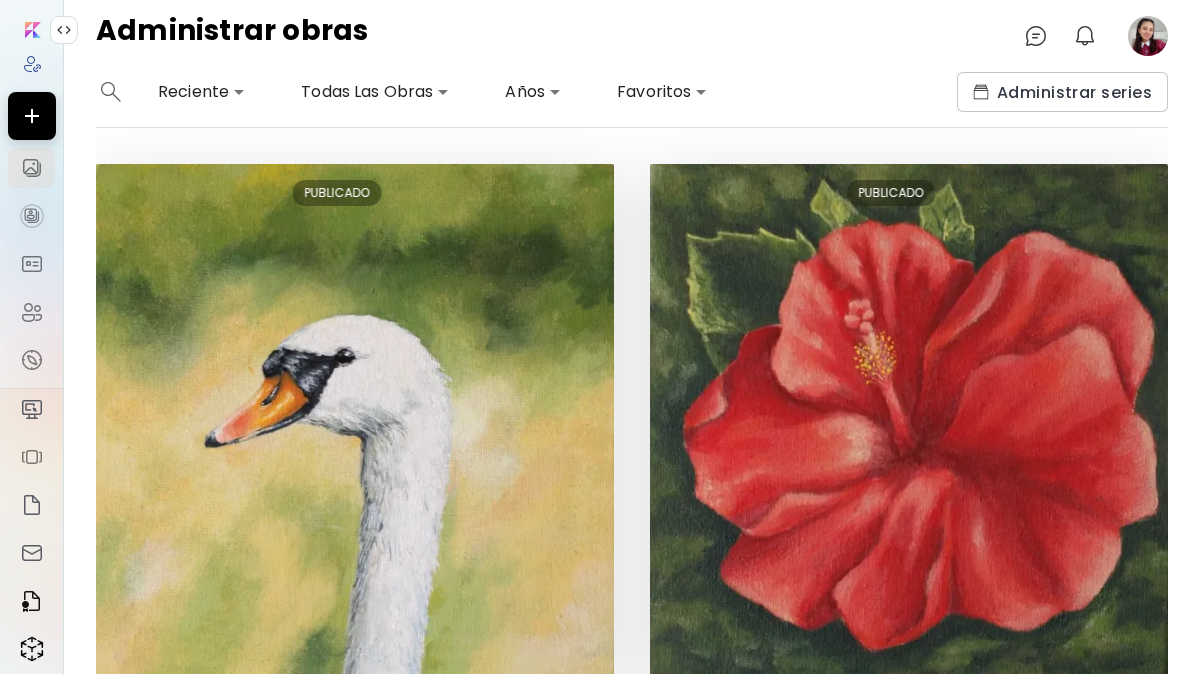 click 